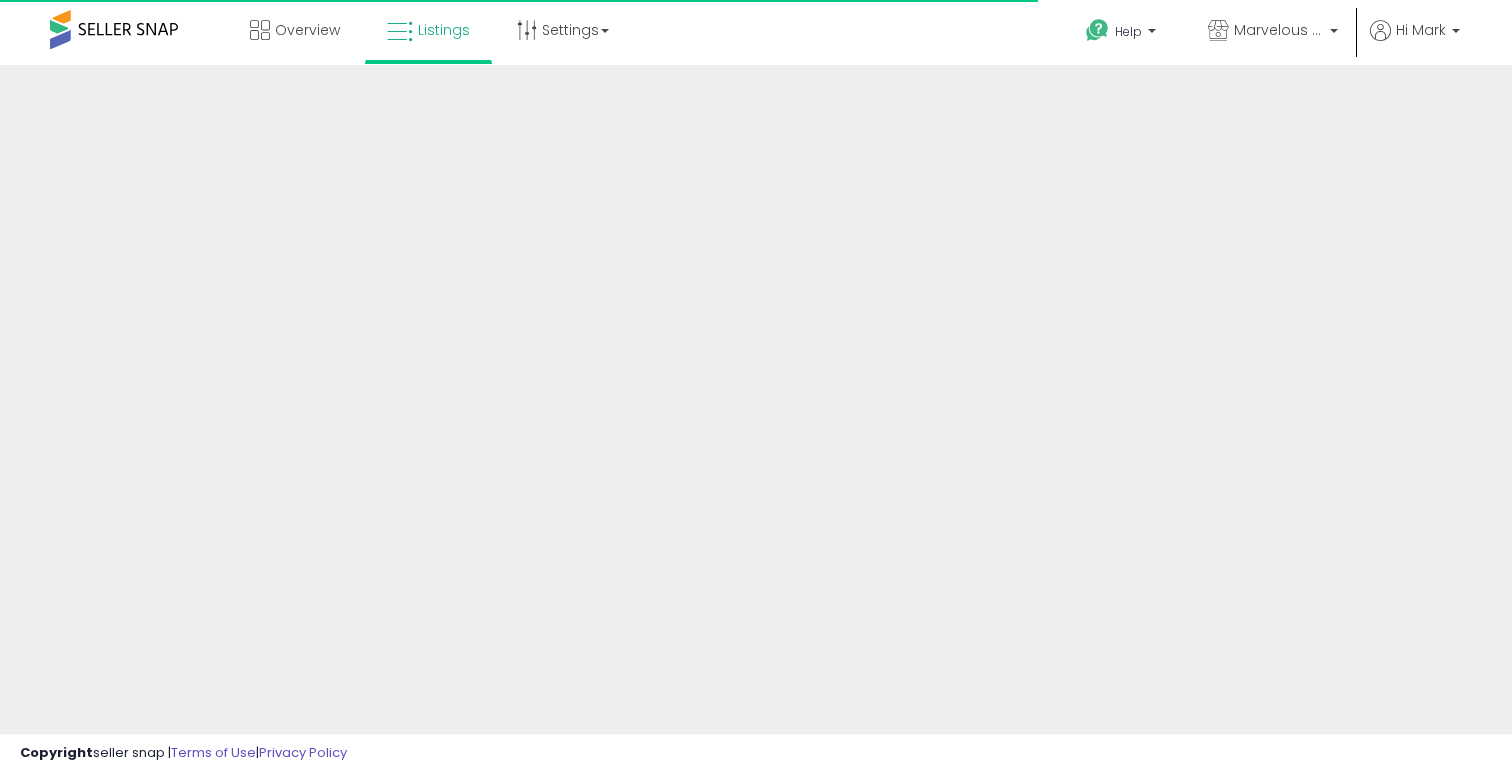 scroll, scrollTop: 453, scrollLeft: 0, axis: vertical 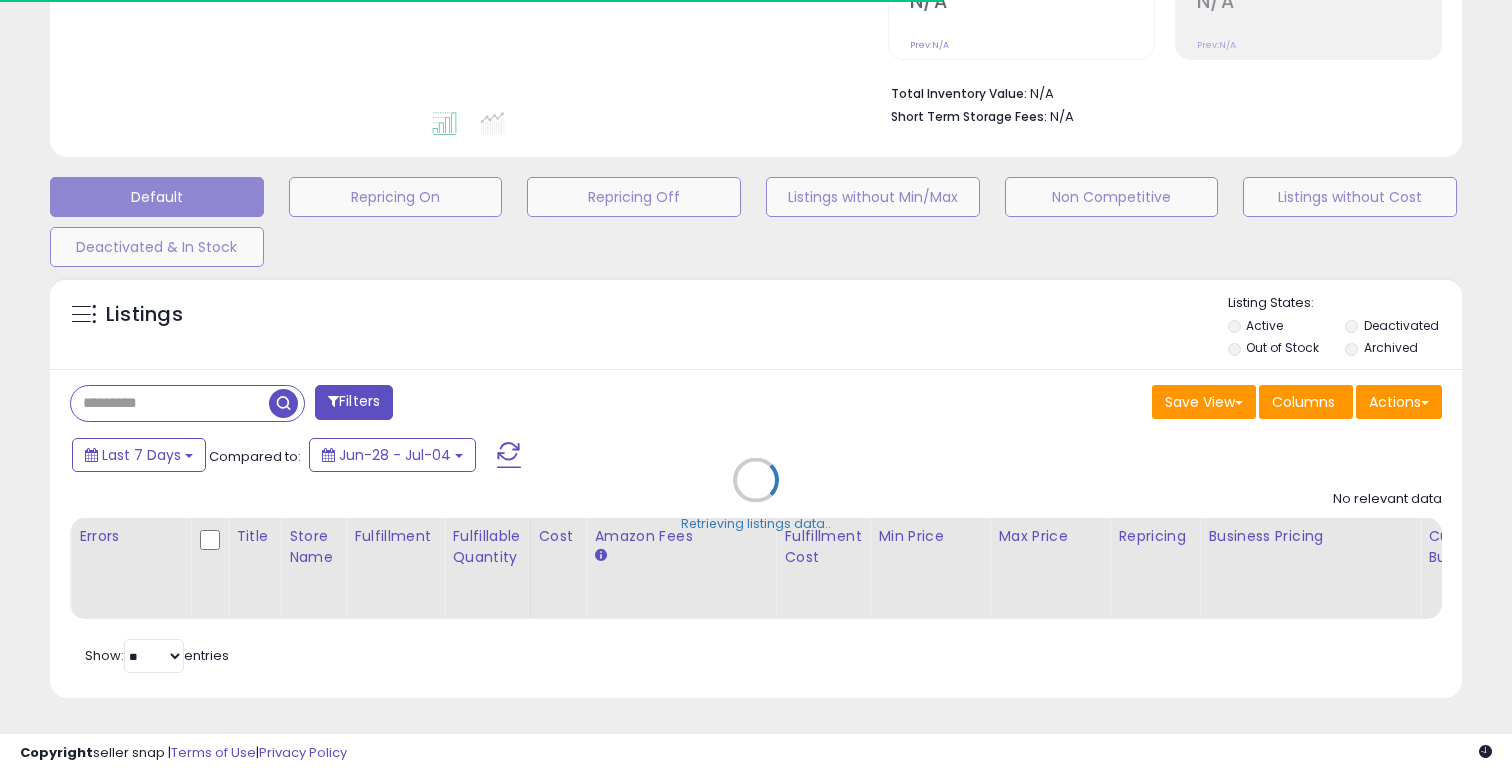 type on "******" 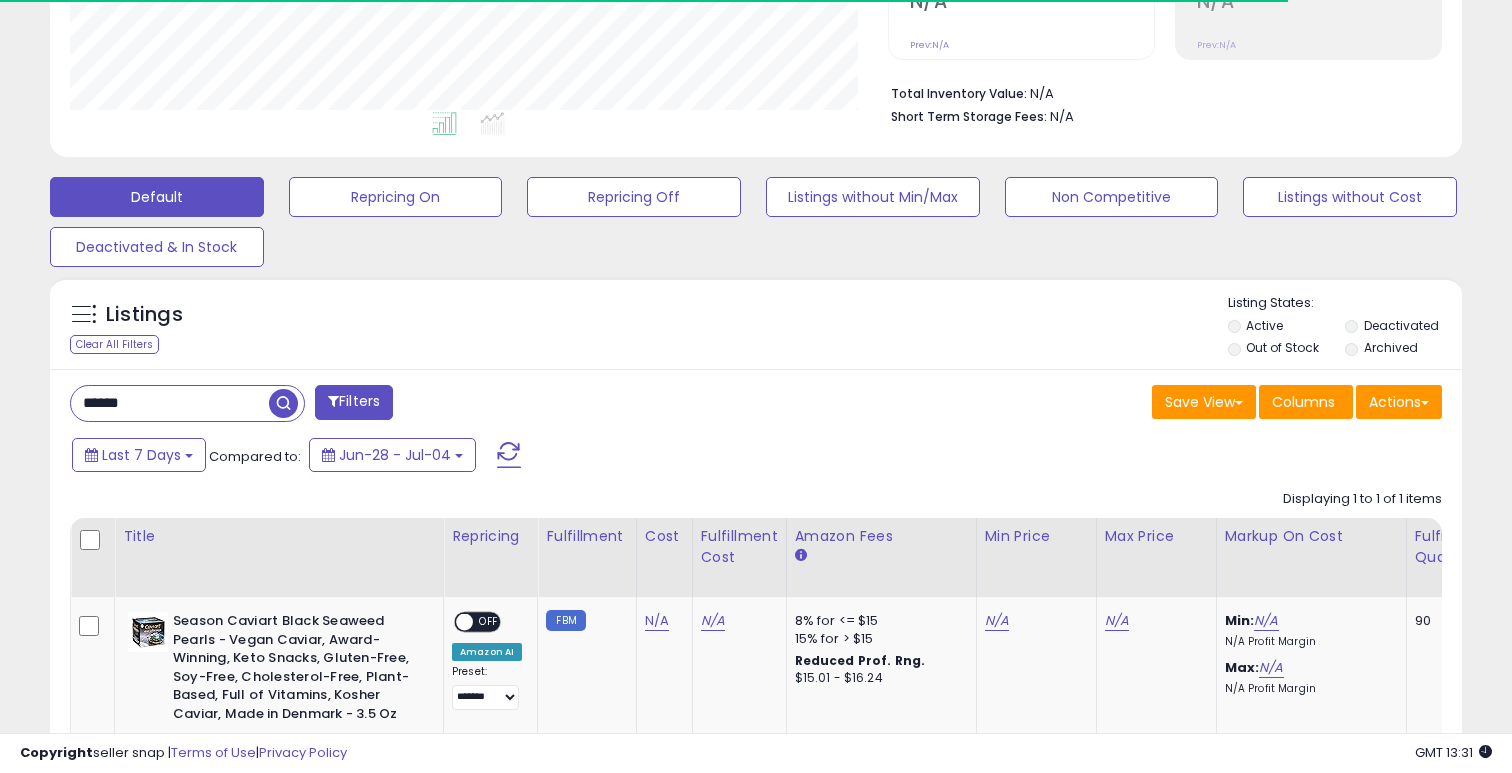 scroll, scrollTop: 999590, scrollLeft: 999182, axis: both 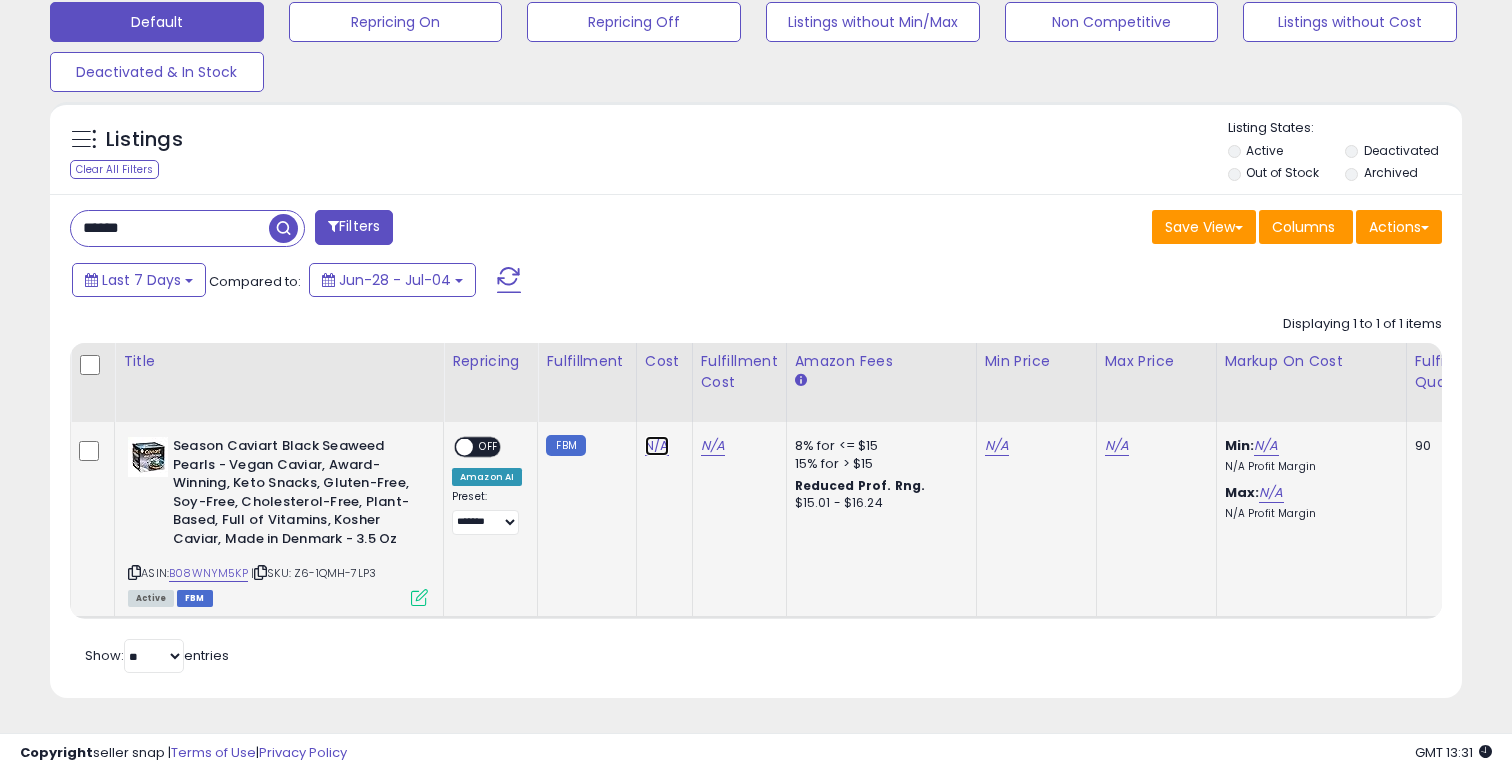 click on "N/A" at bounding box center (657, 446) 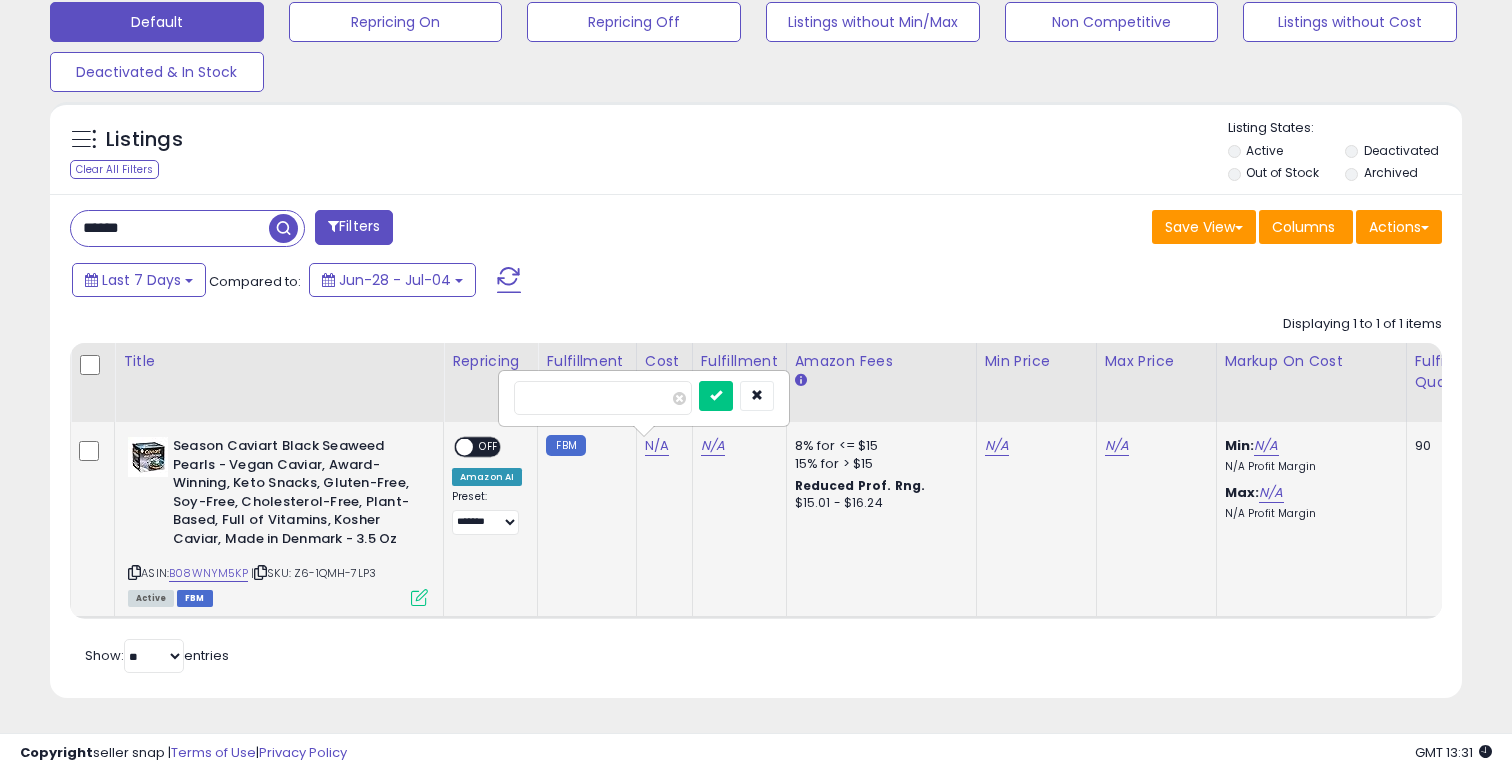 type on "*" 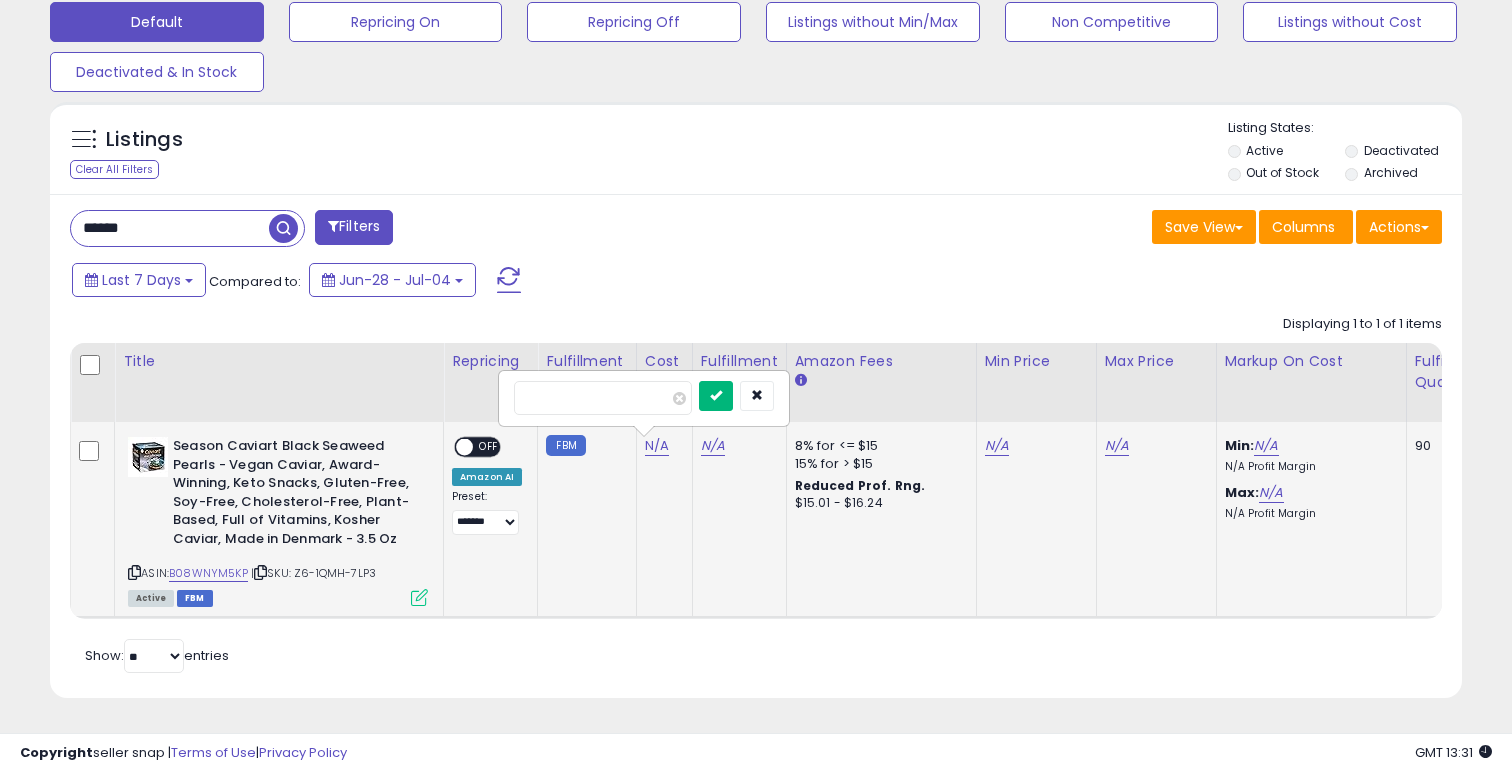 click at bounding box center (716, 395) 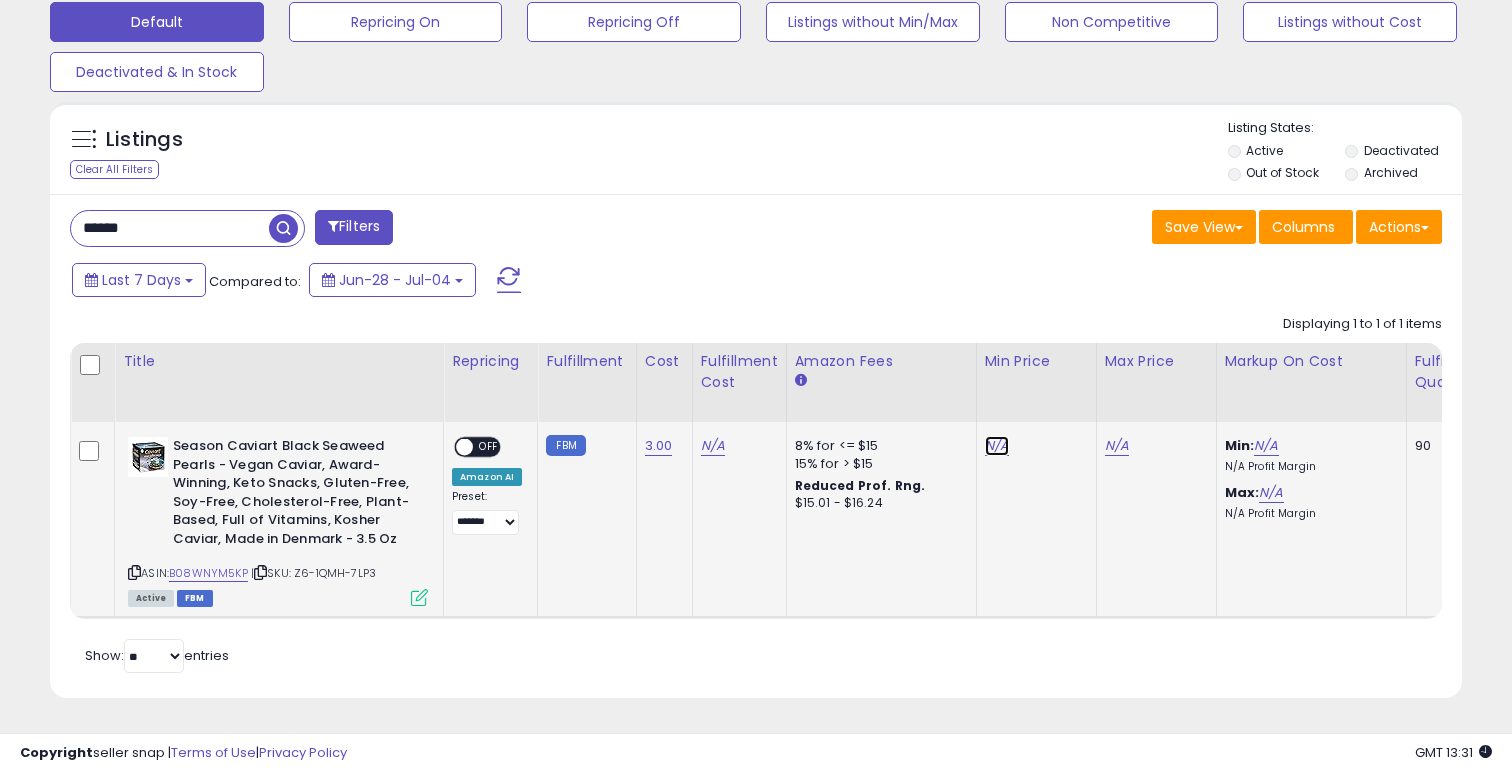 click on "N/A" at bounding box center [997, 446] 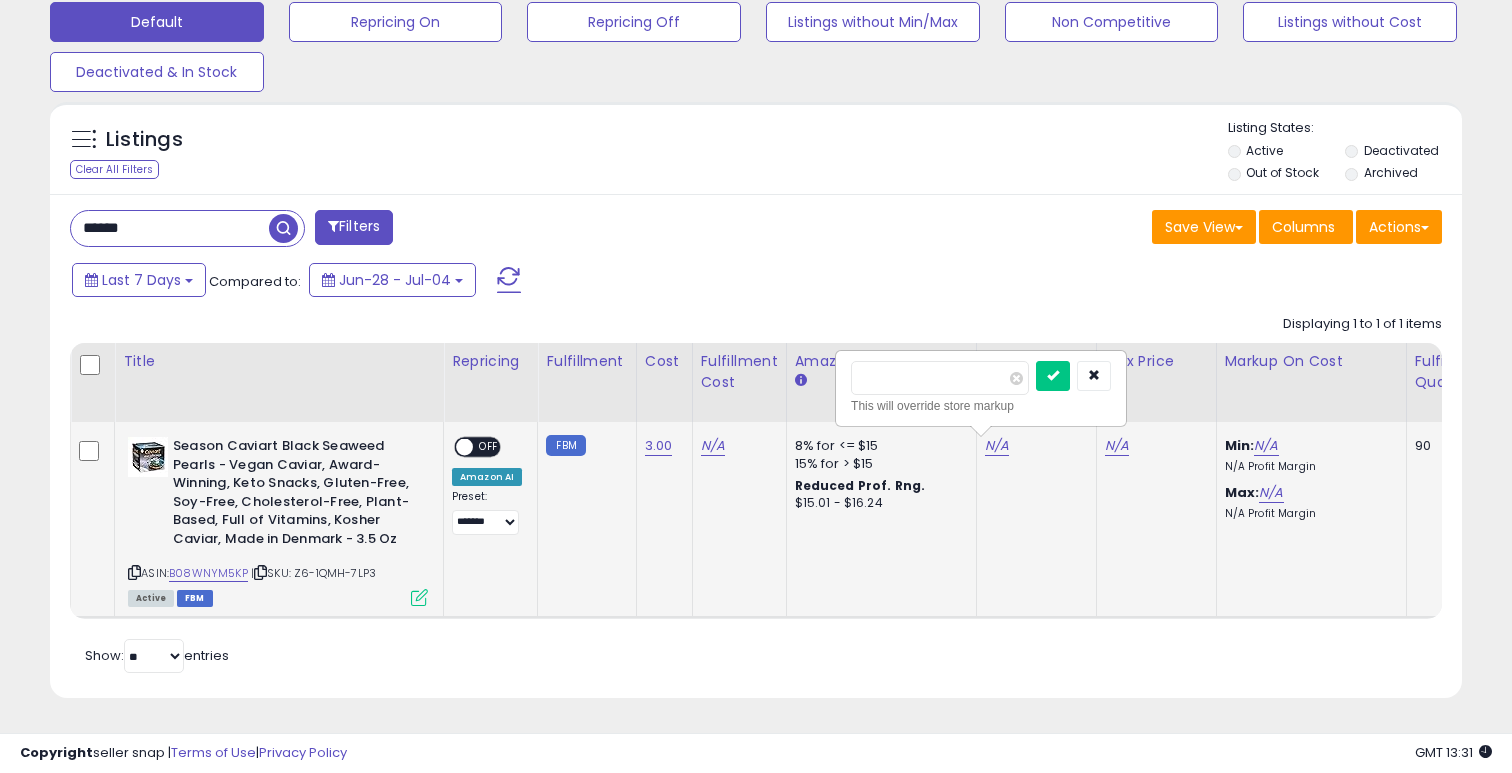 scroll, scrollTop: 0, scrollLeft: 245, axis: horizontal 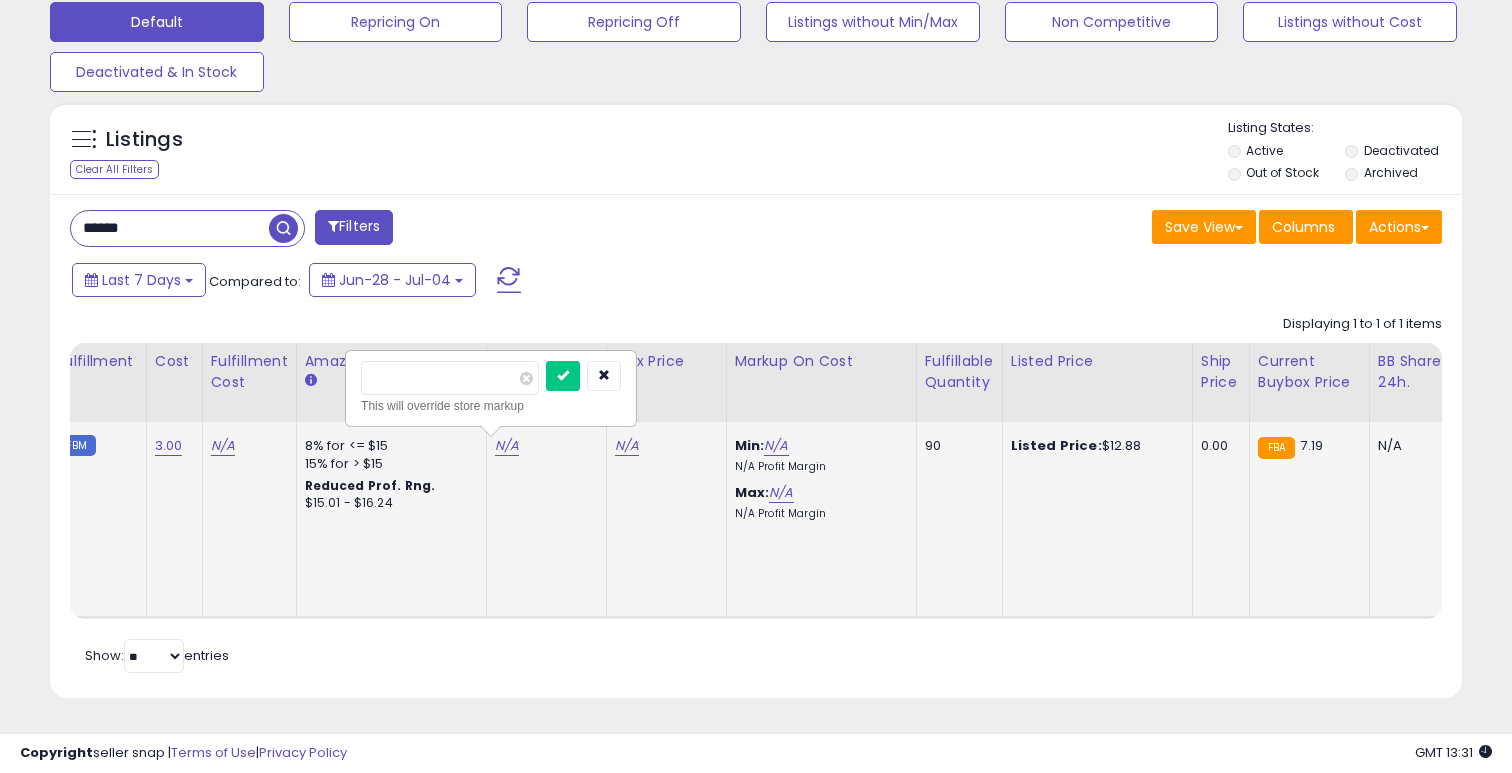 type on "*****" 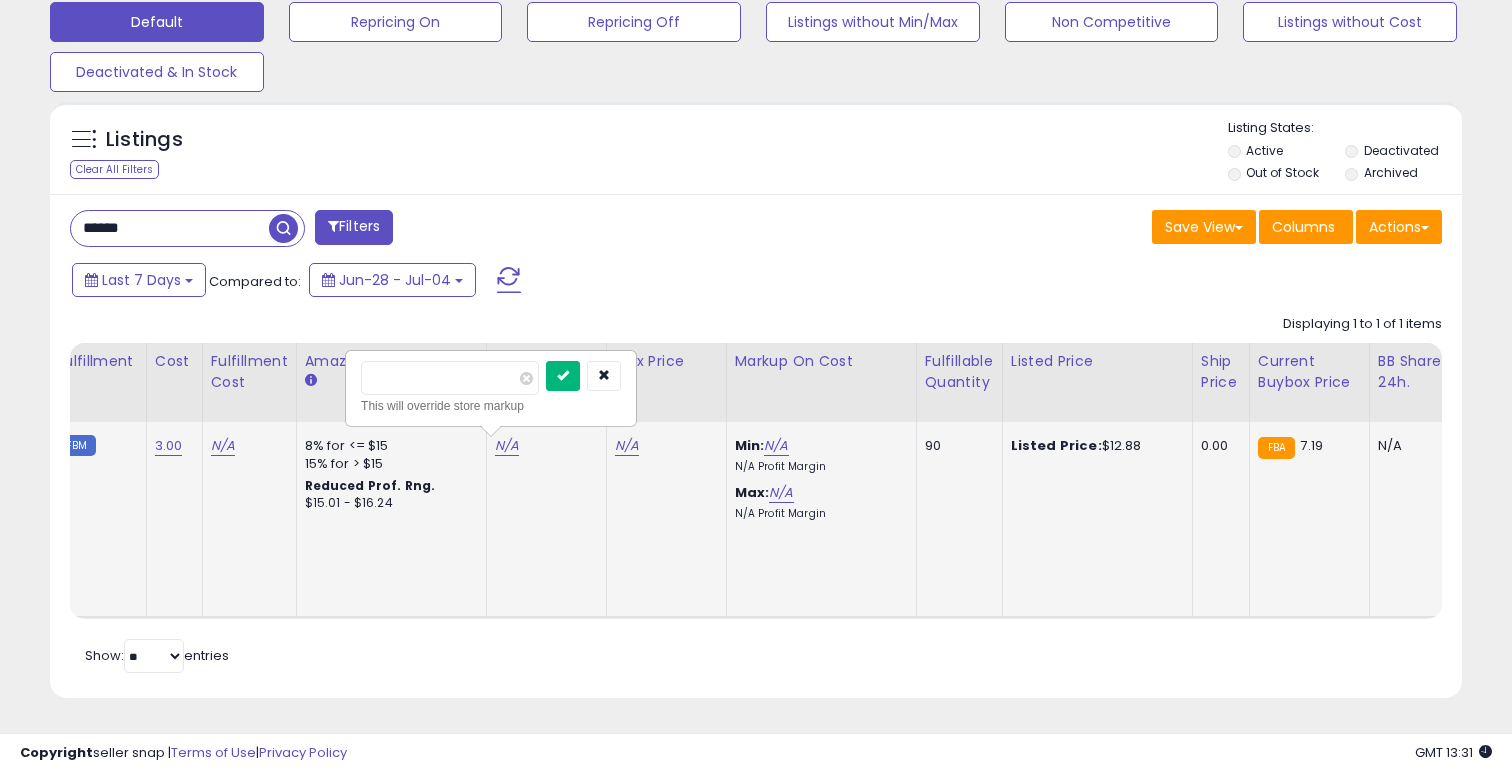click at bounding box center [563, 375] 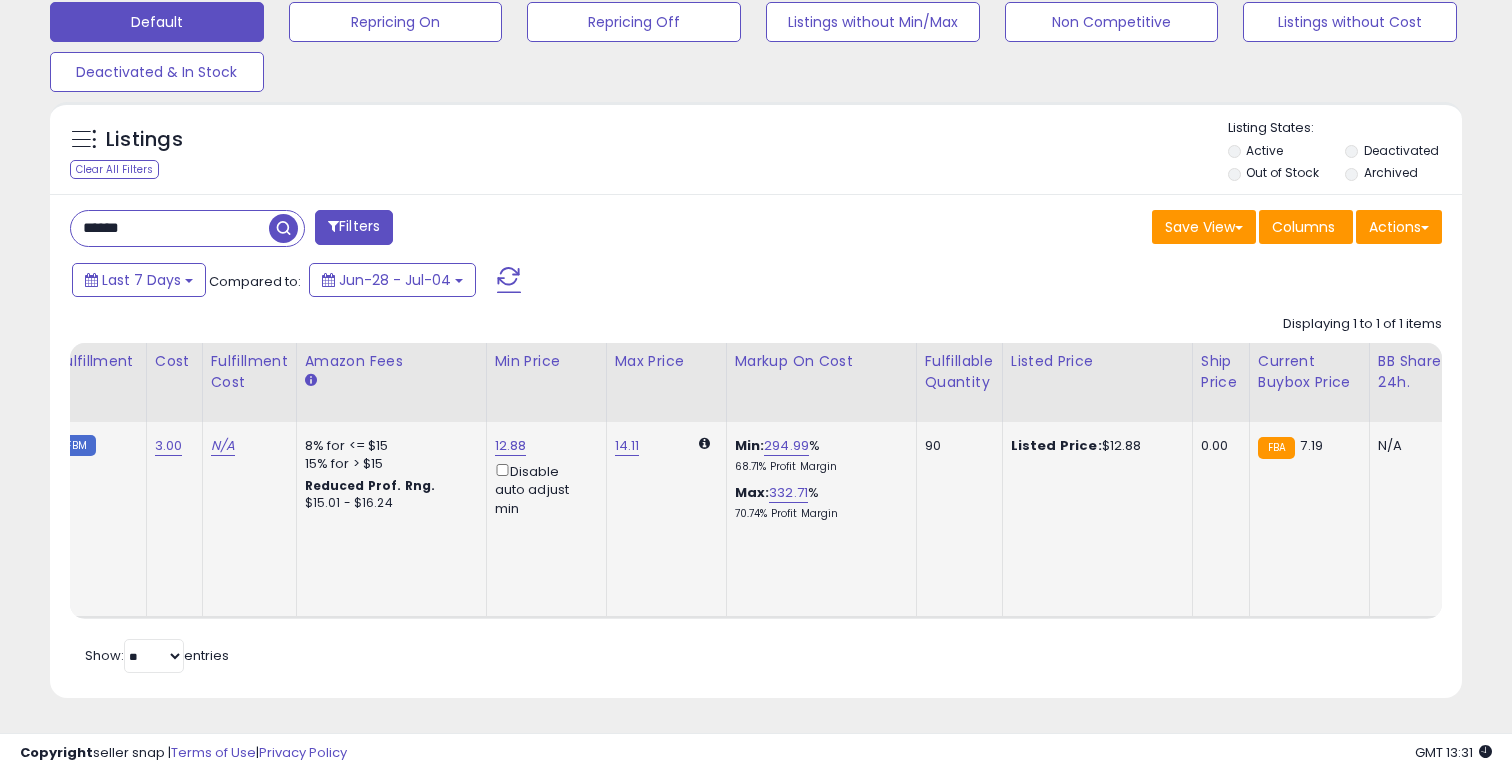 scroll, scrollTop: 0, scrollLeft: 389, axis: horizontal 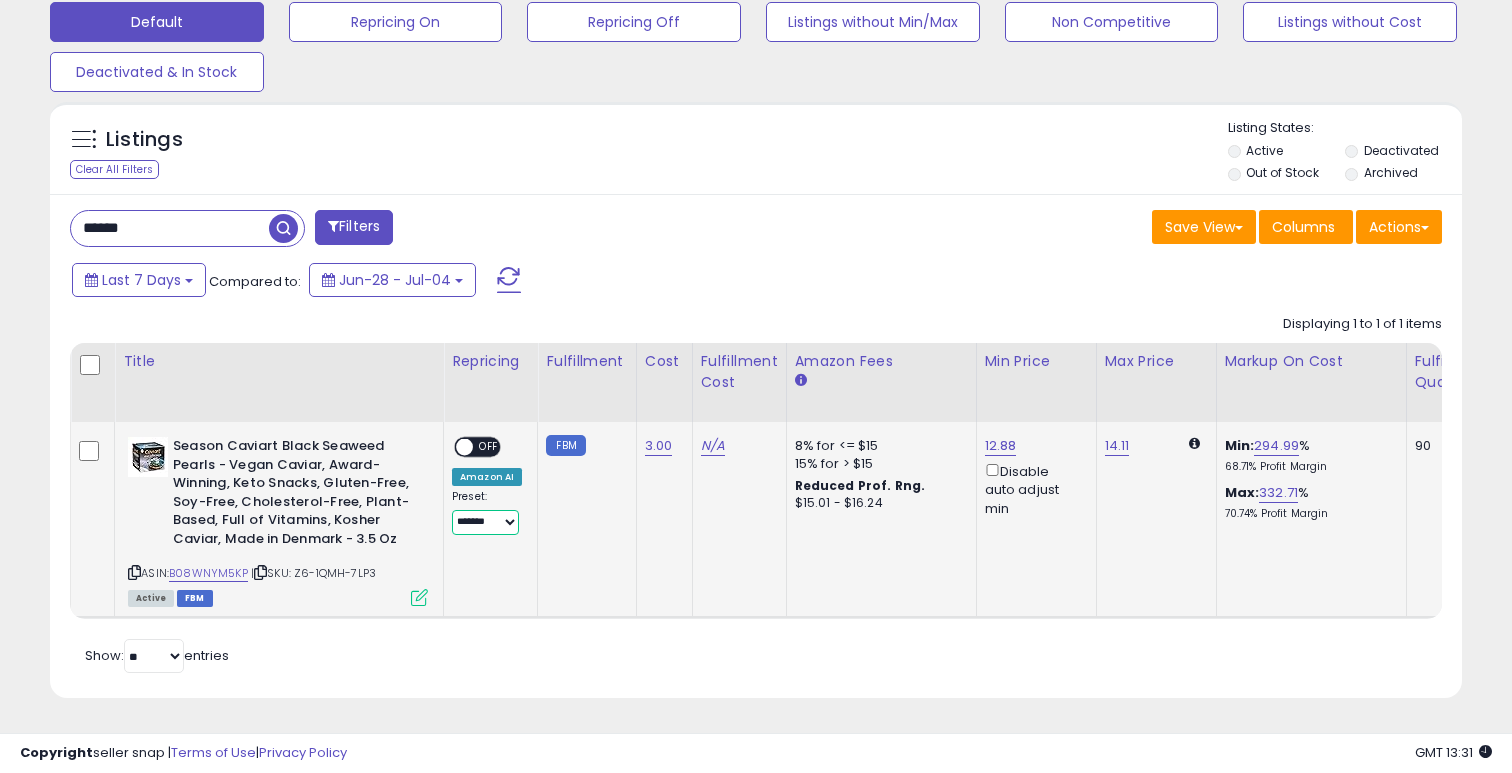 click on "**********" at bounding box center [485, 522] 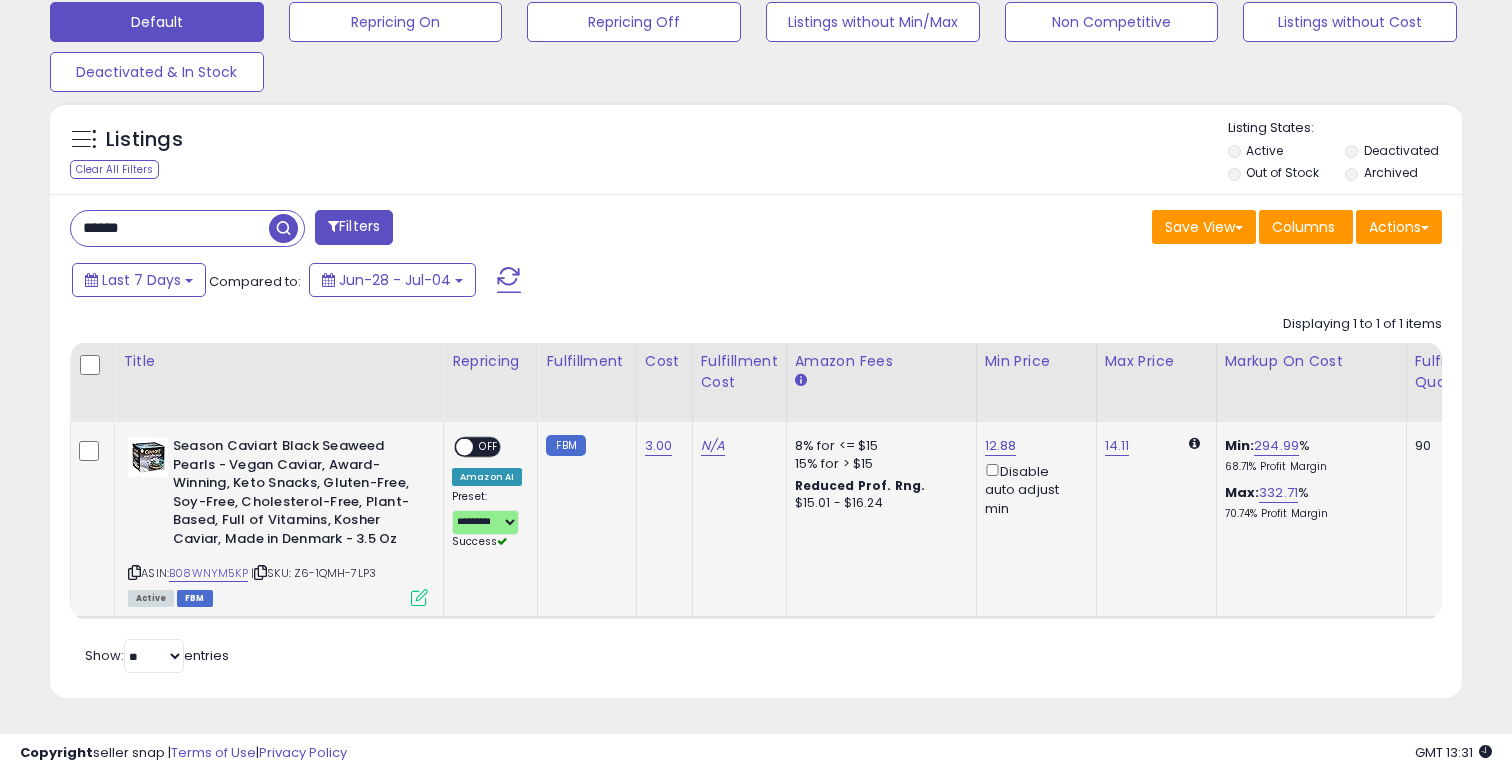 click on "OFF" at bounding box center [489, 447] 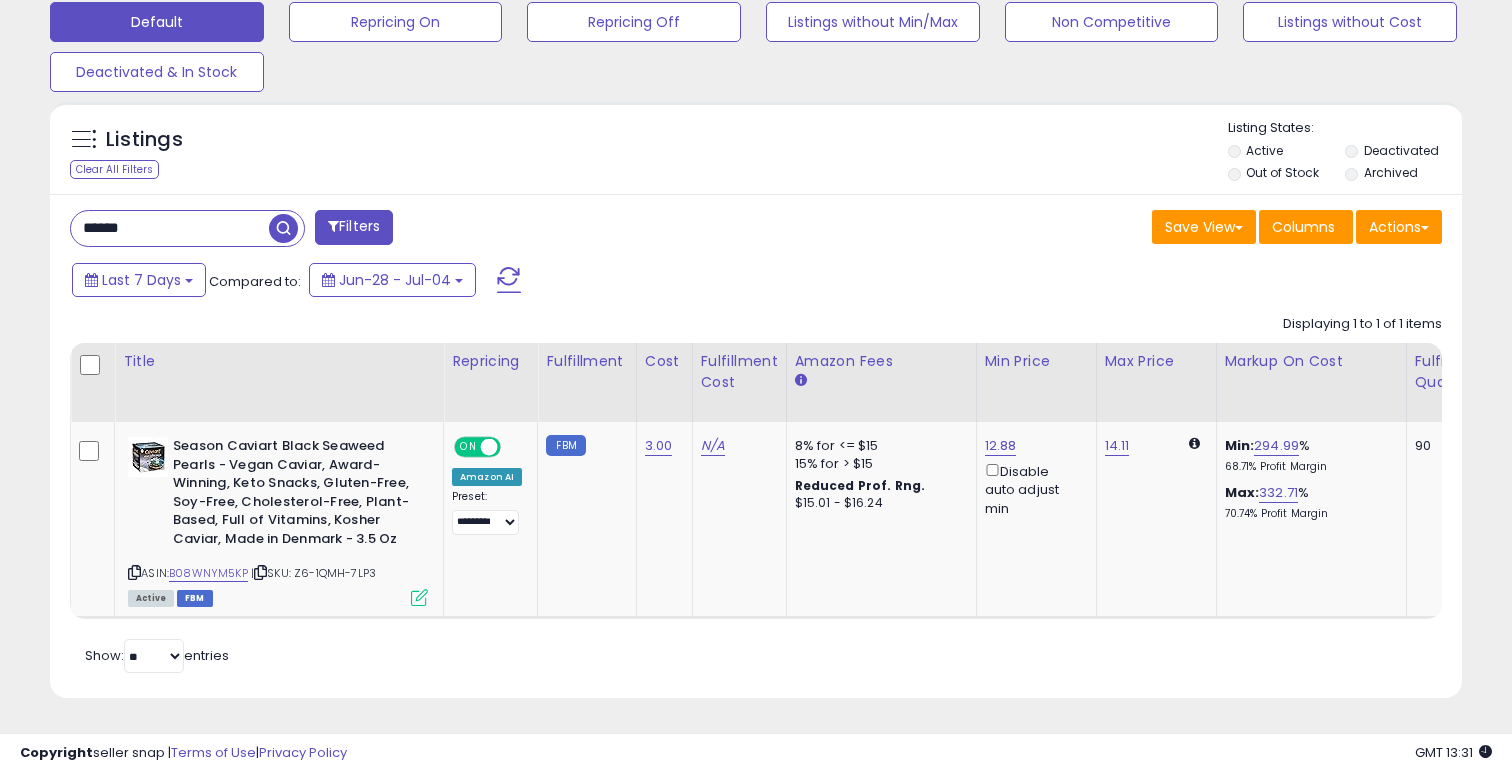 click on "******" at bounding box center (170, 228) 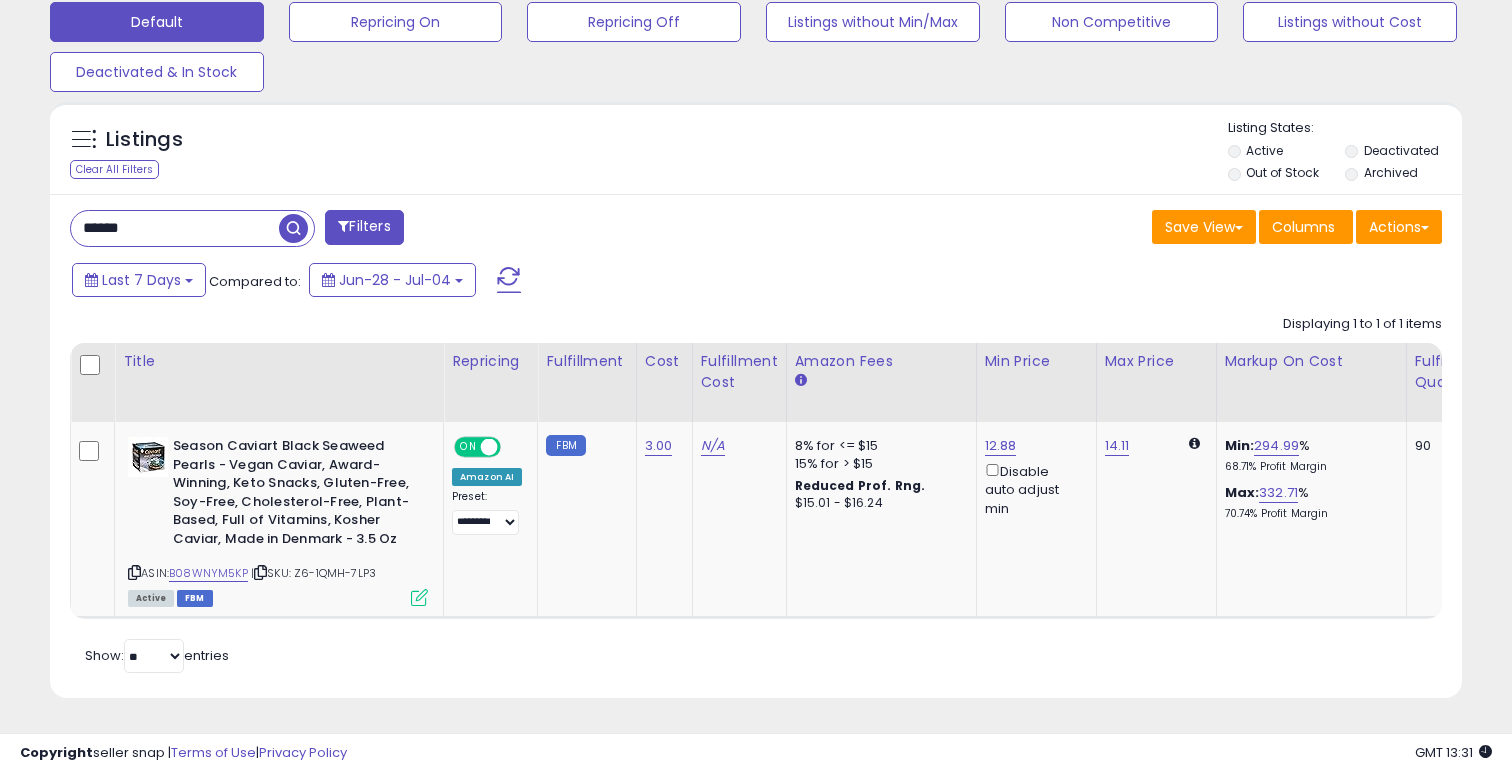 click on "******" at bounding box center [175, 228] 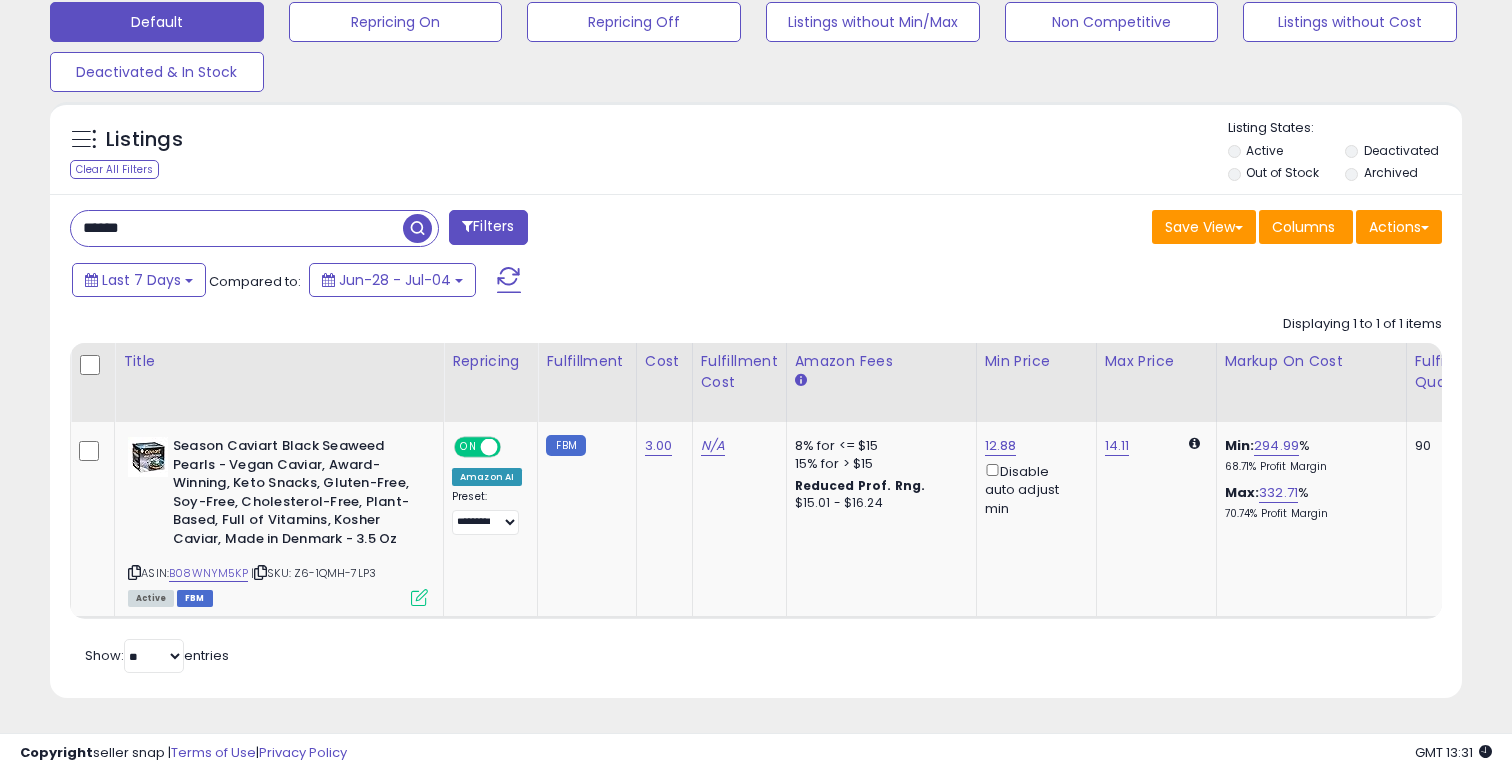 click on "******" at bounding box center [237, 228] 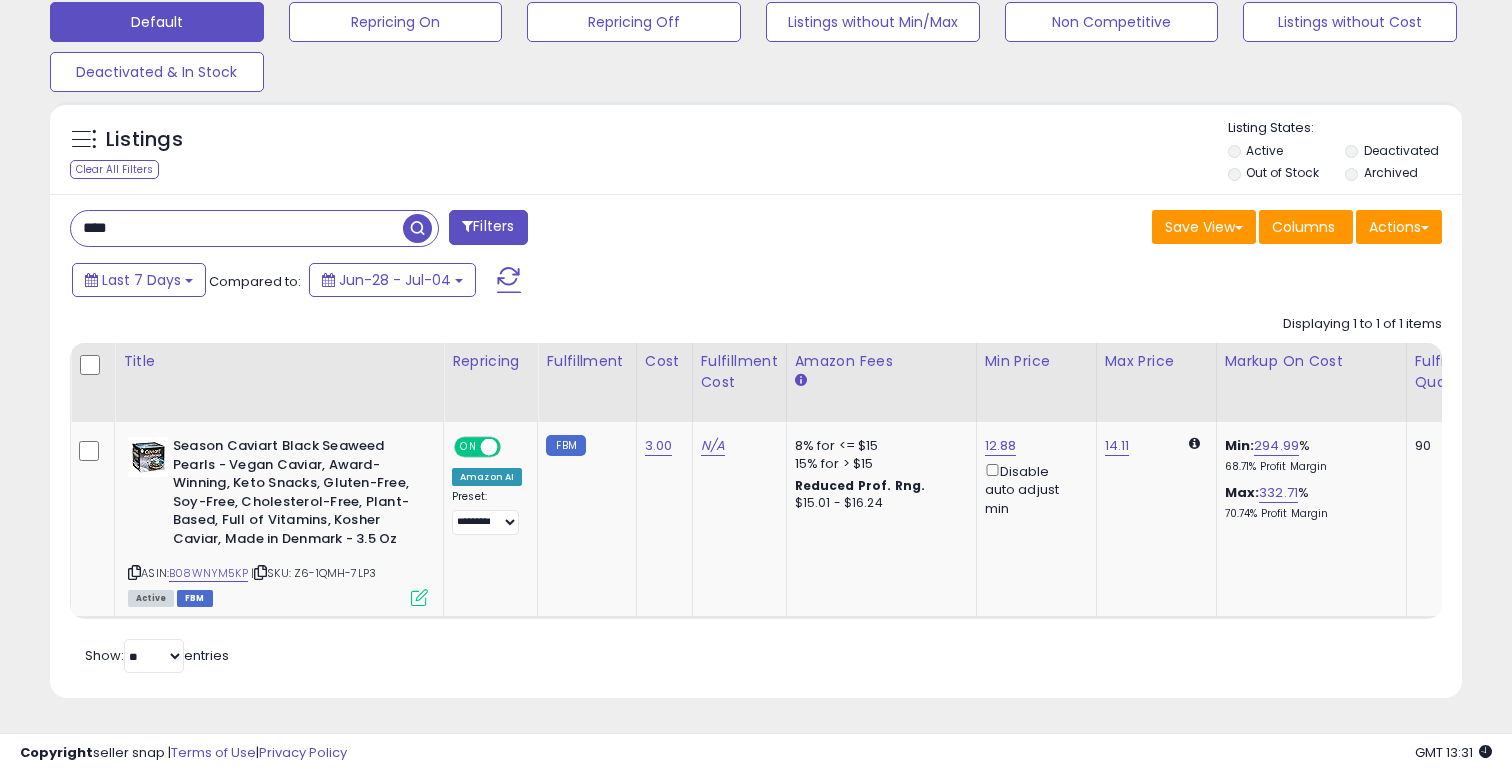 type on "****" 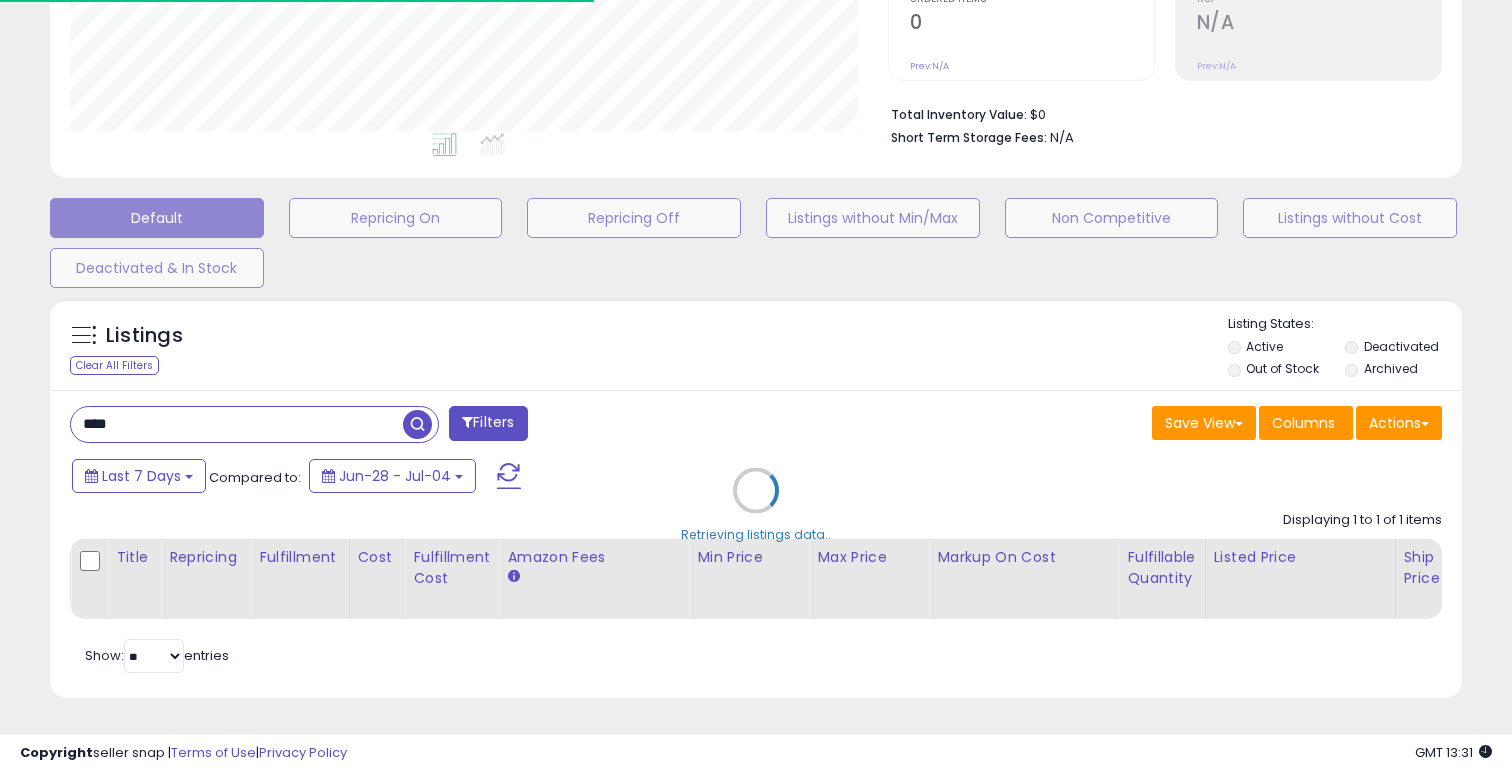 scroll, scrollTop: 573, scrollLeft: 0, axis: vertical 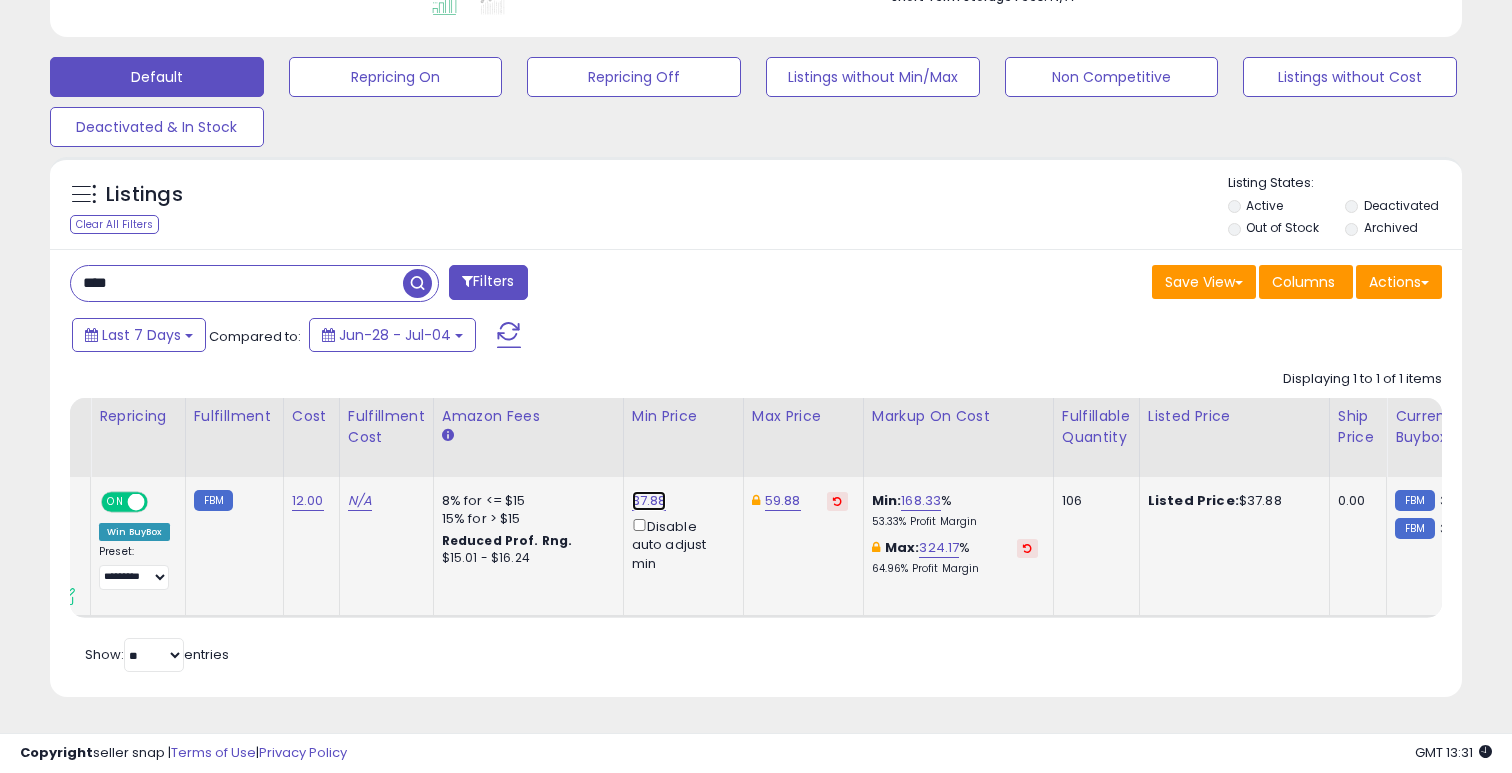 click on "37.88" at bounding box center [649, 501] 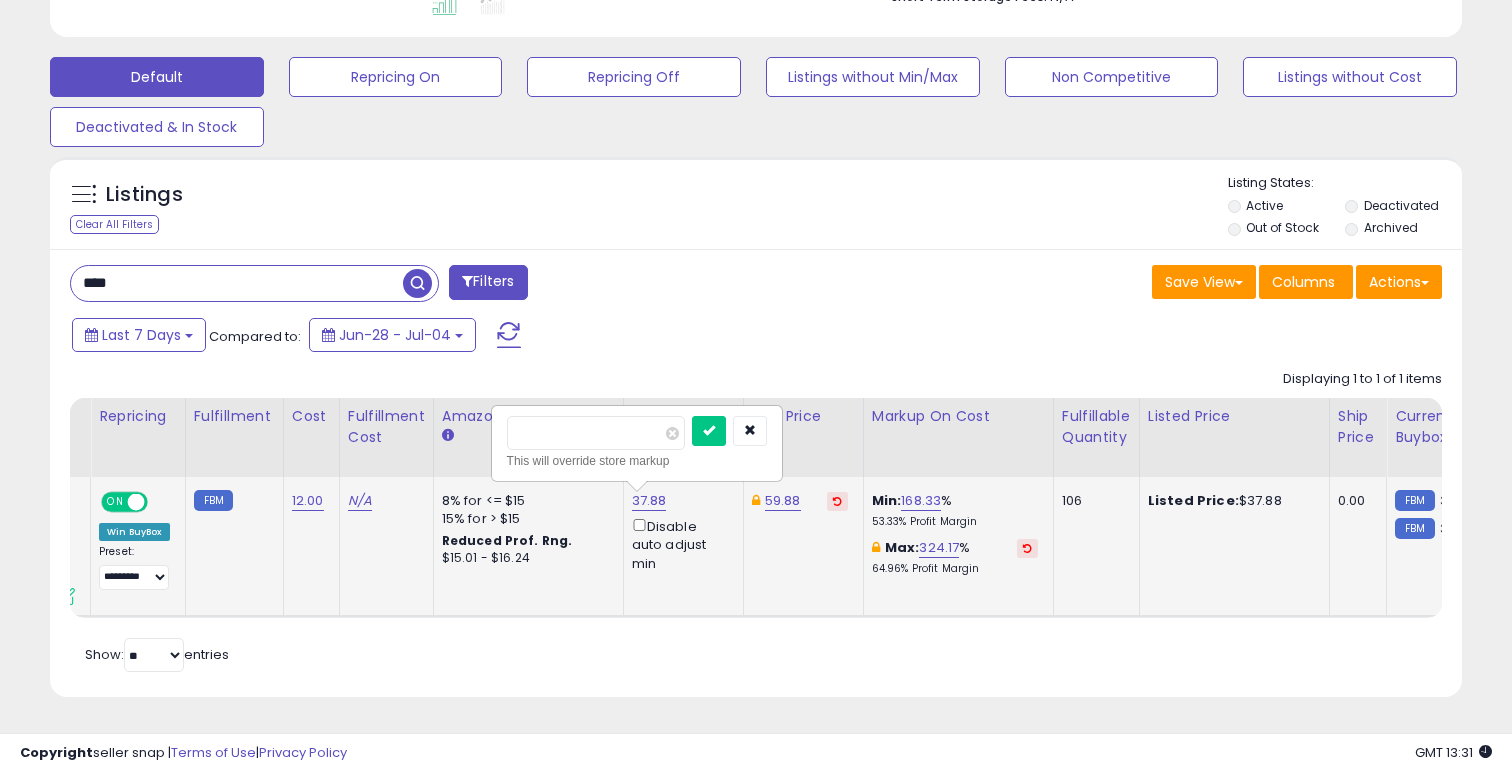 click on "*****" at bounding box center (596, 433) 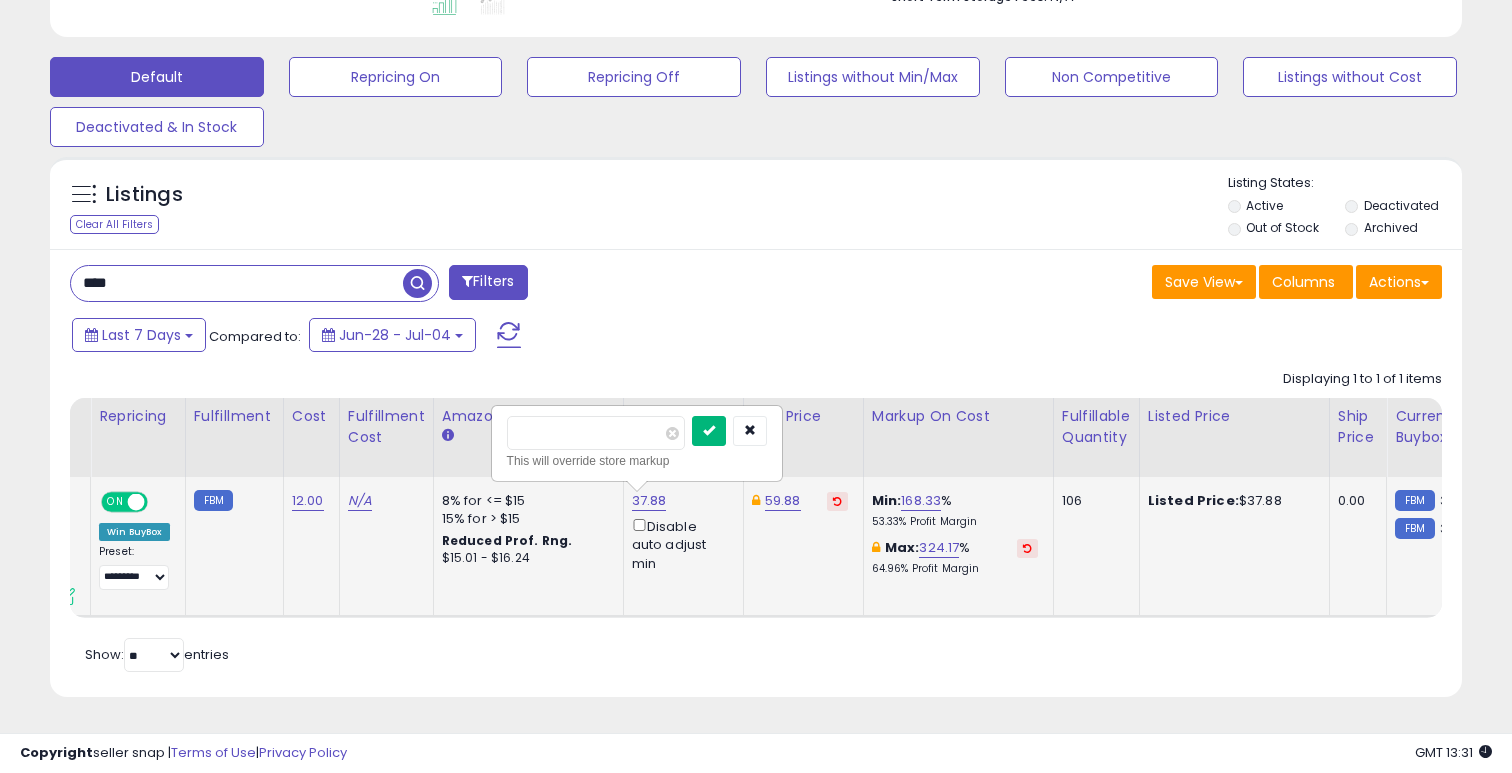 click at bounding box center [709, 430] 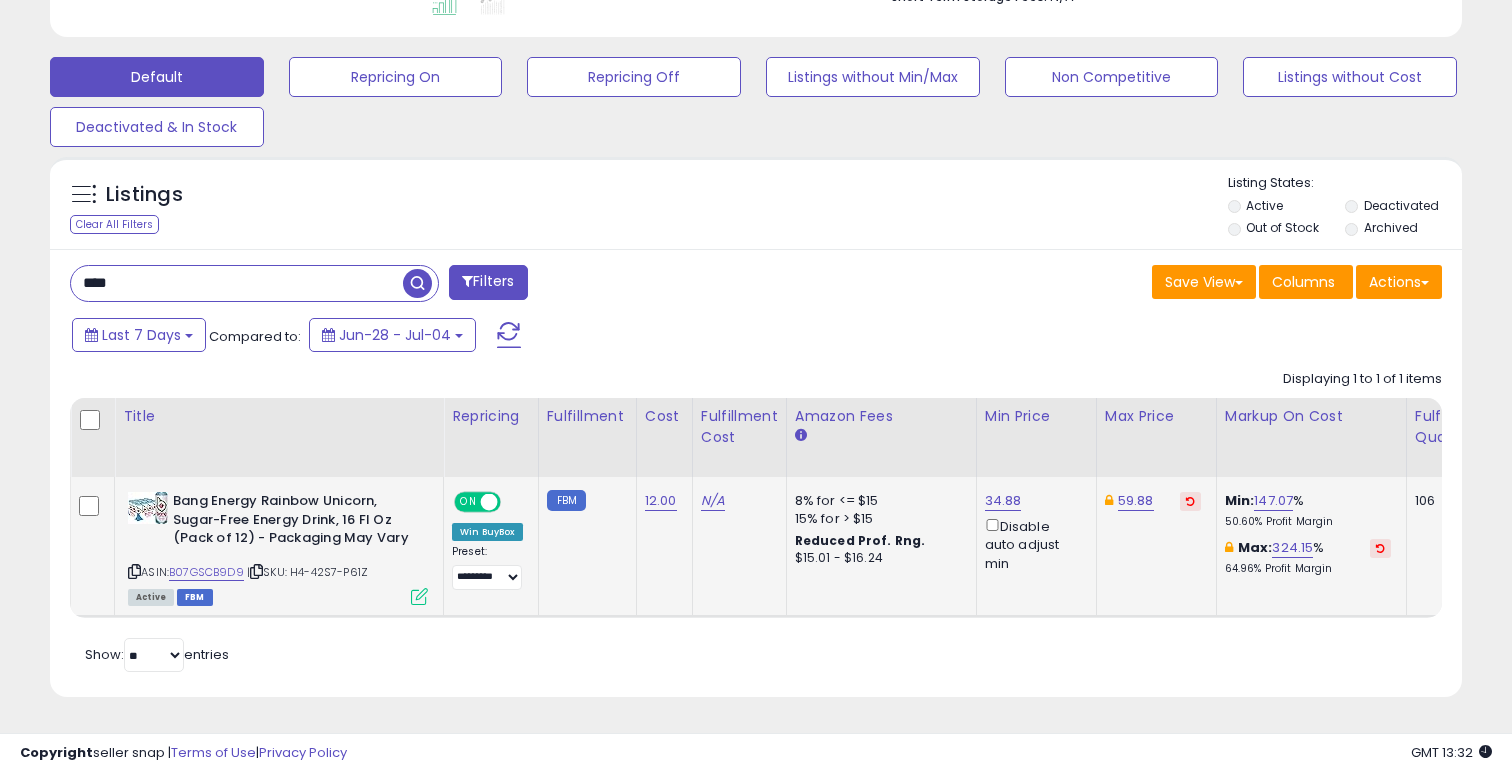 click on "****" at bounding box center (237, 283) 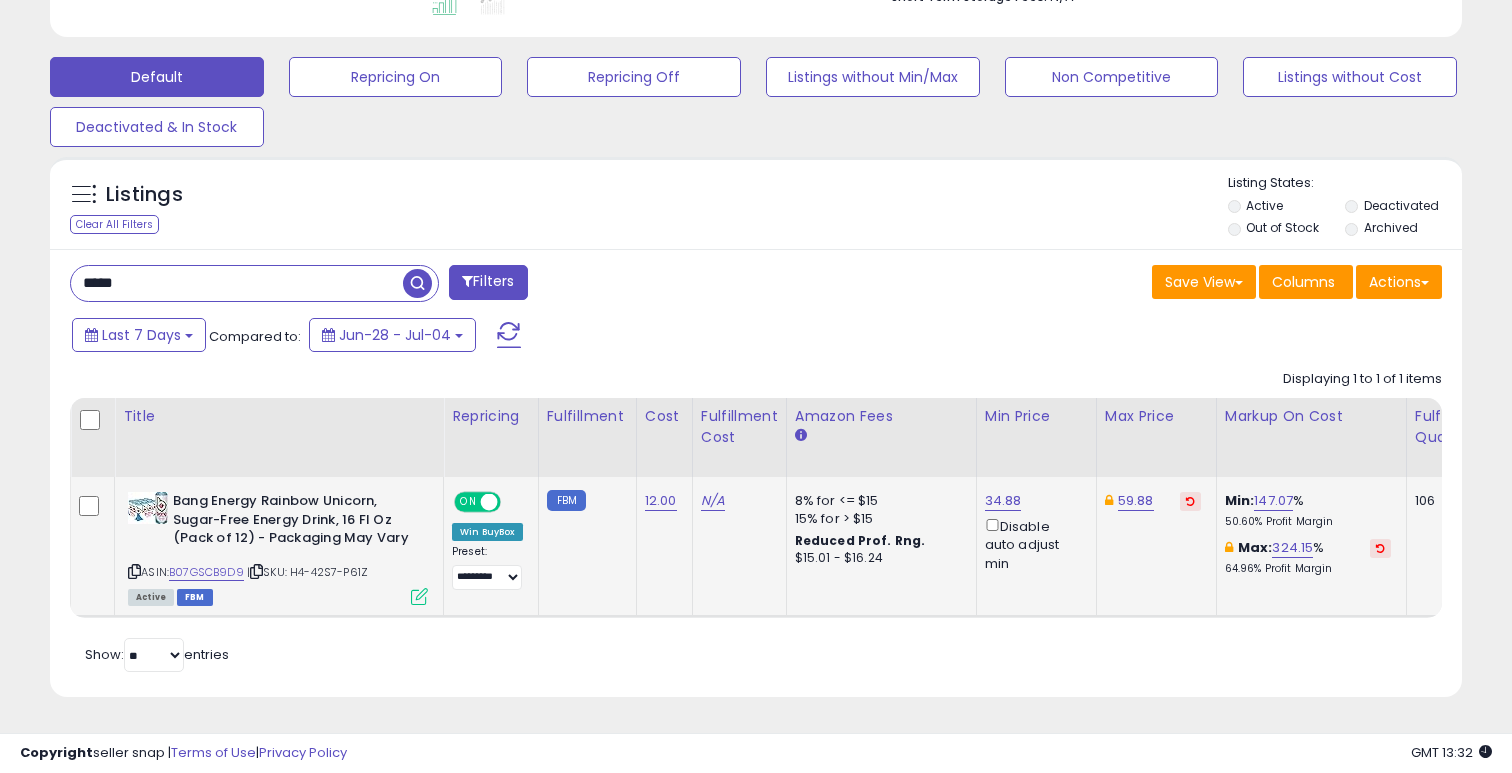 type on "**********" 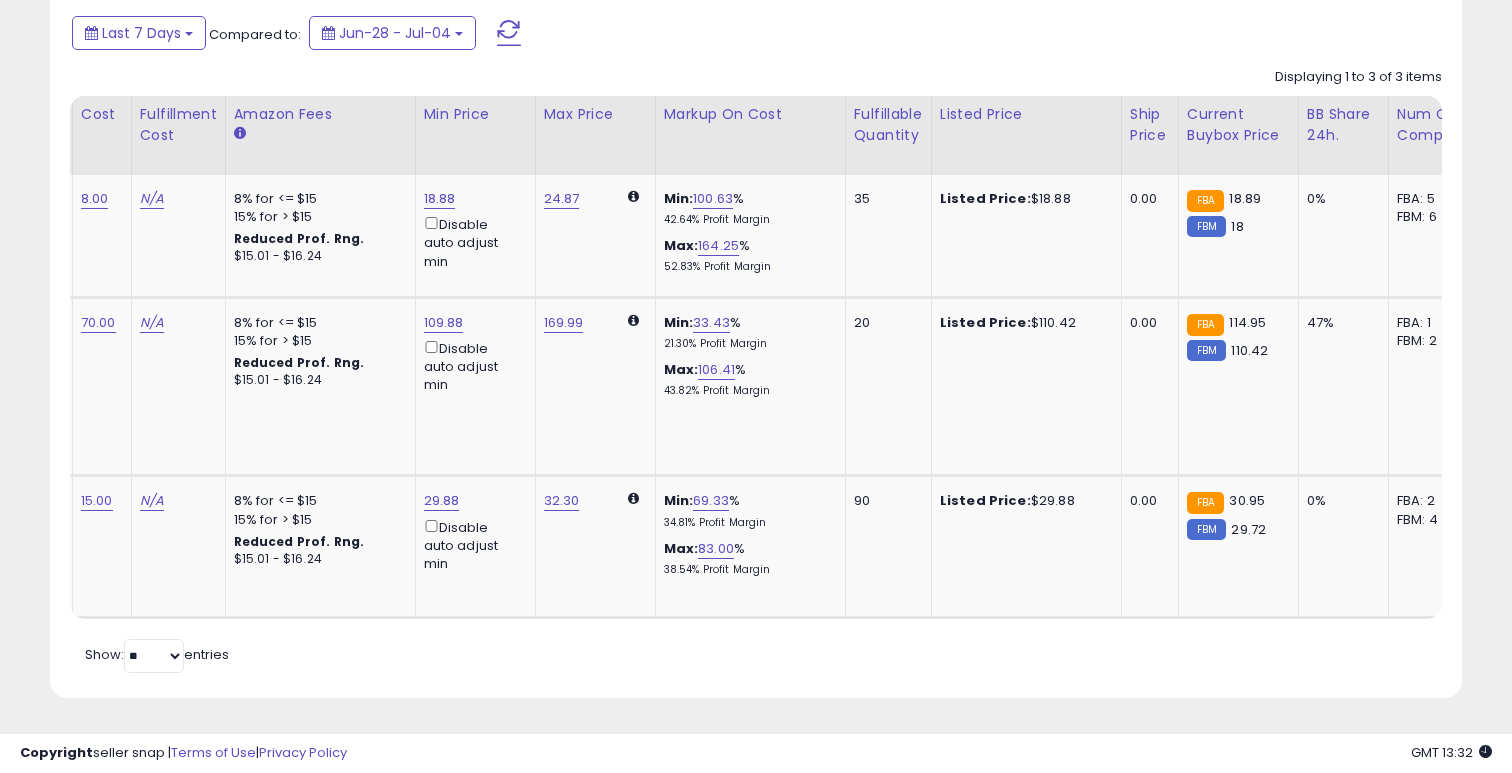 scroll, scrollTop: 0, scrollLeft: 461, axis: horizontal 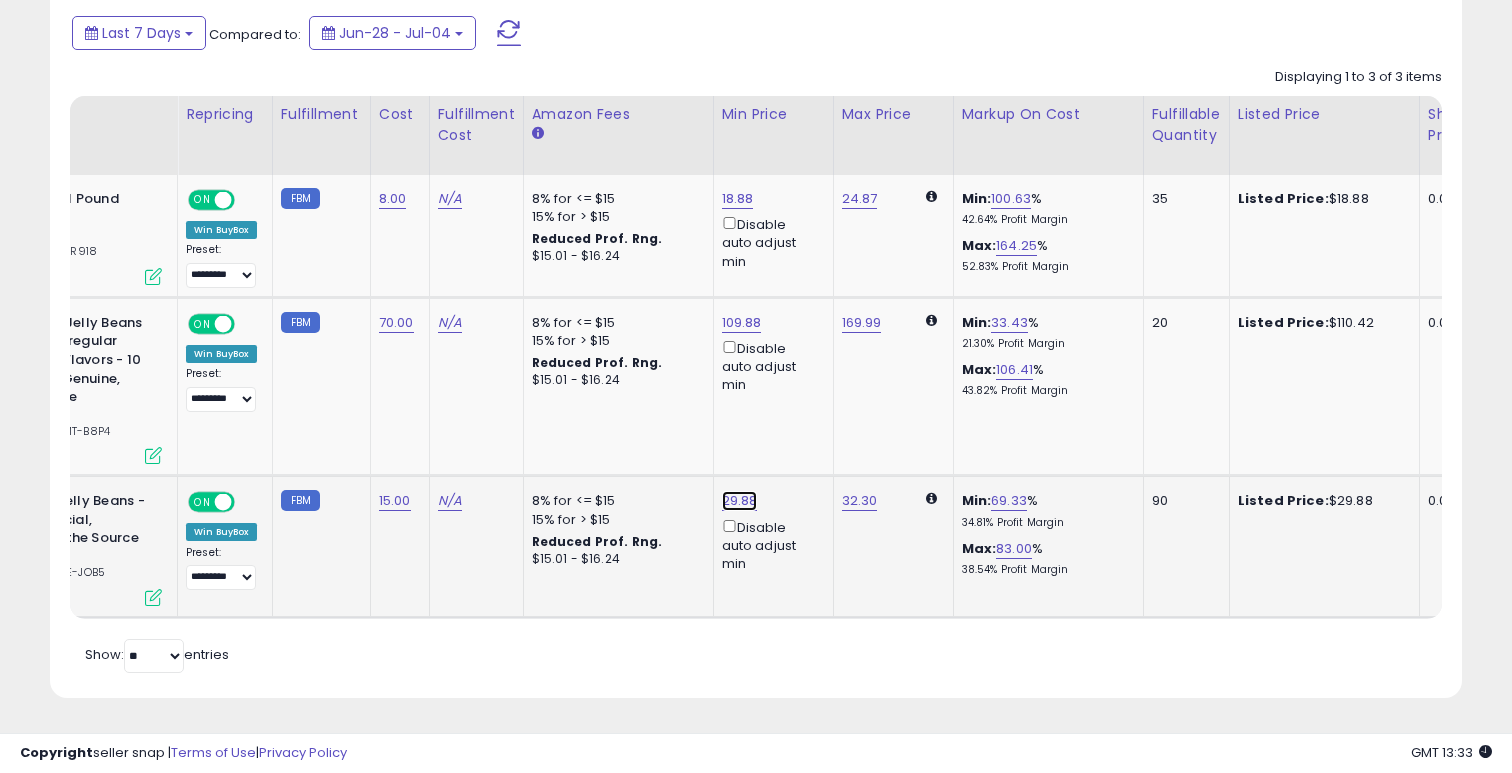 click on "29.88" at bounding box center (738, 199) 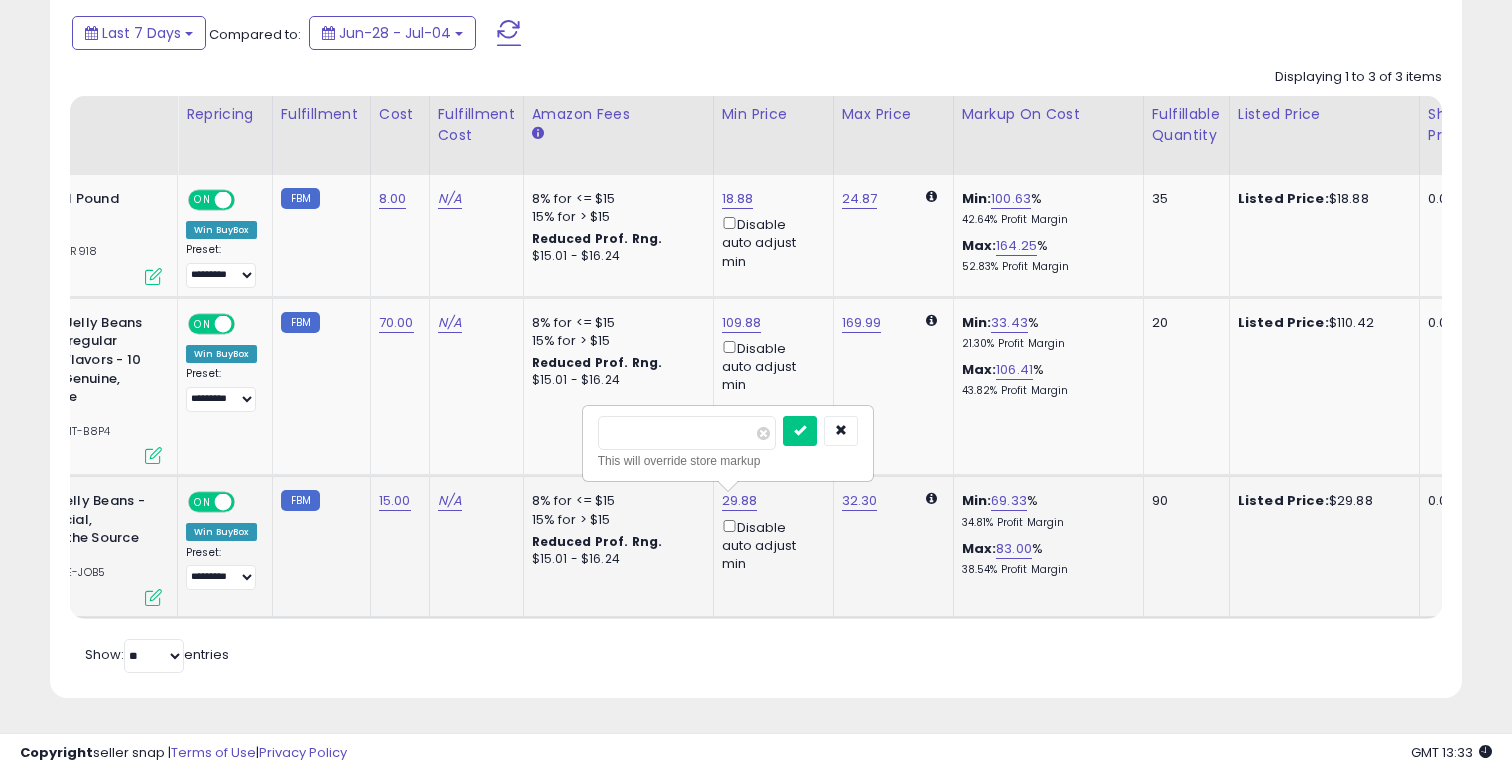 click on "*****" at bounding box center (687, 433) 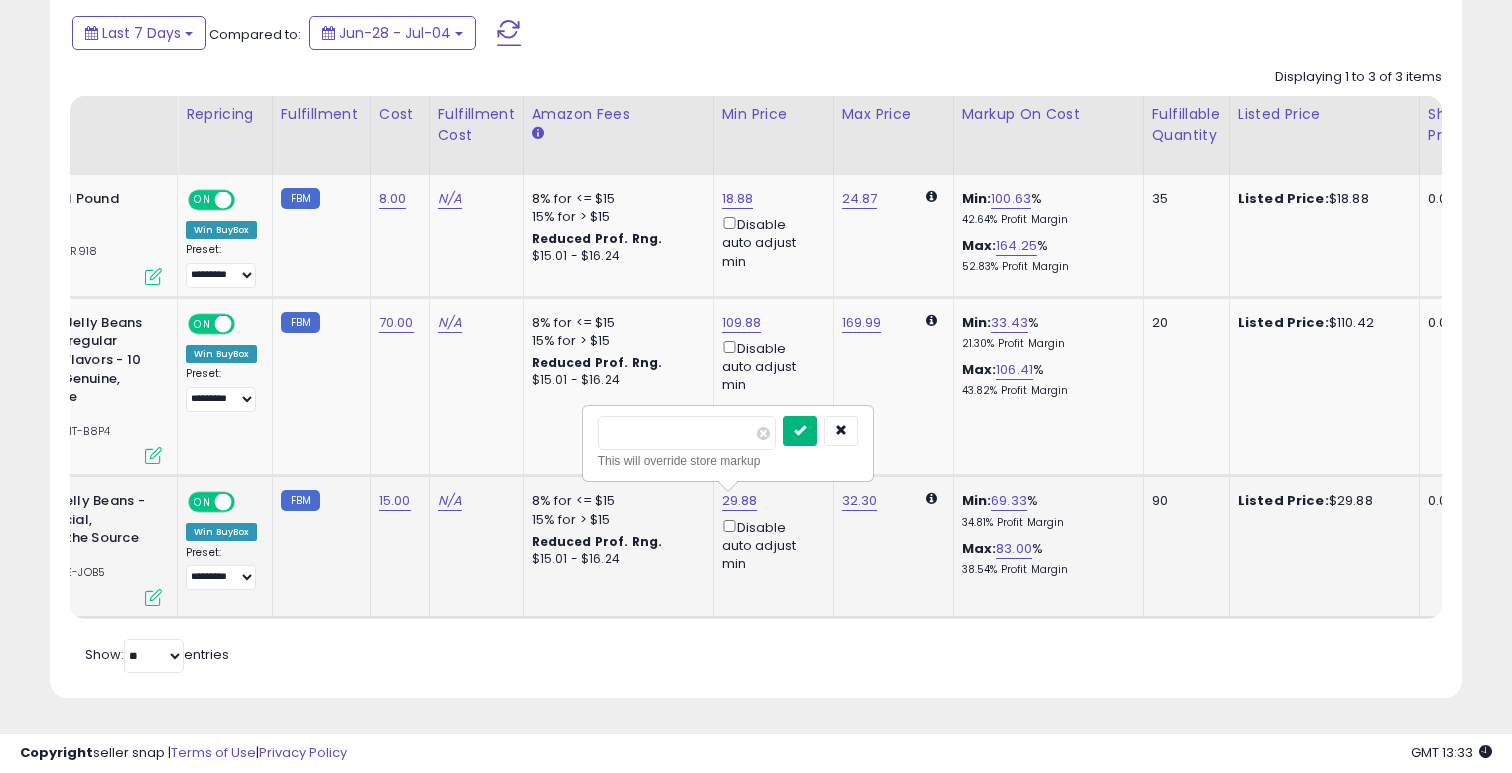 click at bounding box center [800, 430] 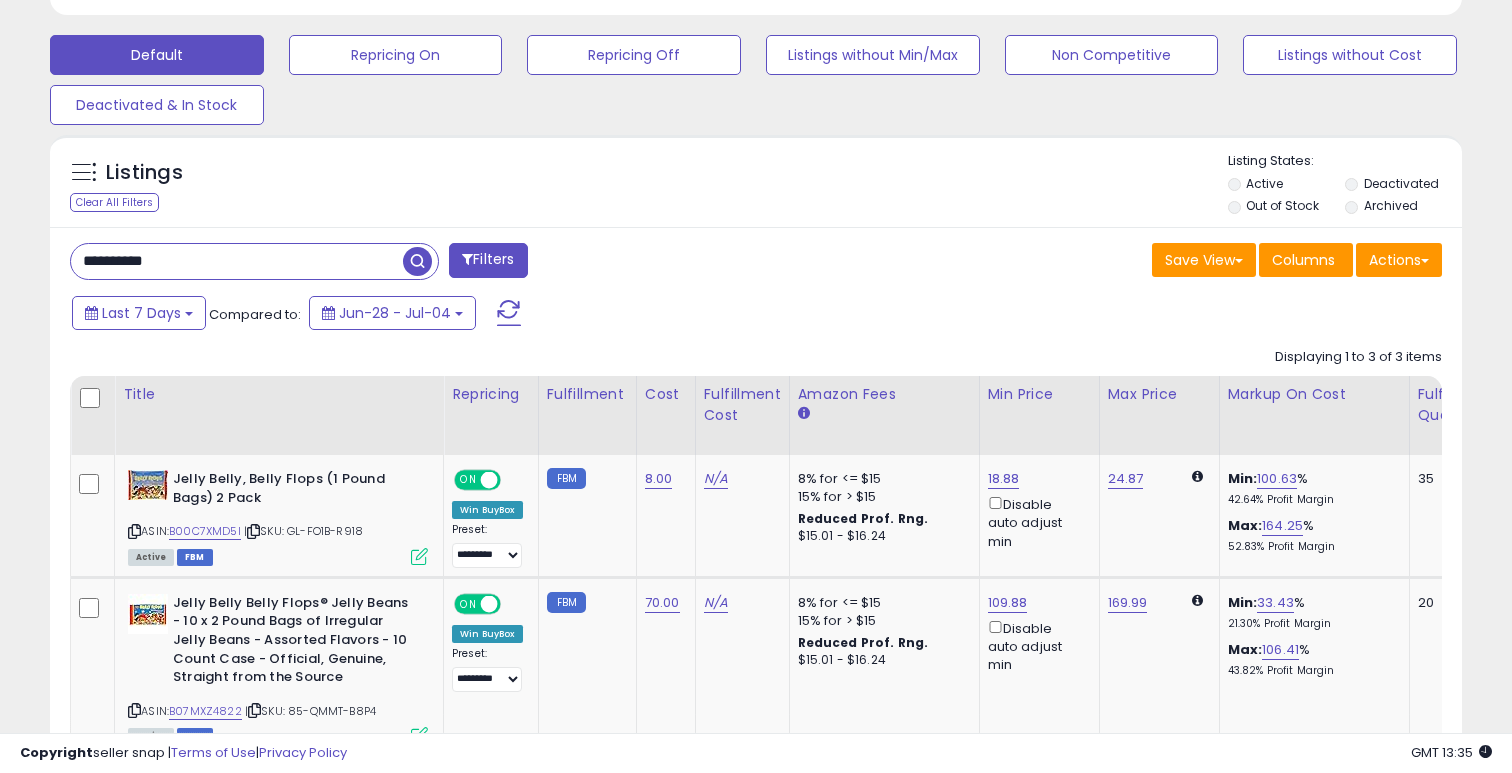 scroll, scrollTop: 645, scrollLeft: 0, axis: vertical 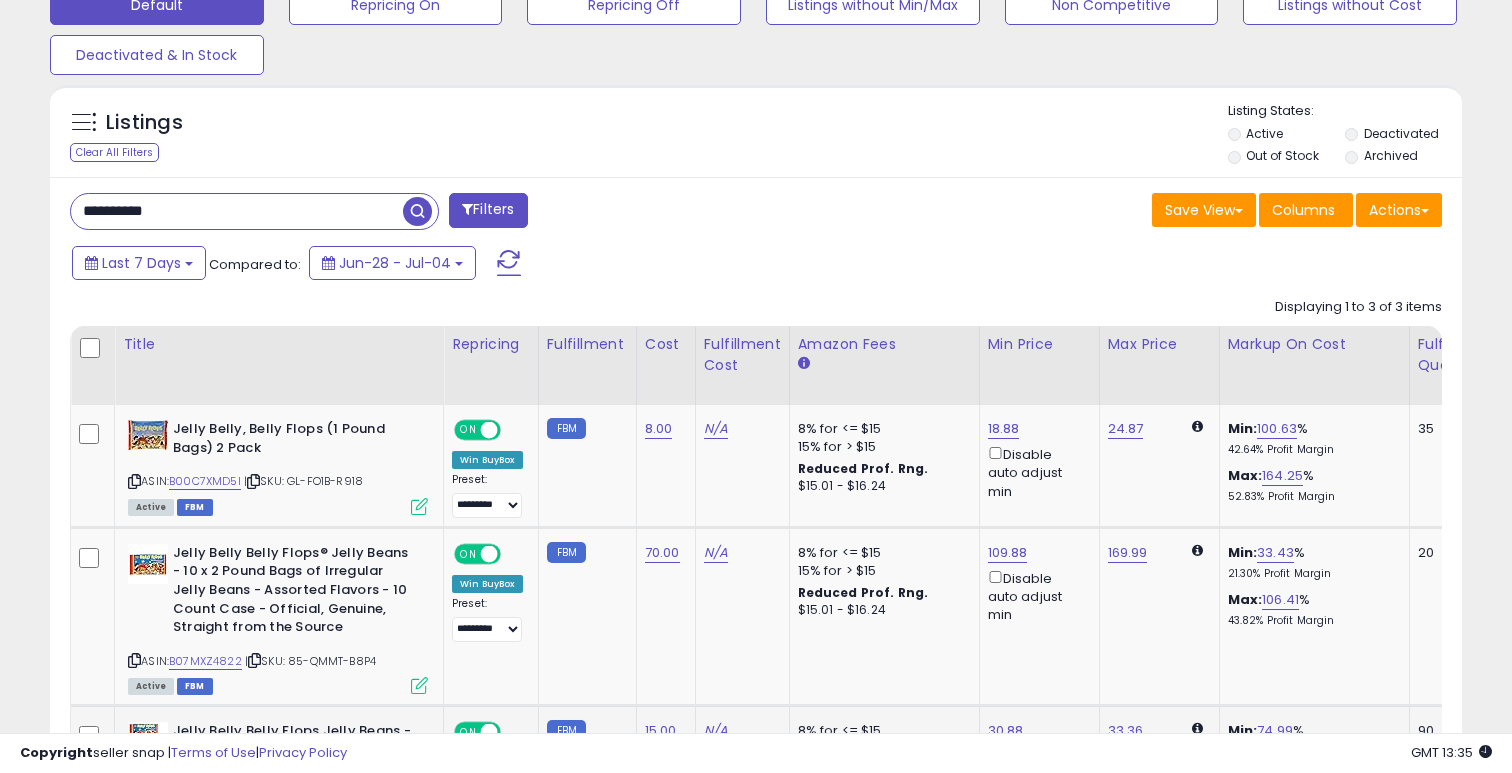 click on "**********" at bounding box center (237, 211) 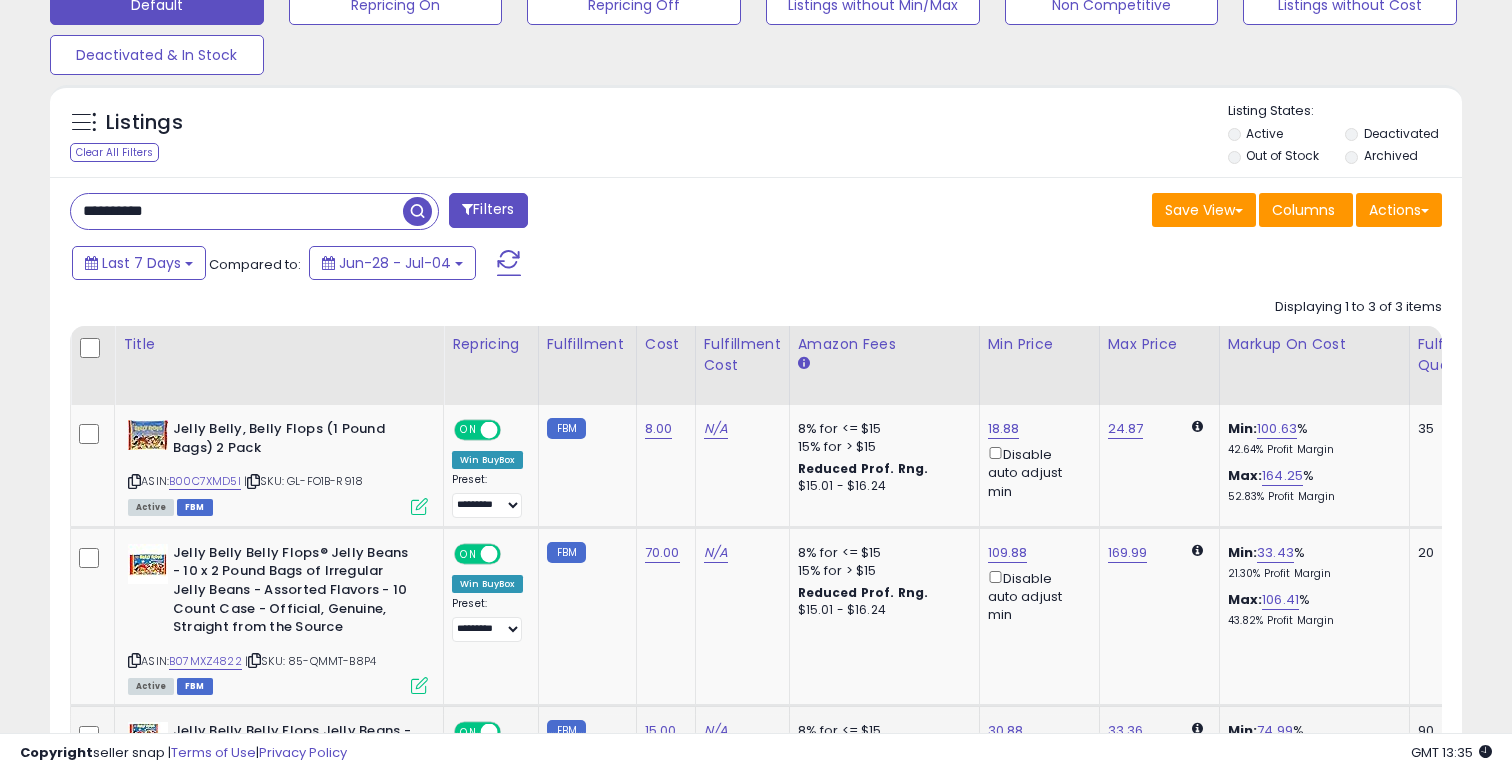 click on "**********" at bounding box center [237, 211] 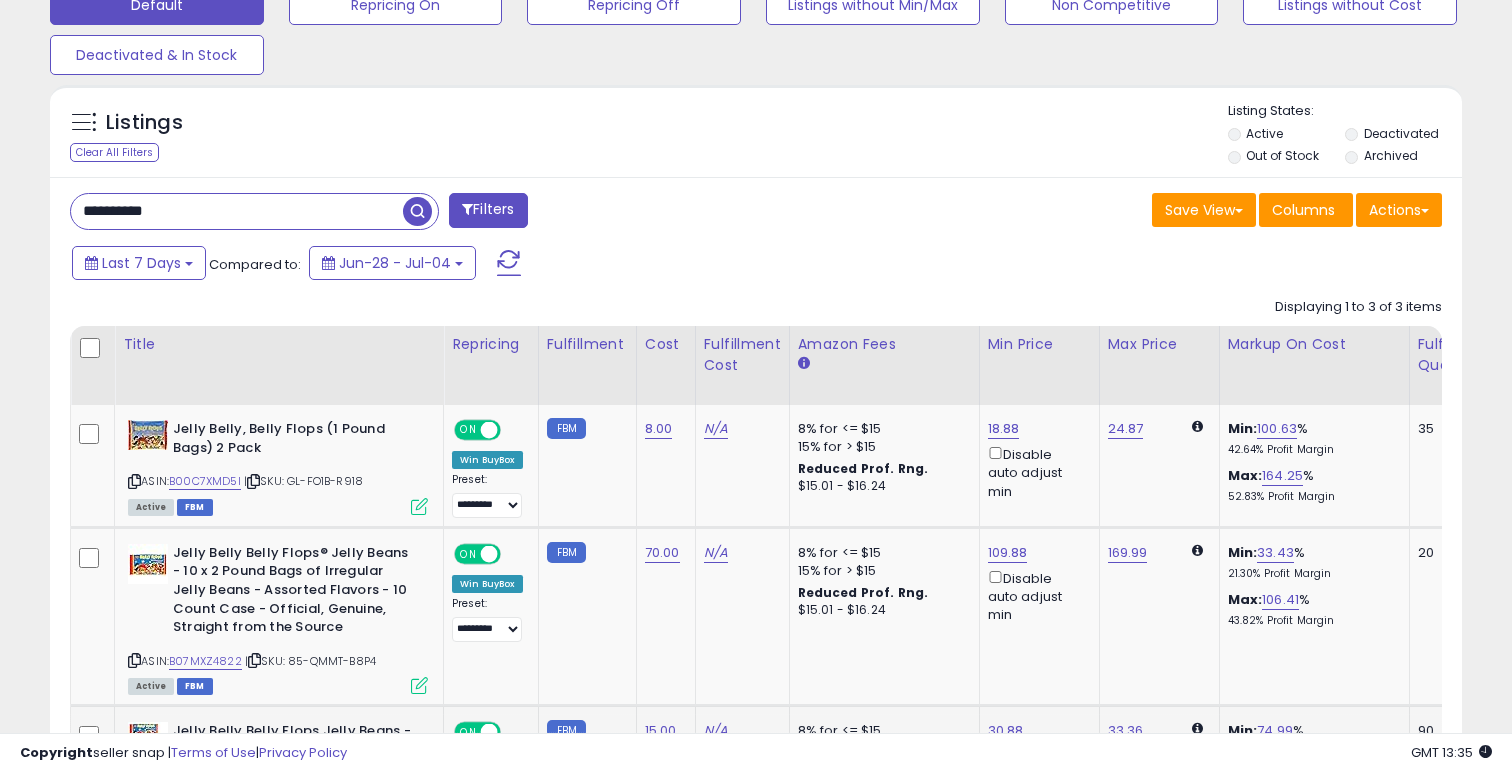 click on "**********" at bounding box center (237, 211) 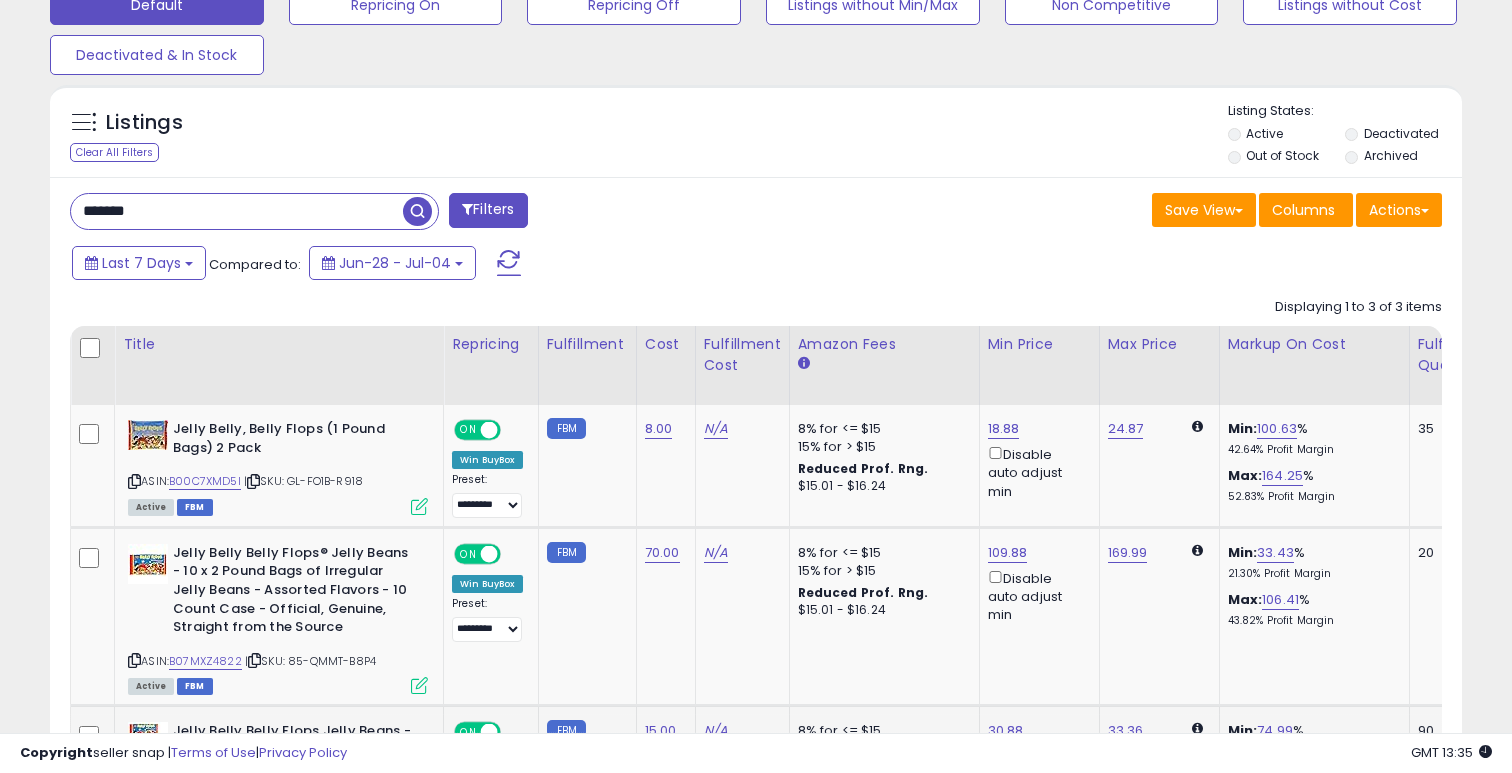 click at bounding box center [417, 211] 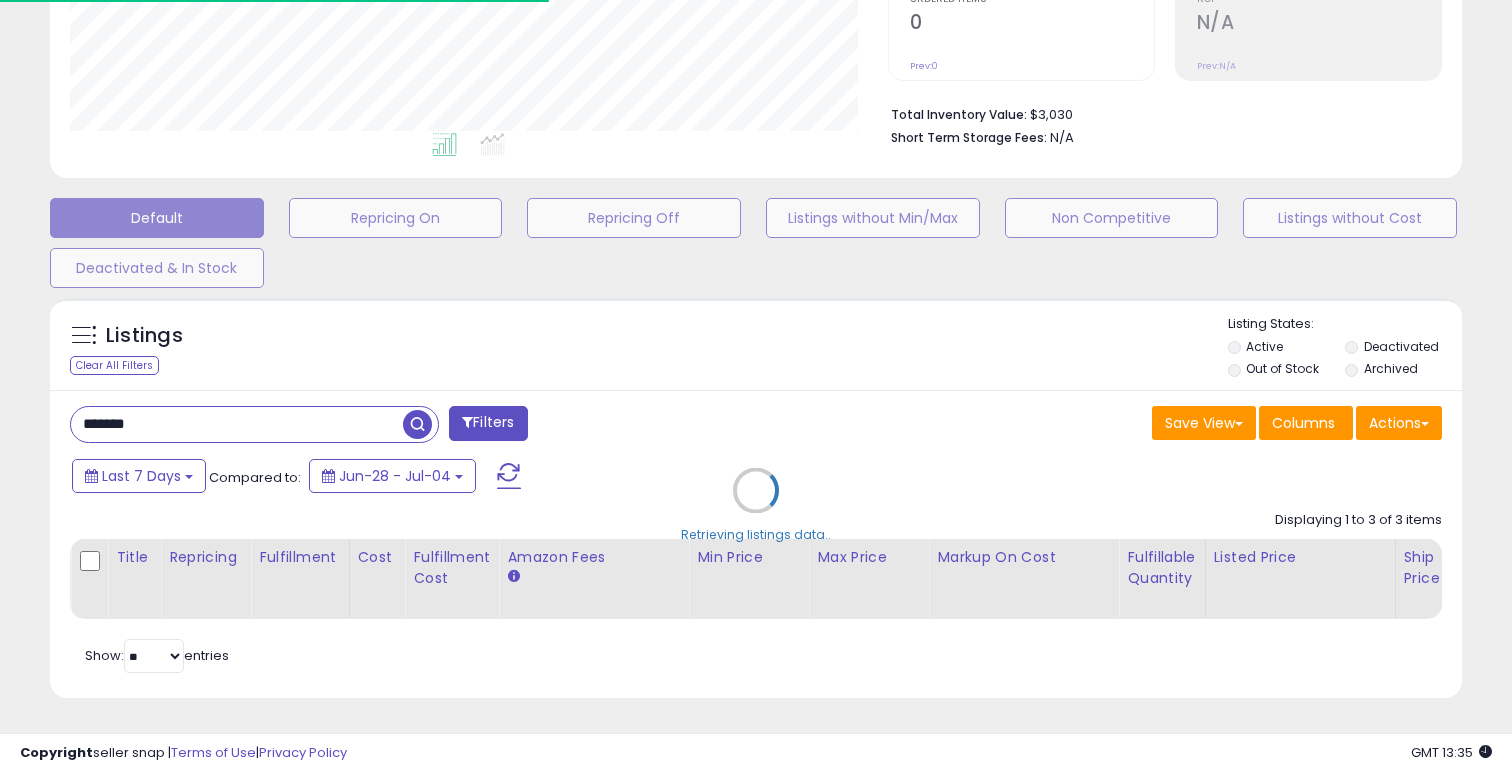 scroll, scrollTop: 573, scrollLeft: 0, axis: vertical 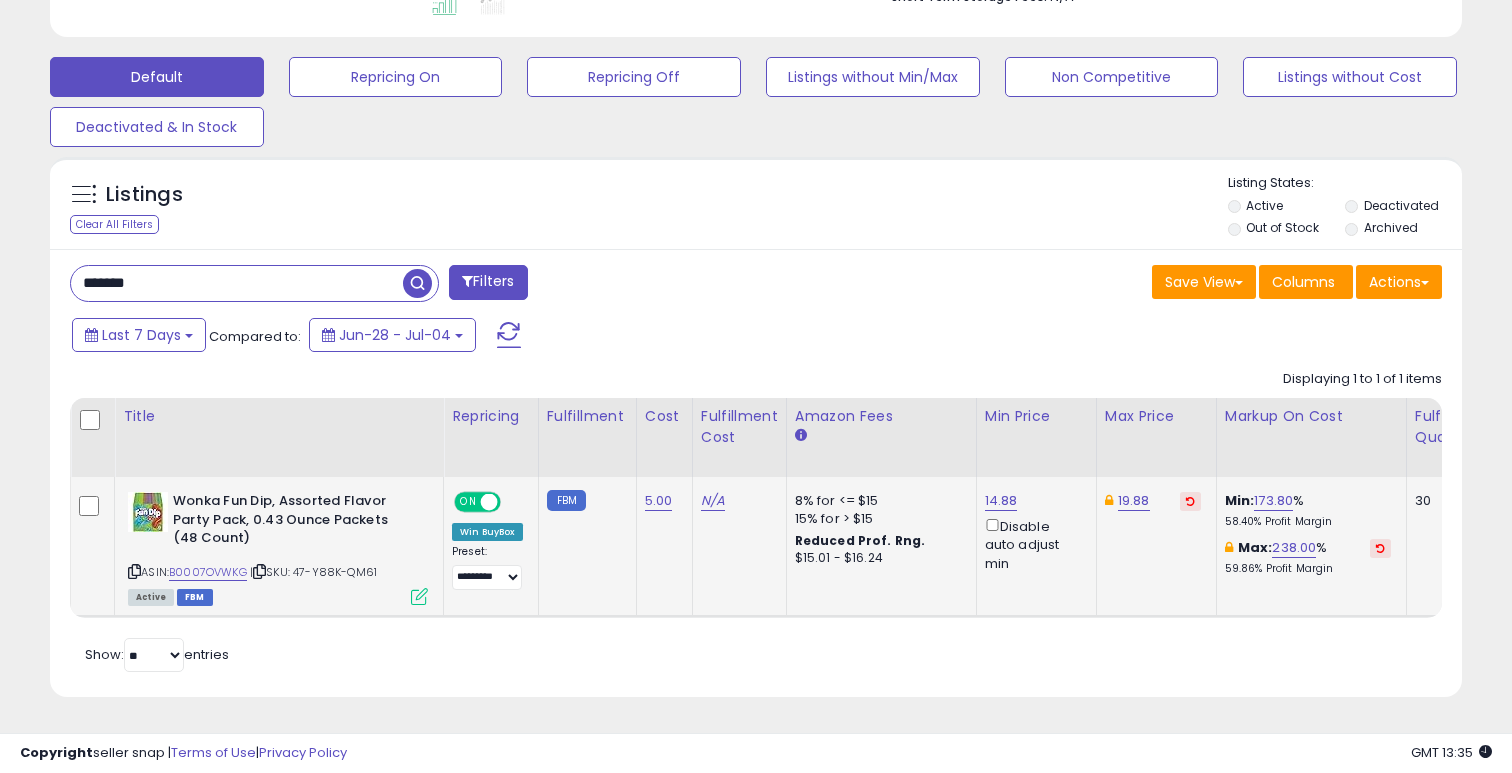 click on "B0007OVWKG" at bounding box center [208, 572] 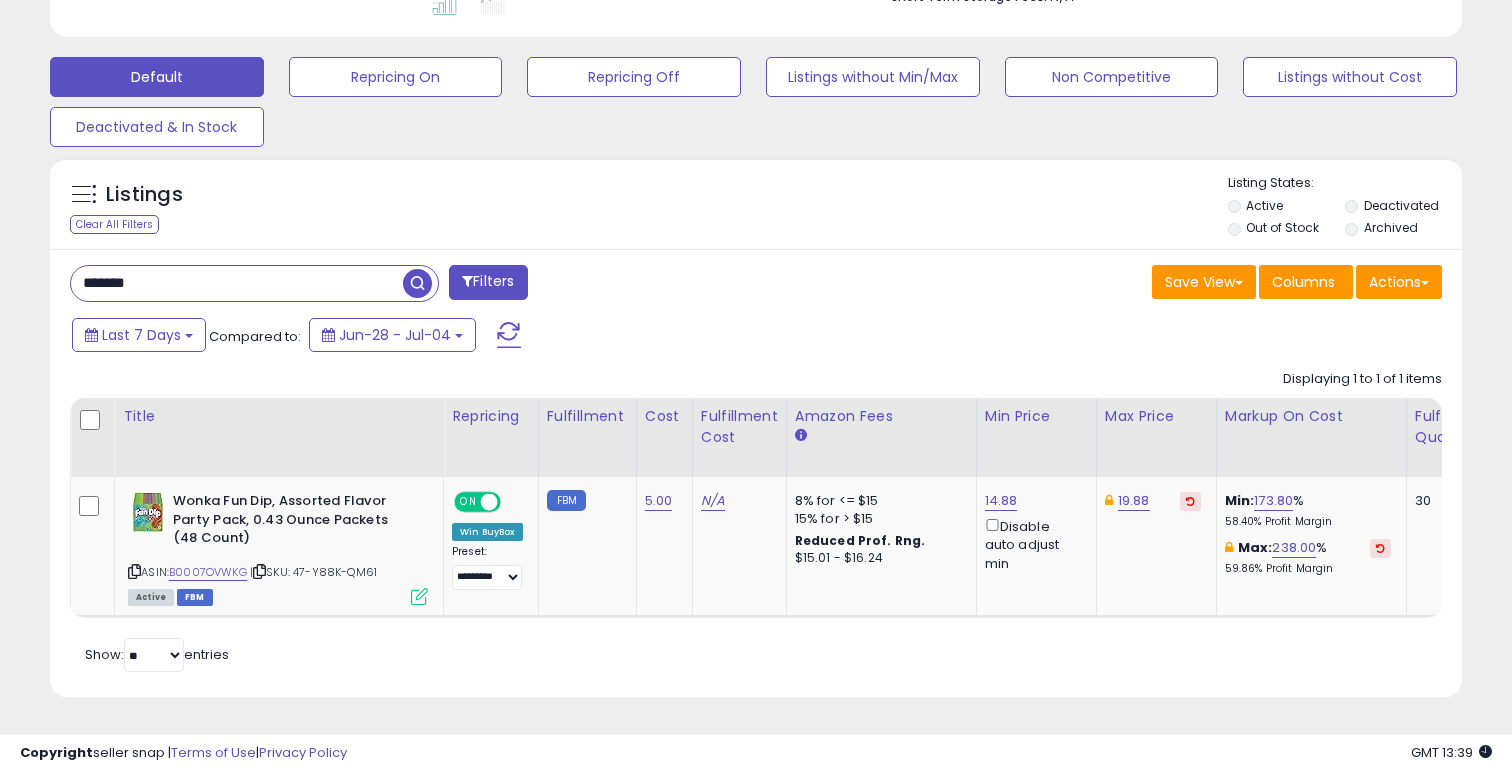 click on "*******
Filters
Save View
Save As New View
Update Current View" at bounding box center [756, 473] 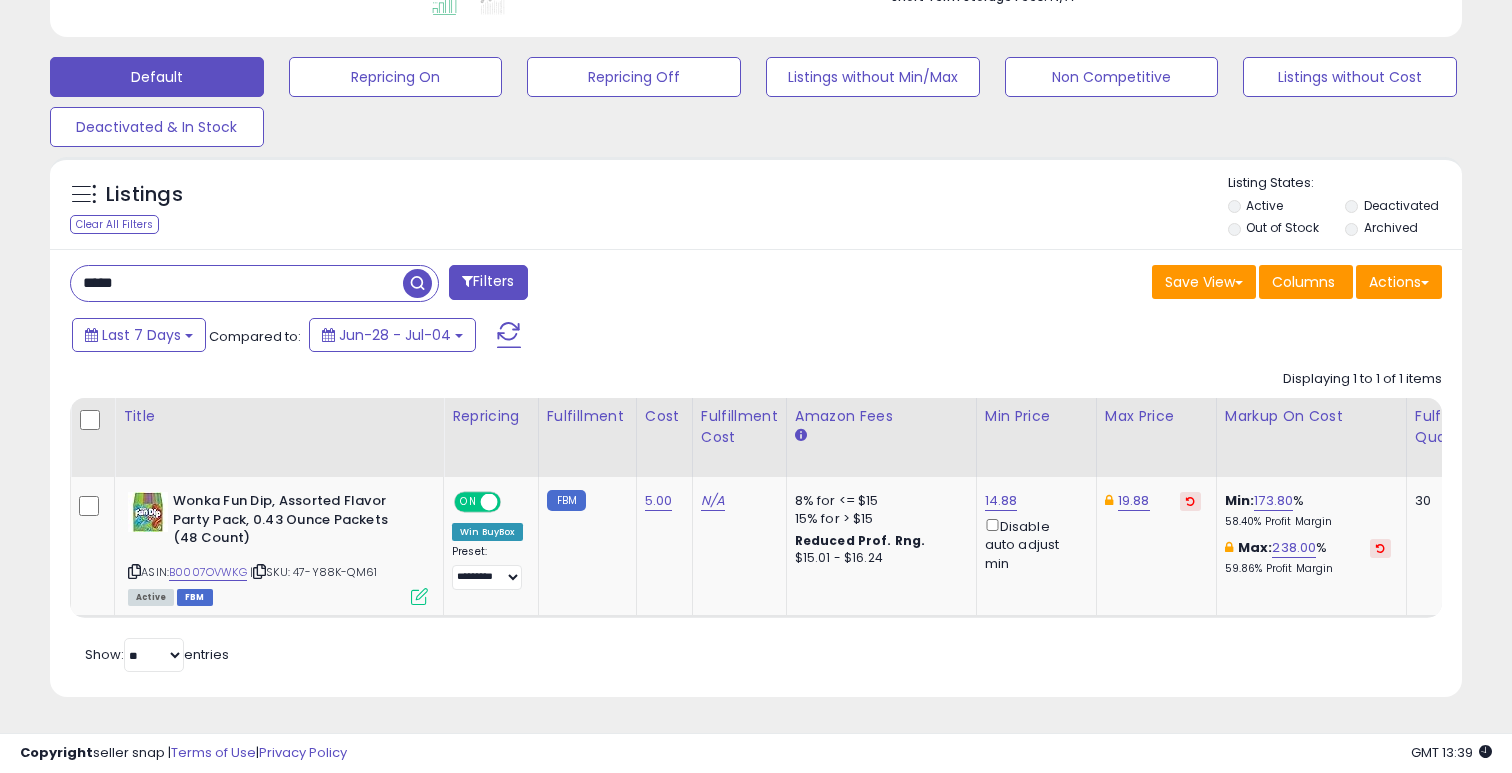 type on "*****" 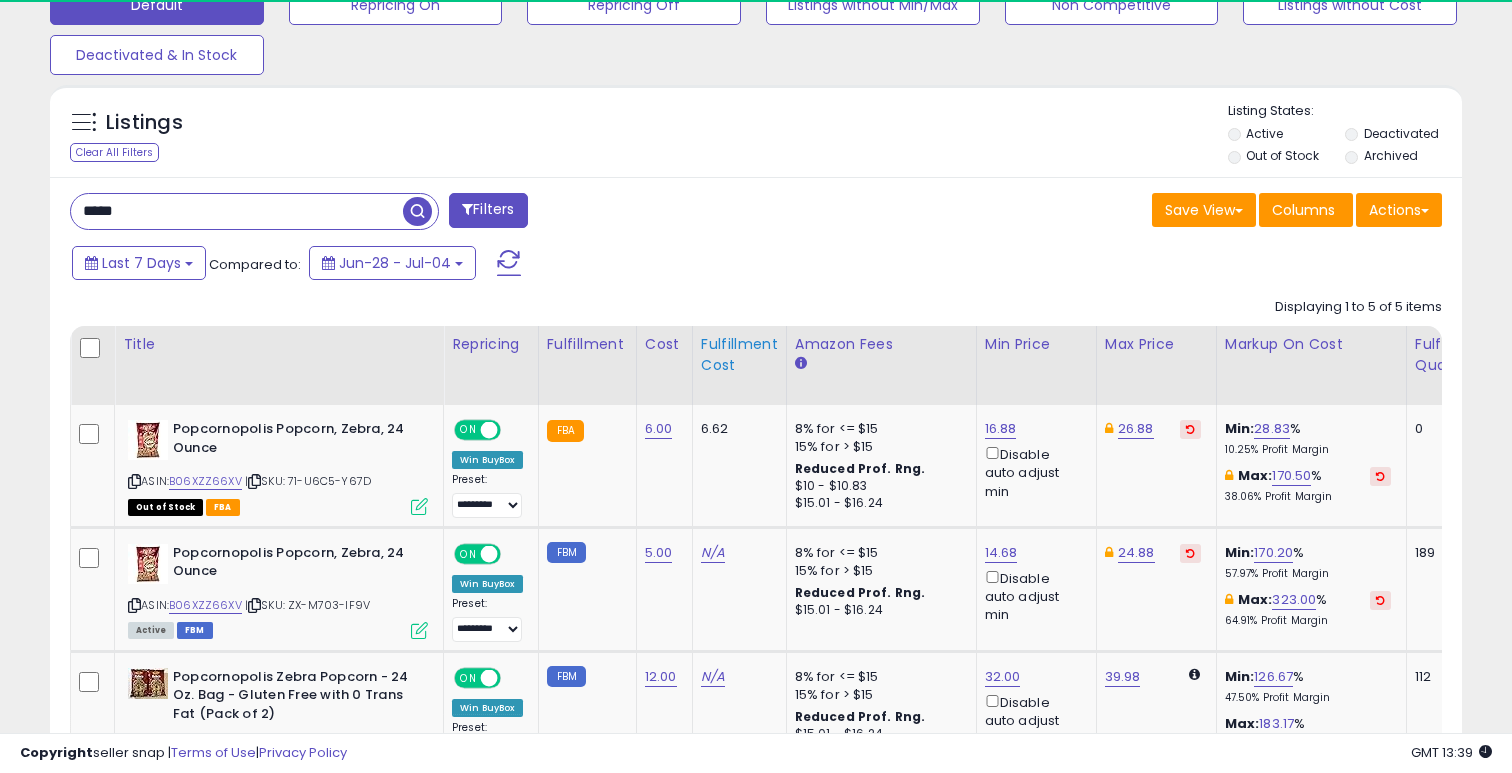 scroll, scrollTop: 792, scrollLeft: 0, axis: vertical 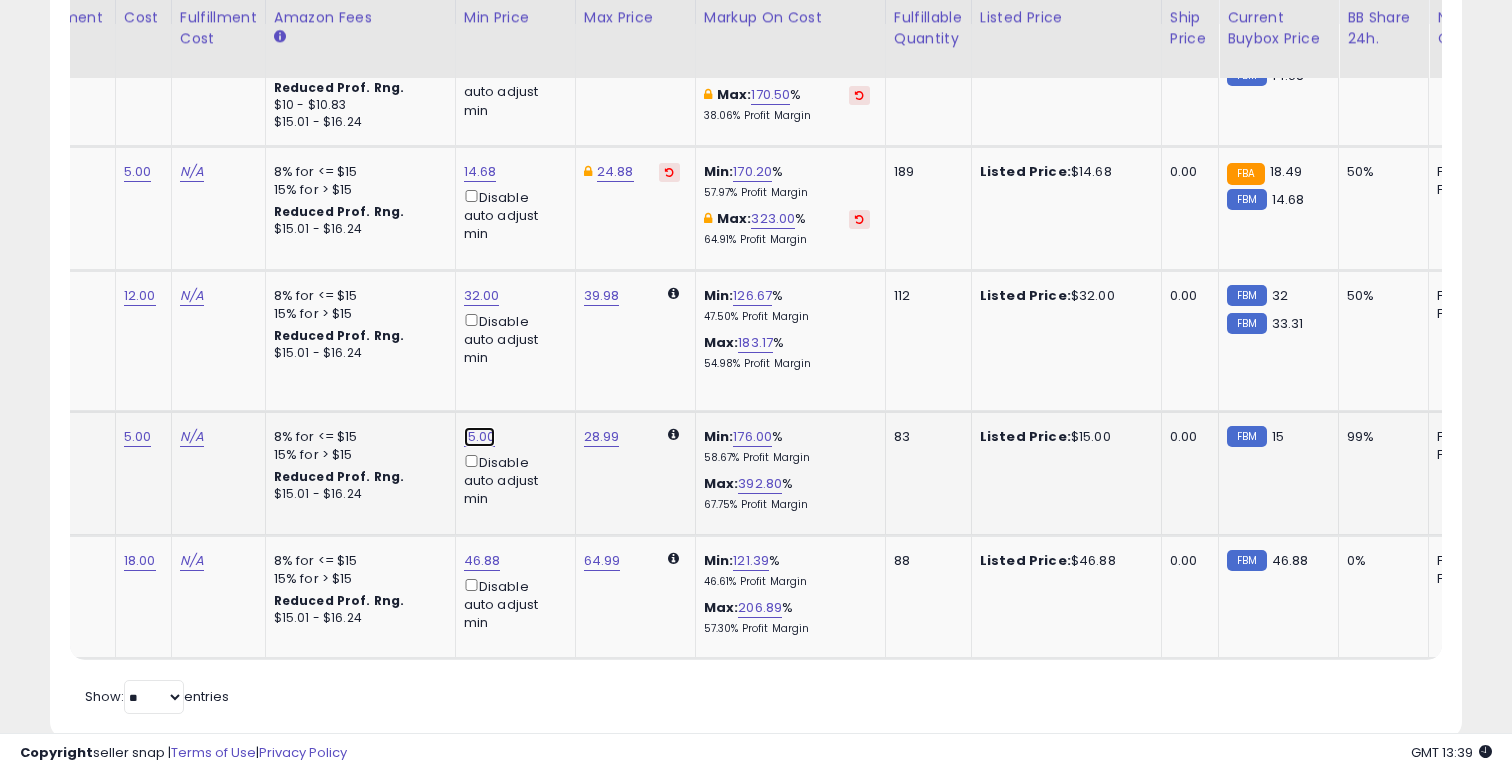 click on "15.00" at bounding box center [480, 48] 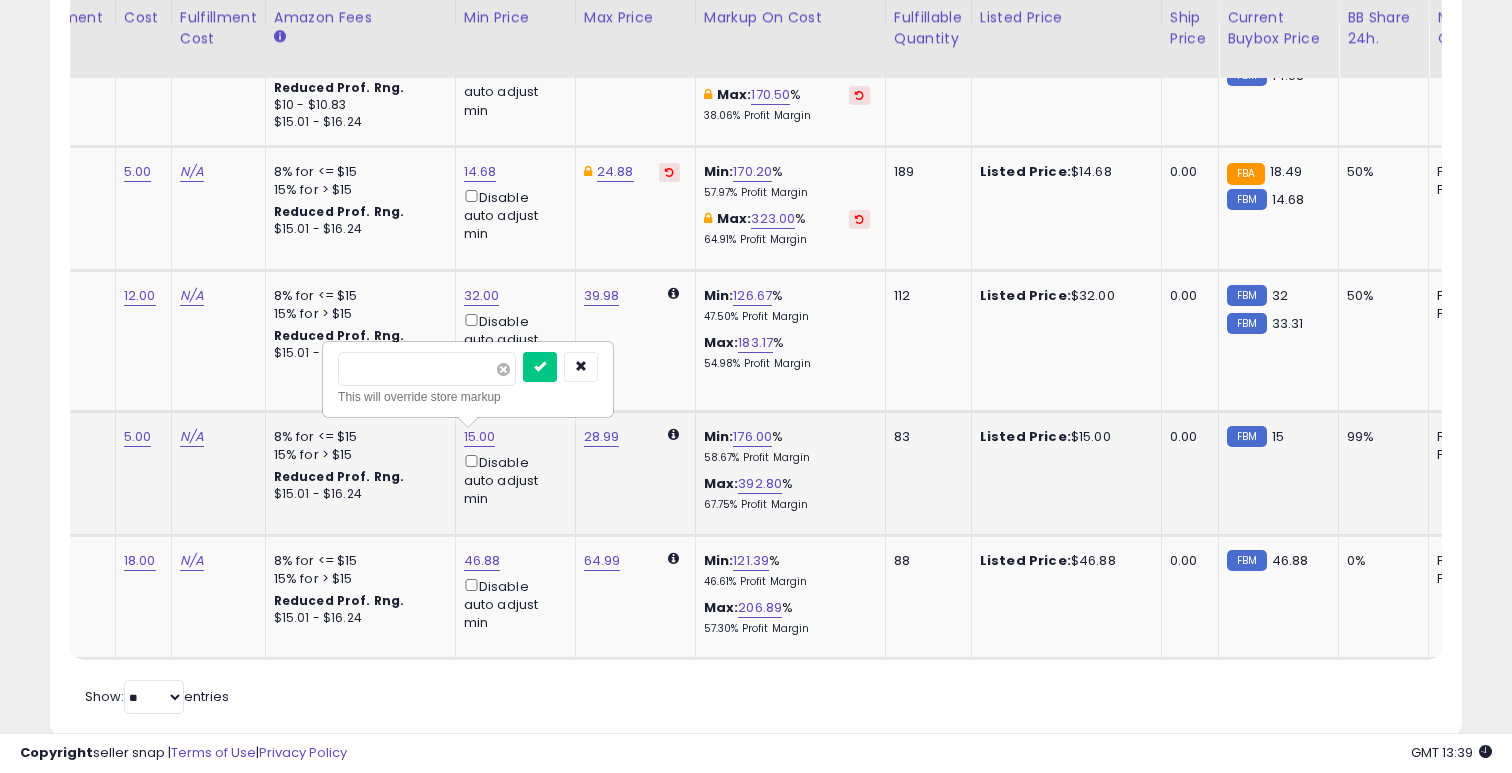 click at bounding box center [503, 369] 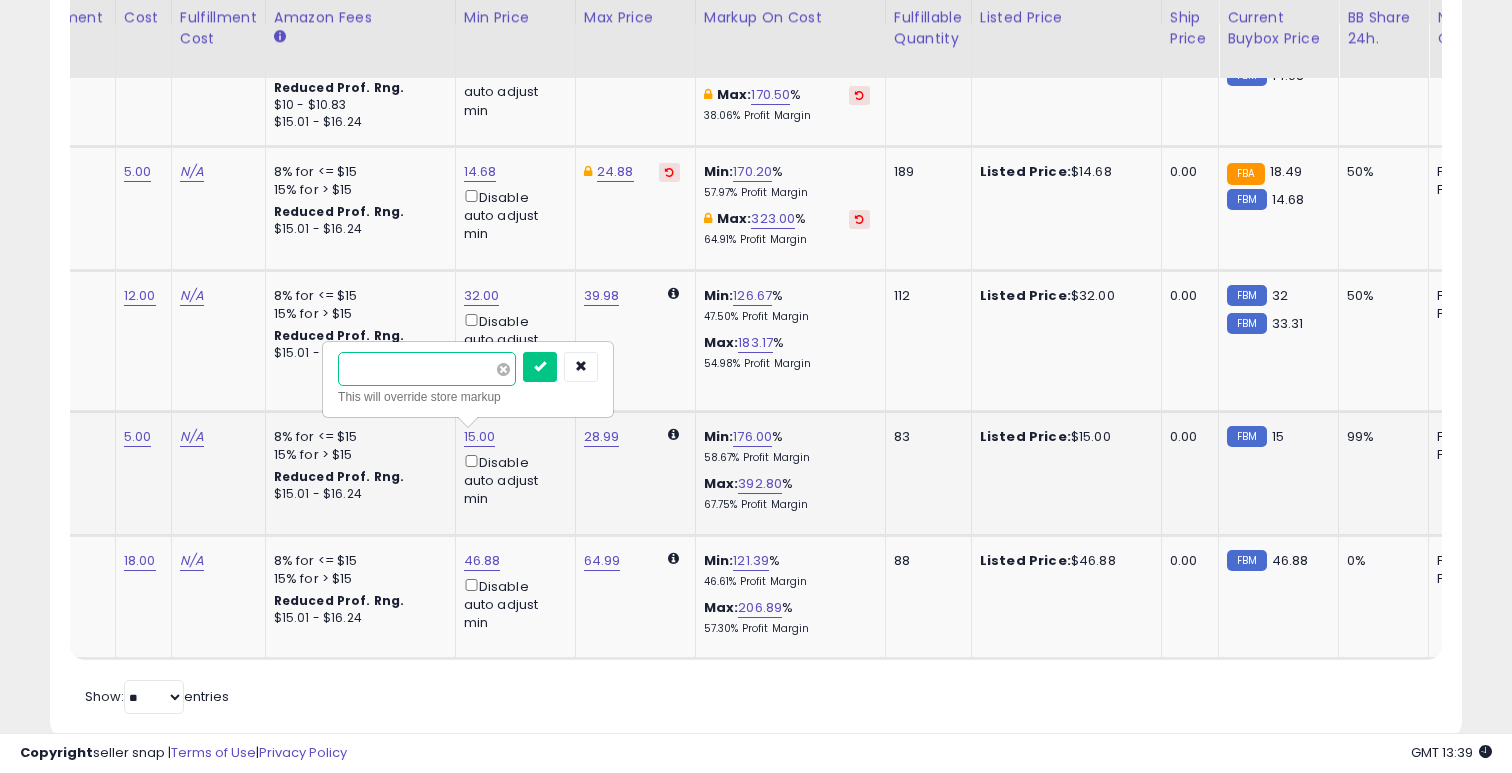 type on "**" 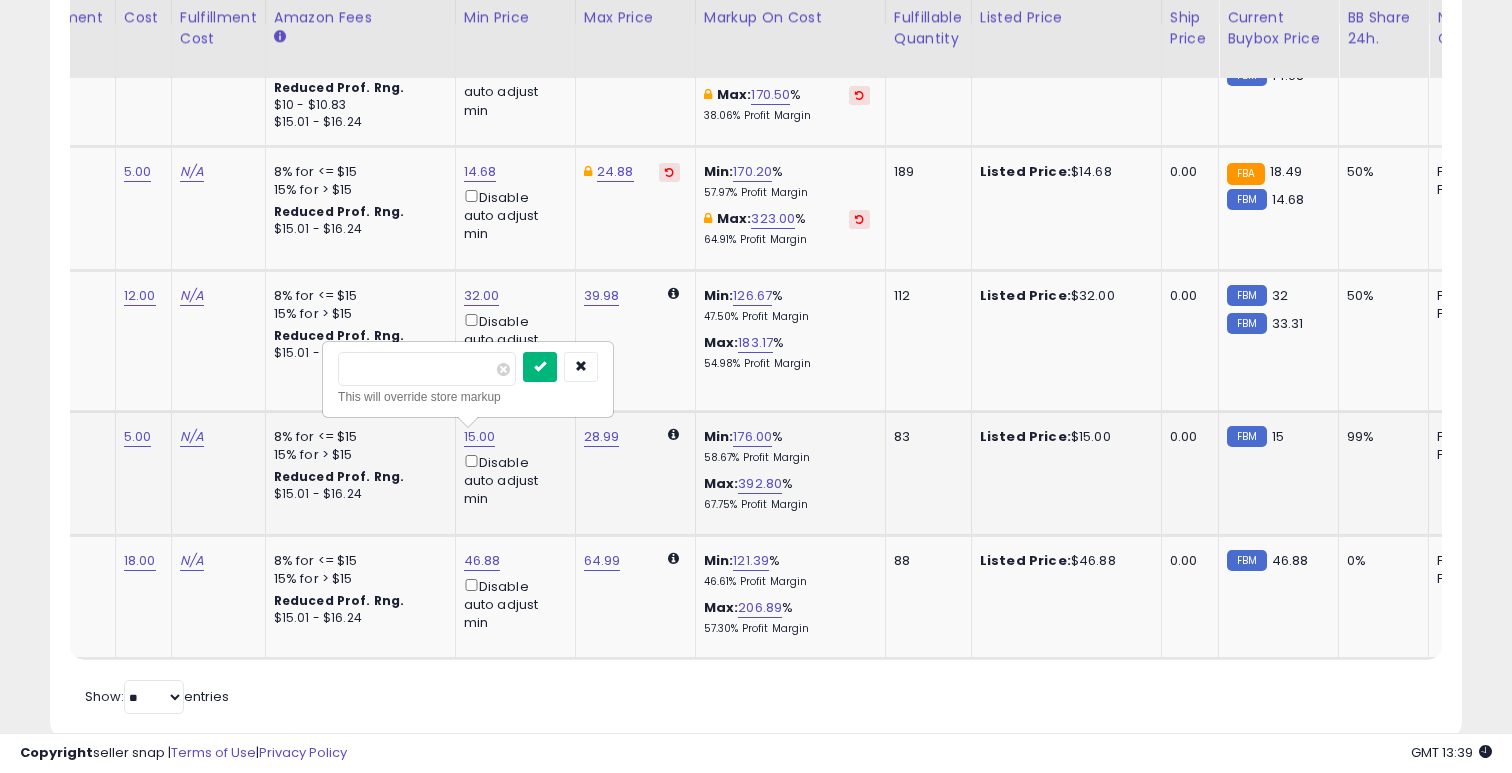 click at bounding box center [540, 366] 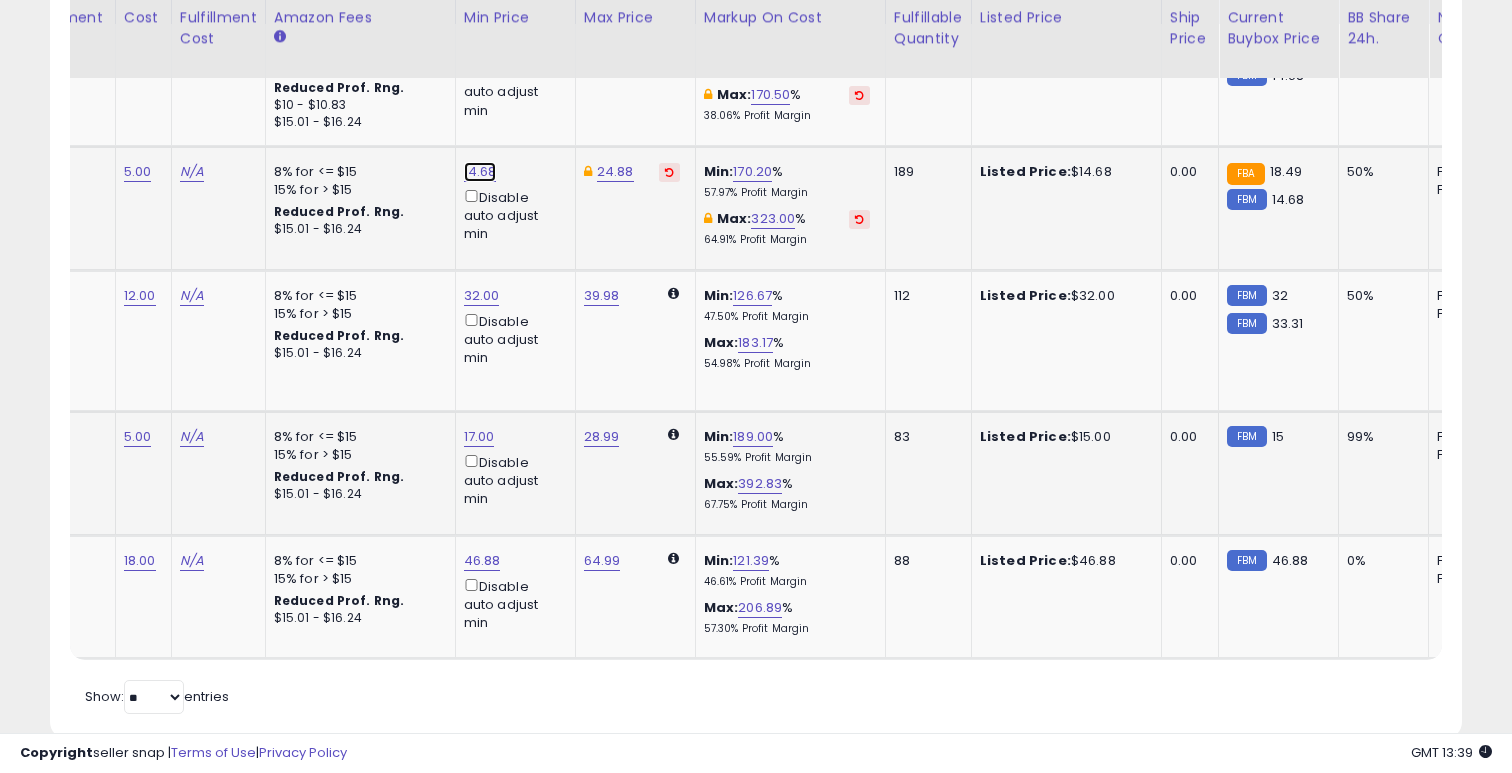 click on "14.68" at bounding box center (480, 48) 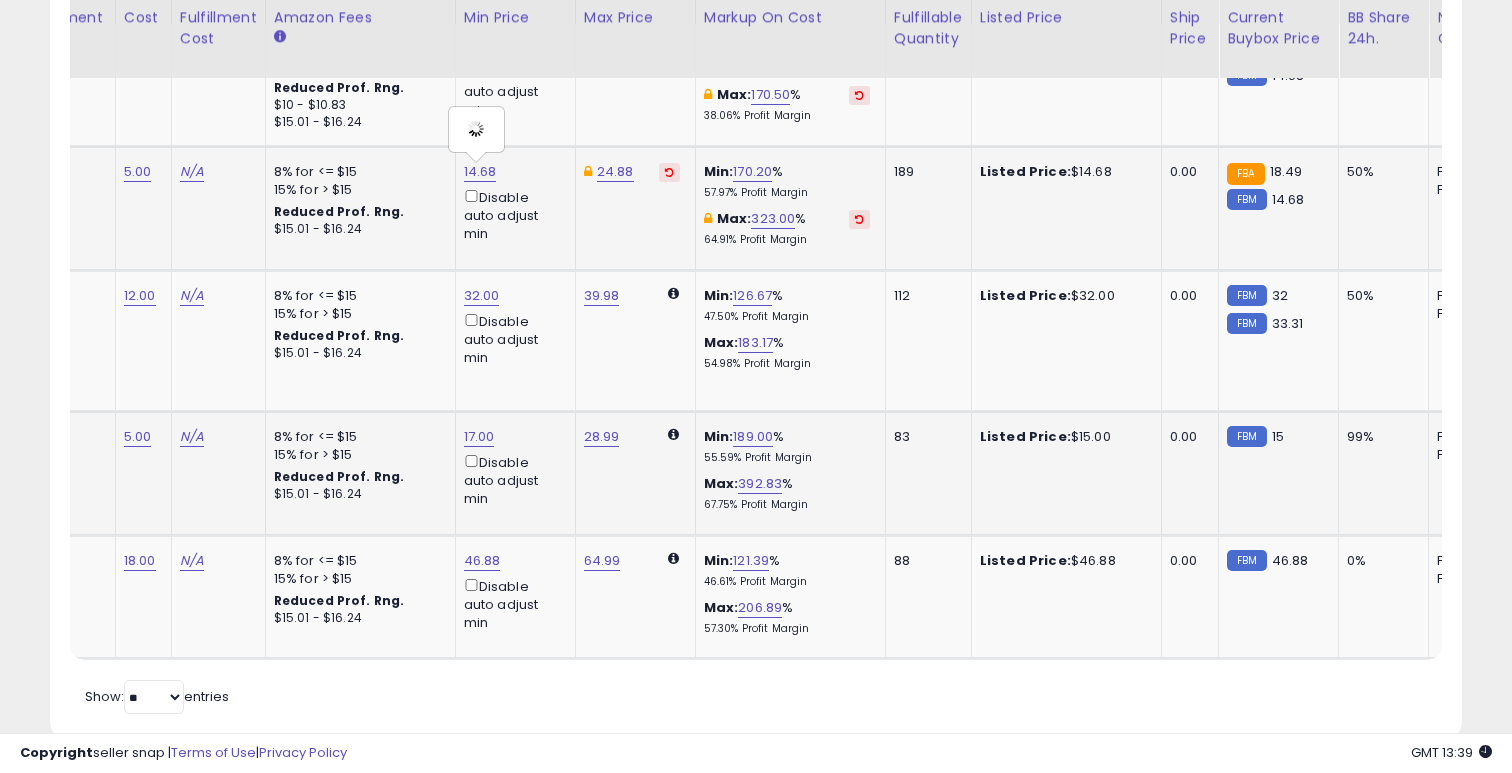 type on "*****" 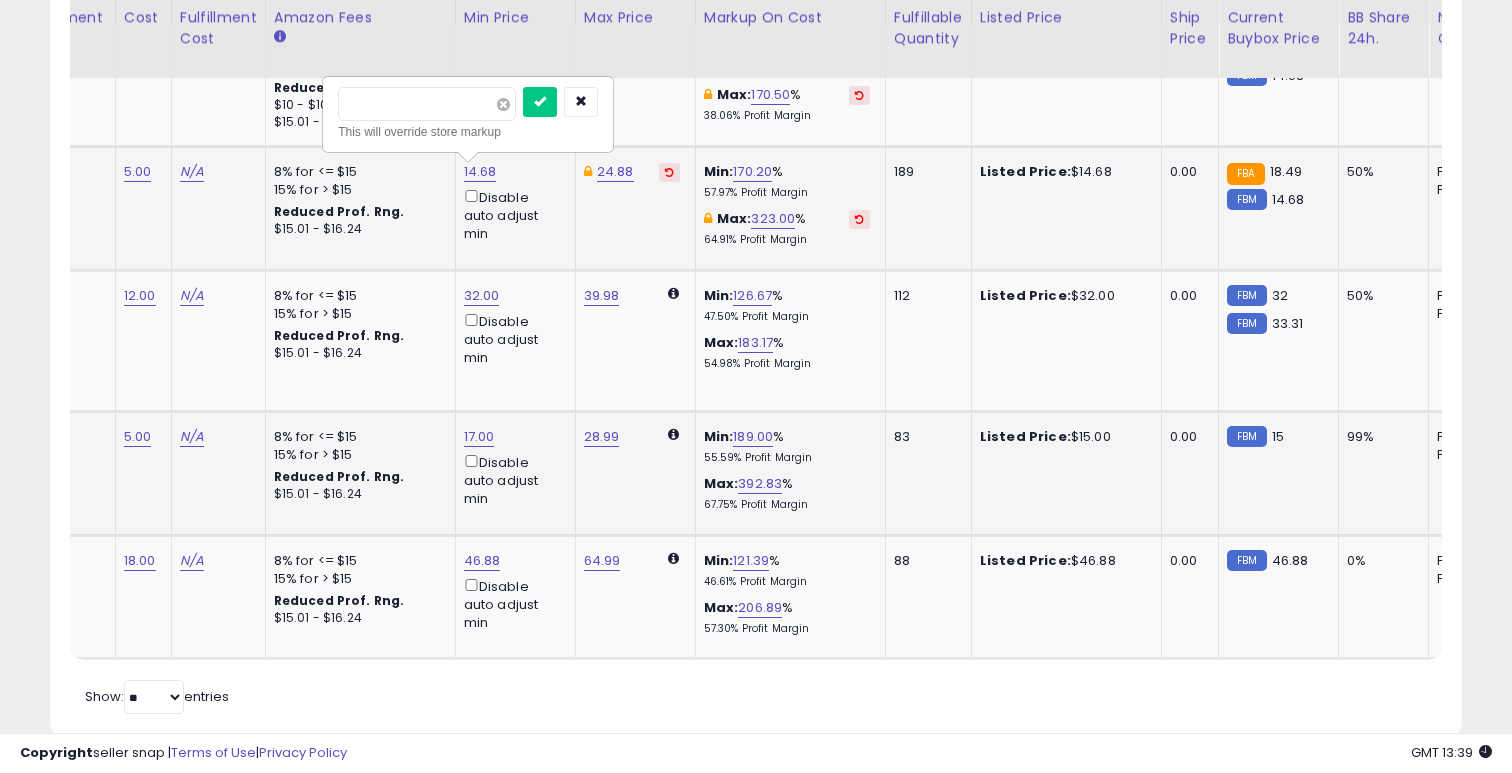click at bounding box center [503, 104] 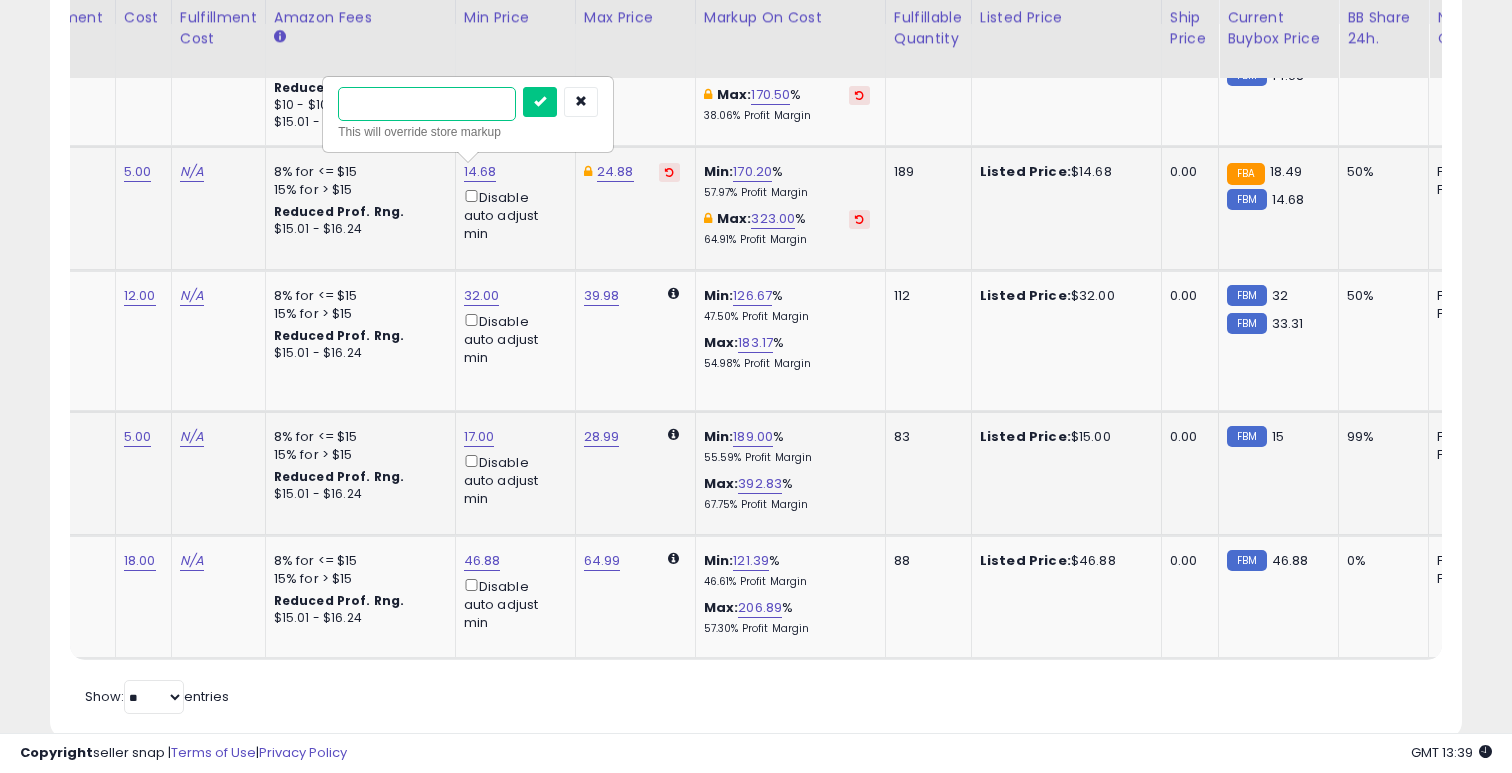 type on "**" 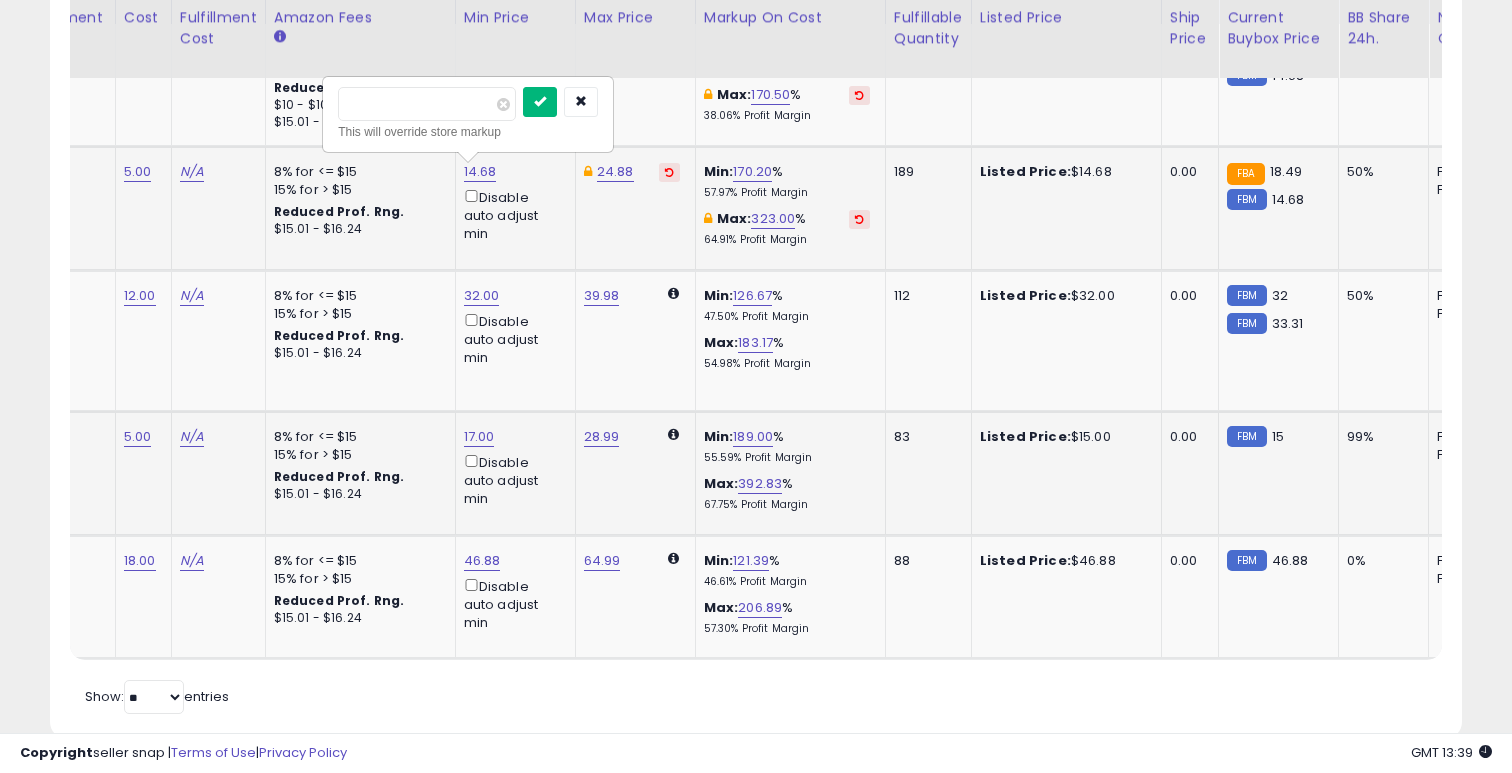 click at bounding box center (540, 101) 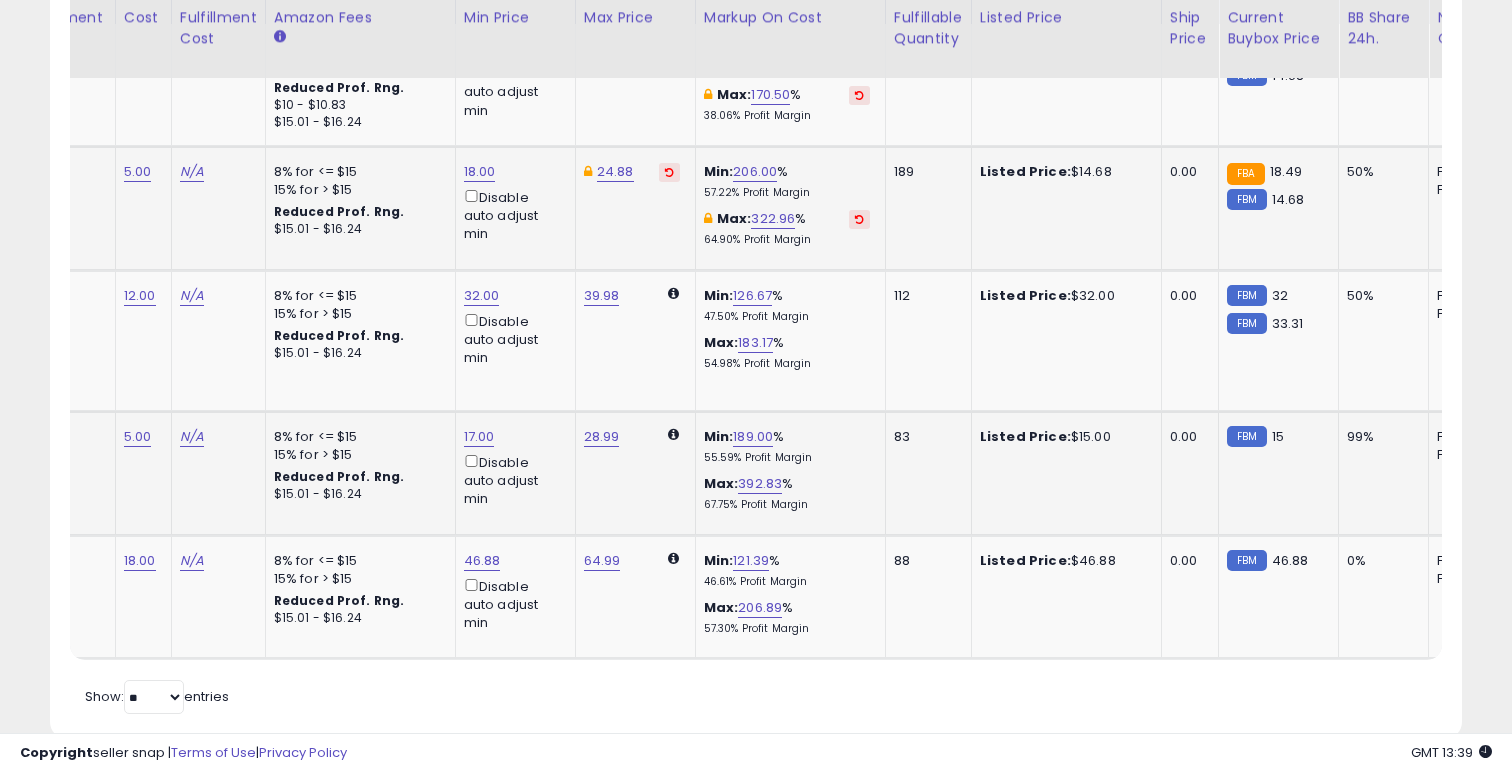 scroll, scrollTop: 0, scrollLeft: 112, axis: horizontal 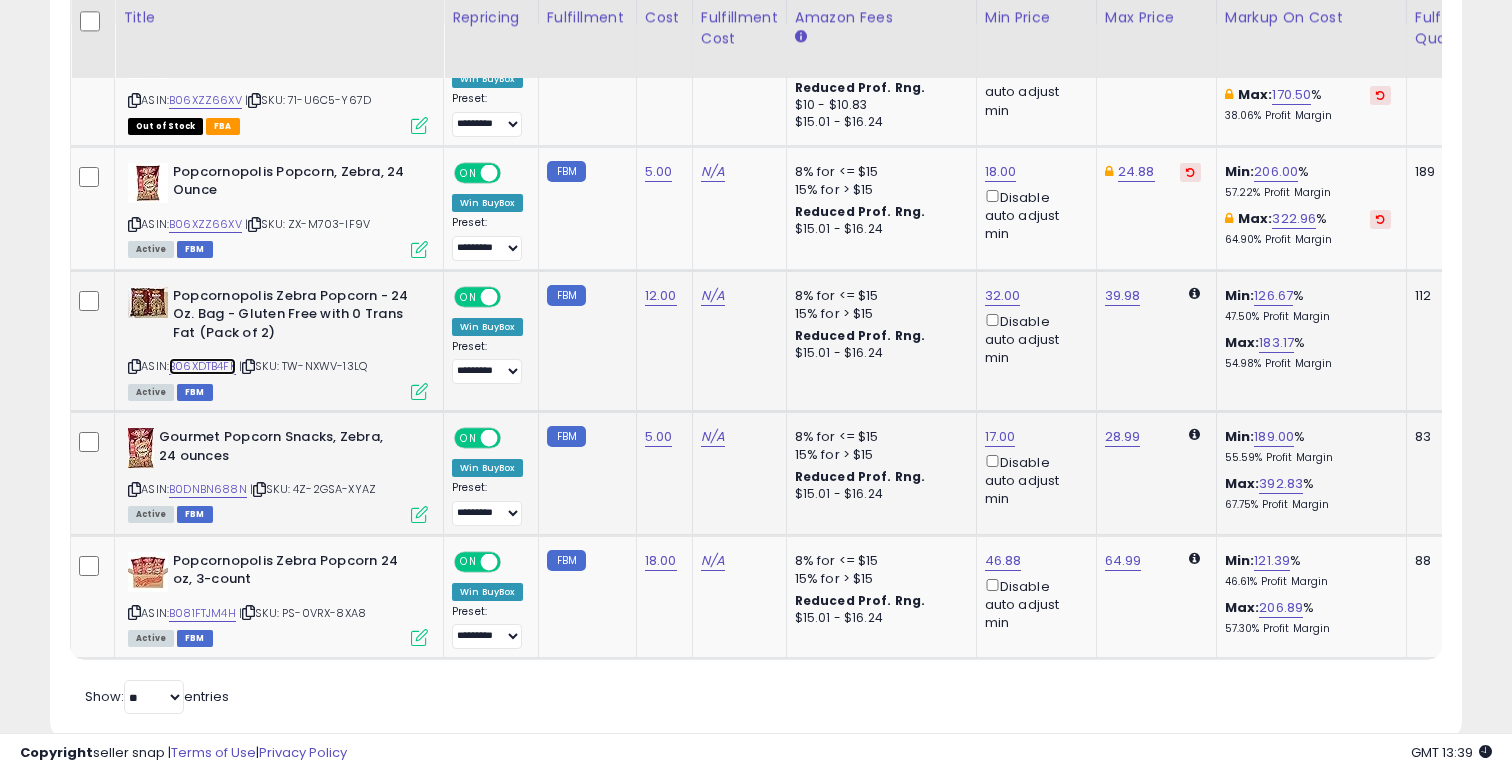 click on "B06XDTB4FK" at bounding box center (202, 366) 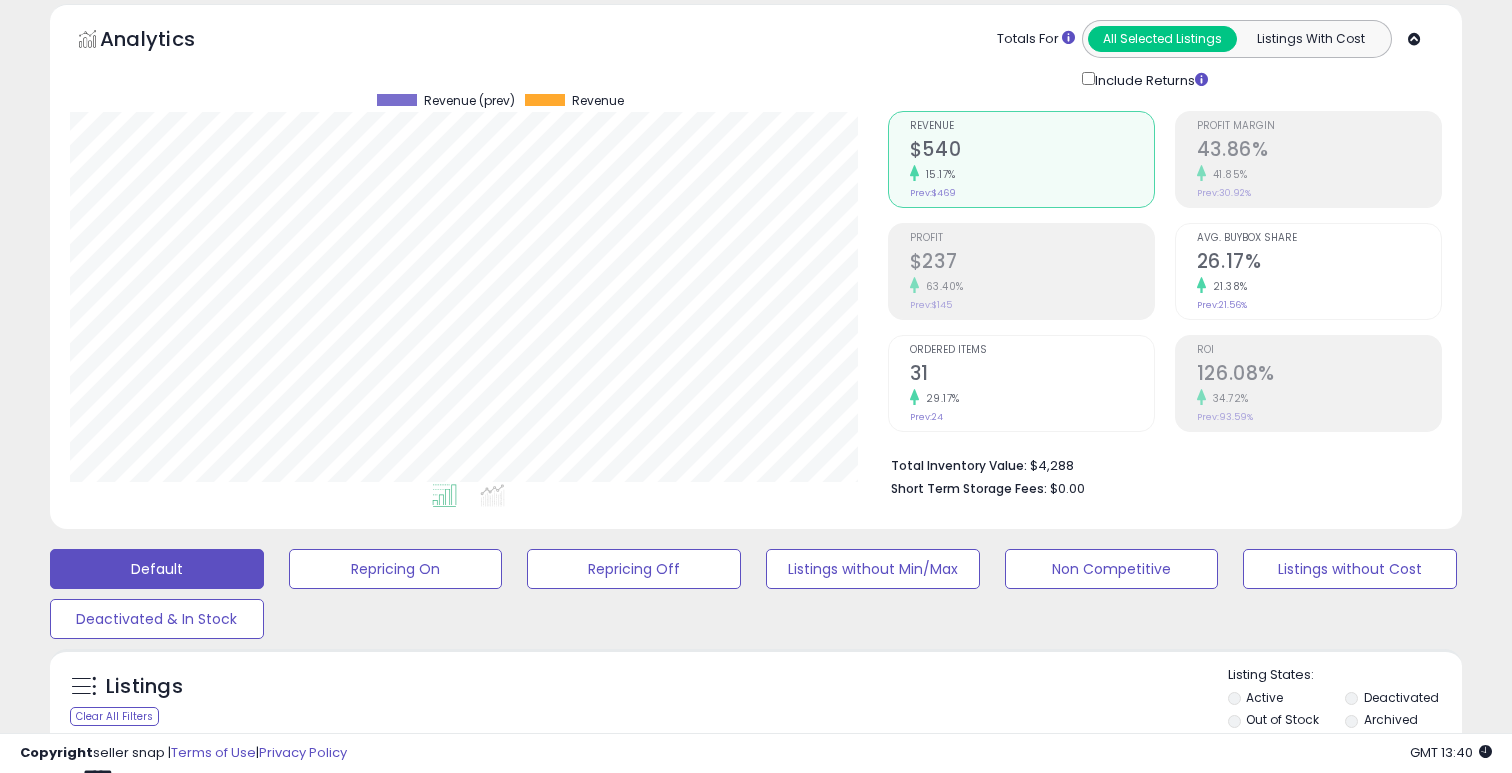 scroll, scrollTop: 74, scrollLeft: 0, axis: vertical 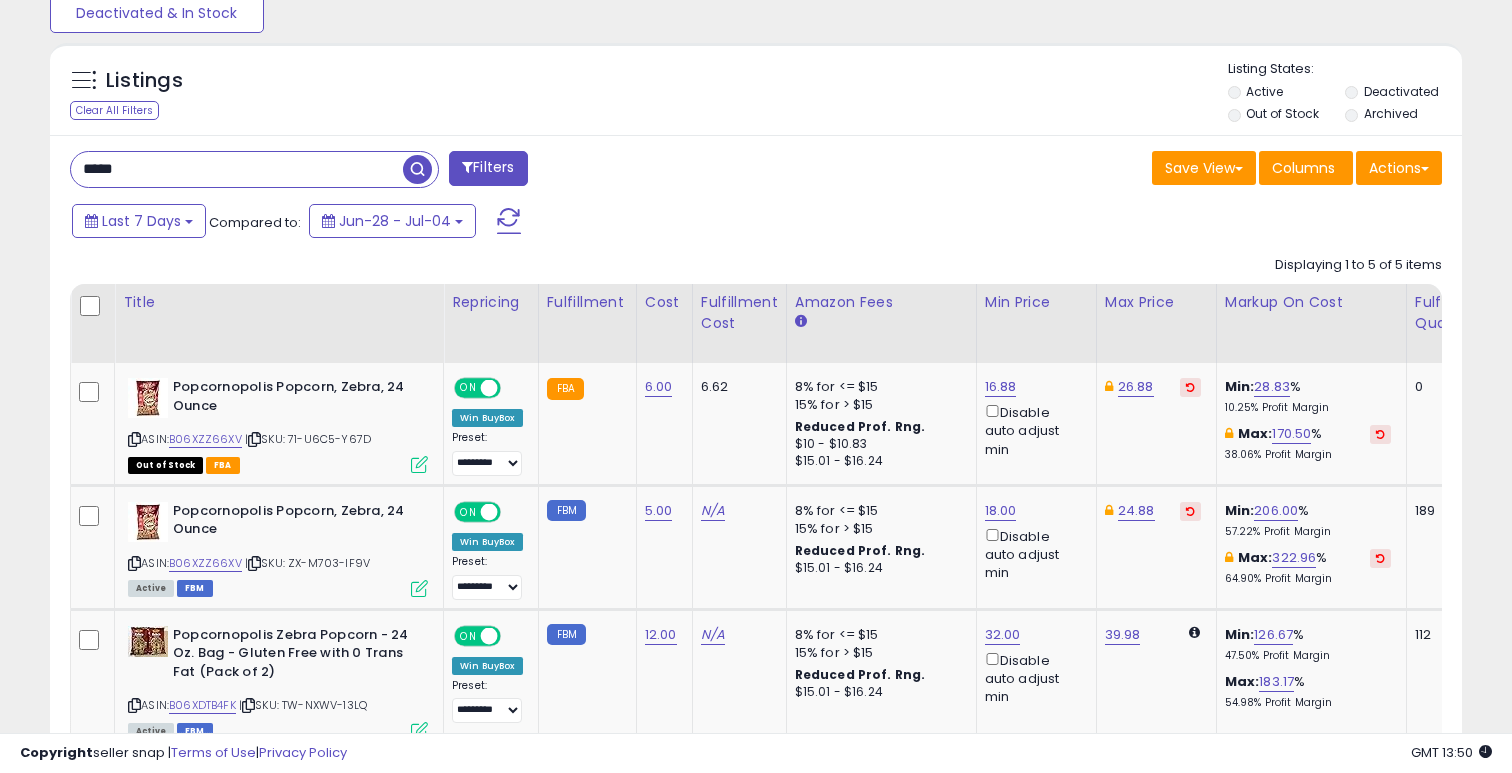 click on "*****" at bounding box center [237, 169] 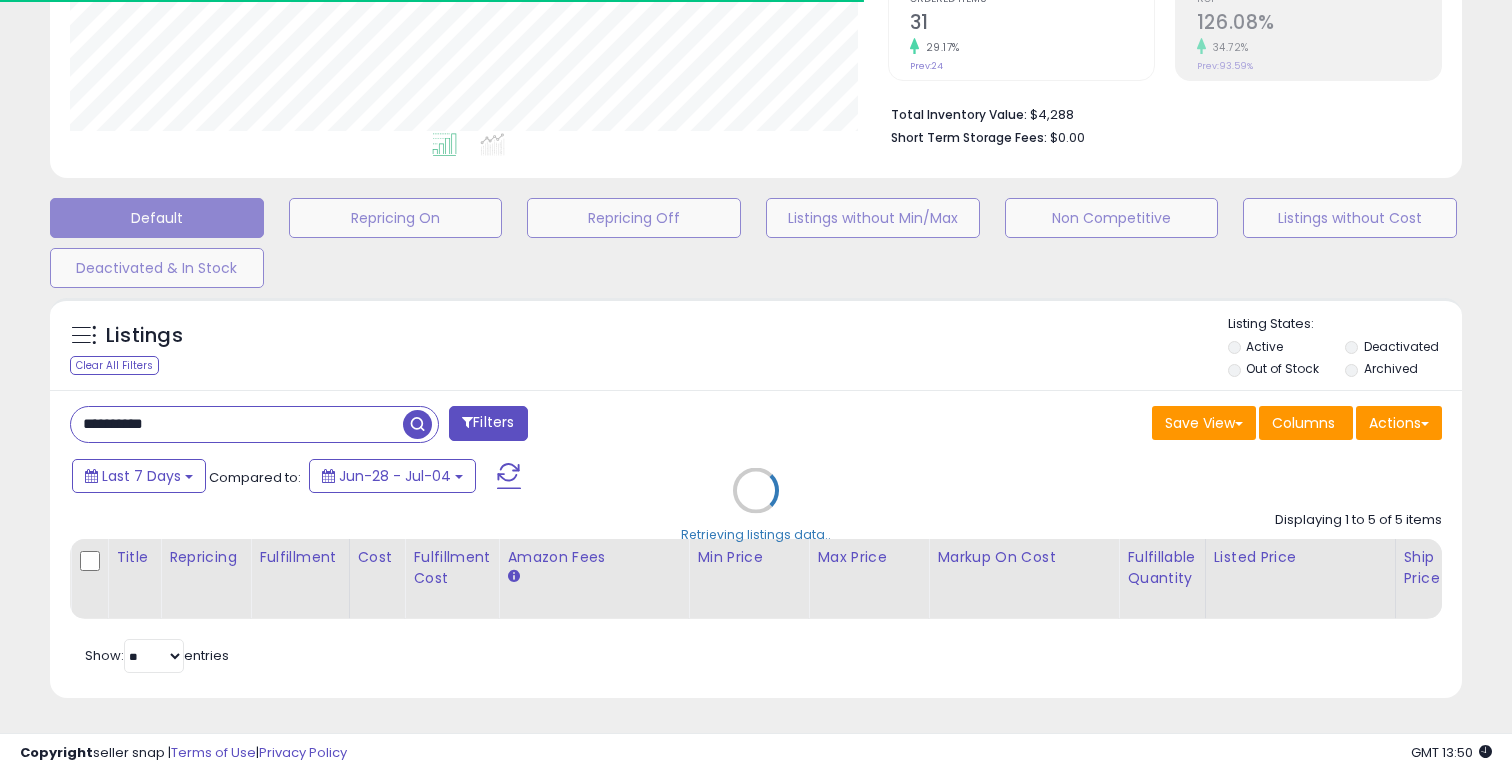 scroll, scrollTop: 687, scrollLeft: 0, axis: vertical 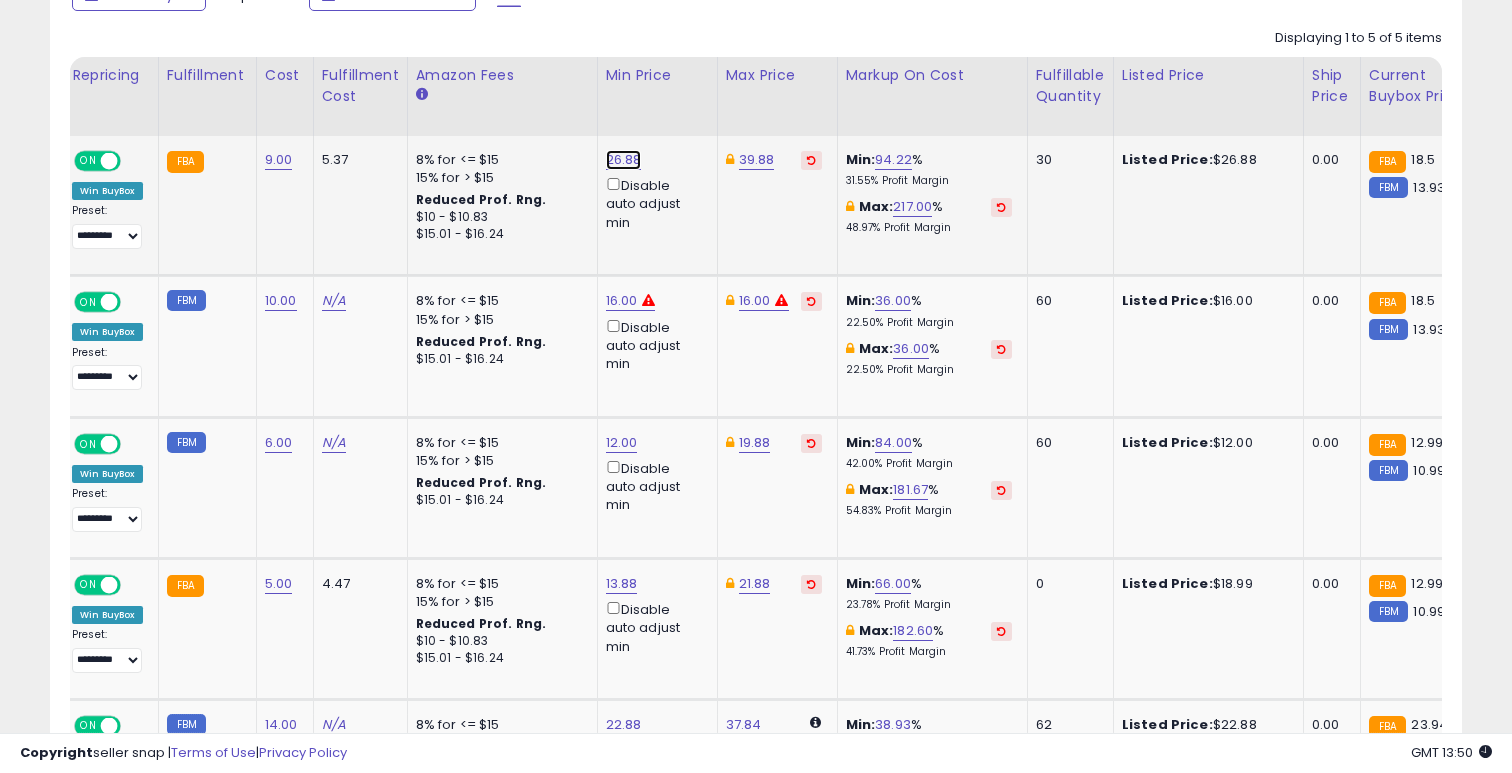click on "26.88" at bounding box center (624, 160) 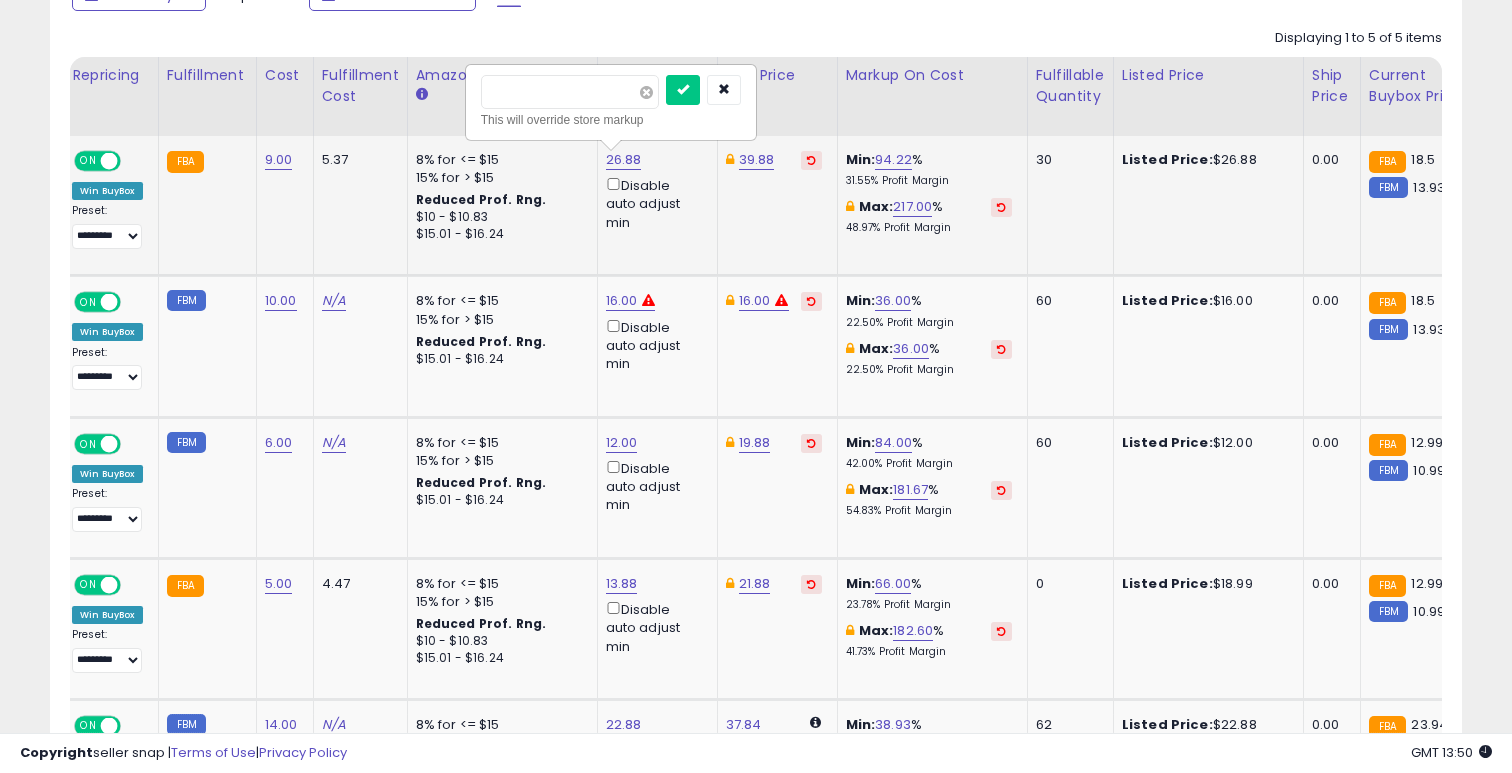 click at bounding box center [646, 92] 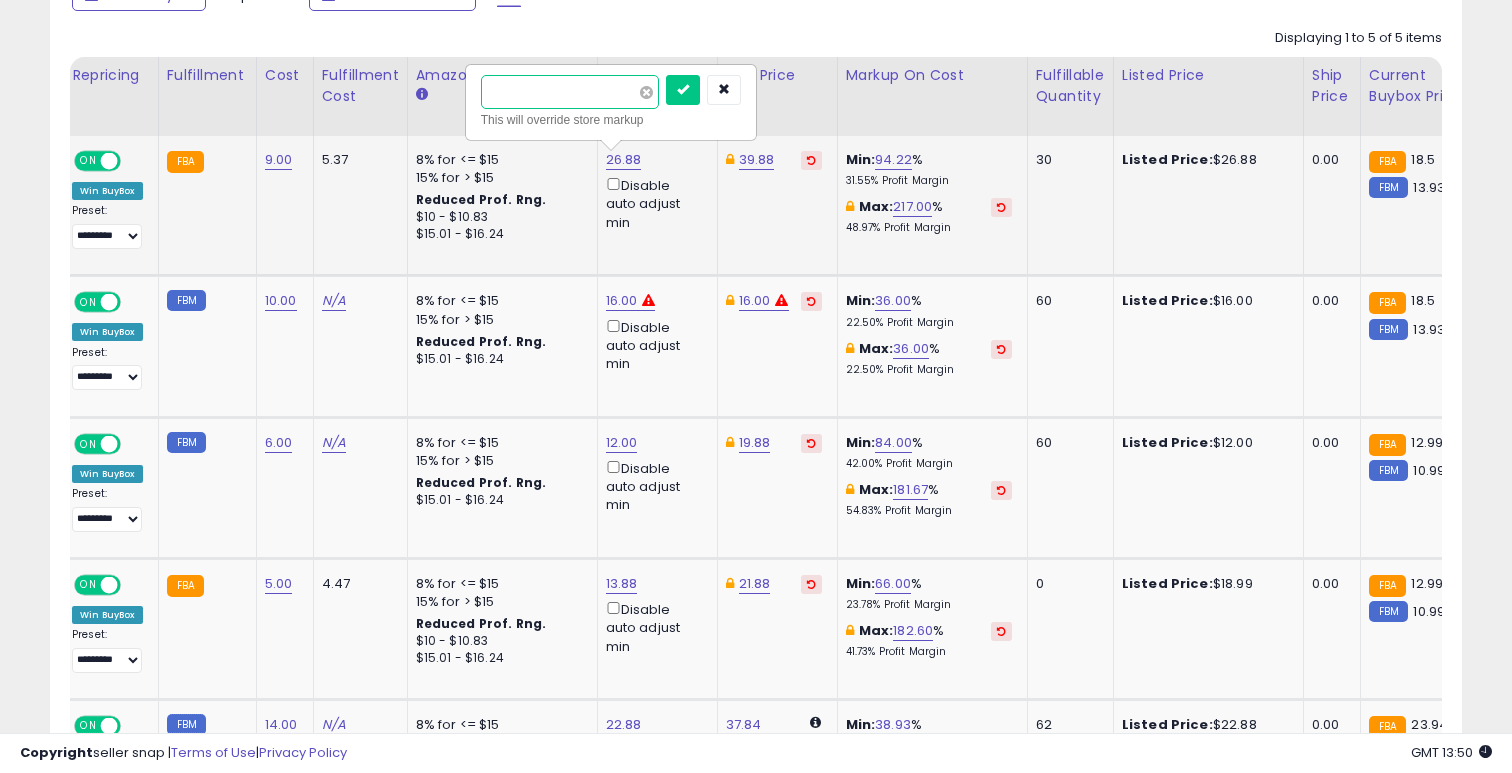 type on "*****" 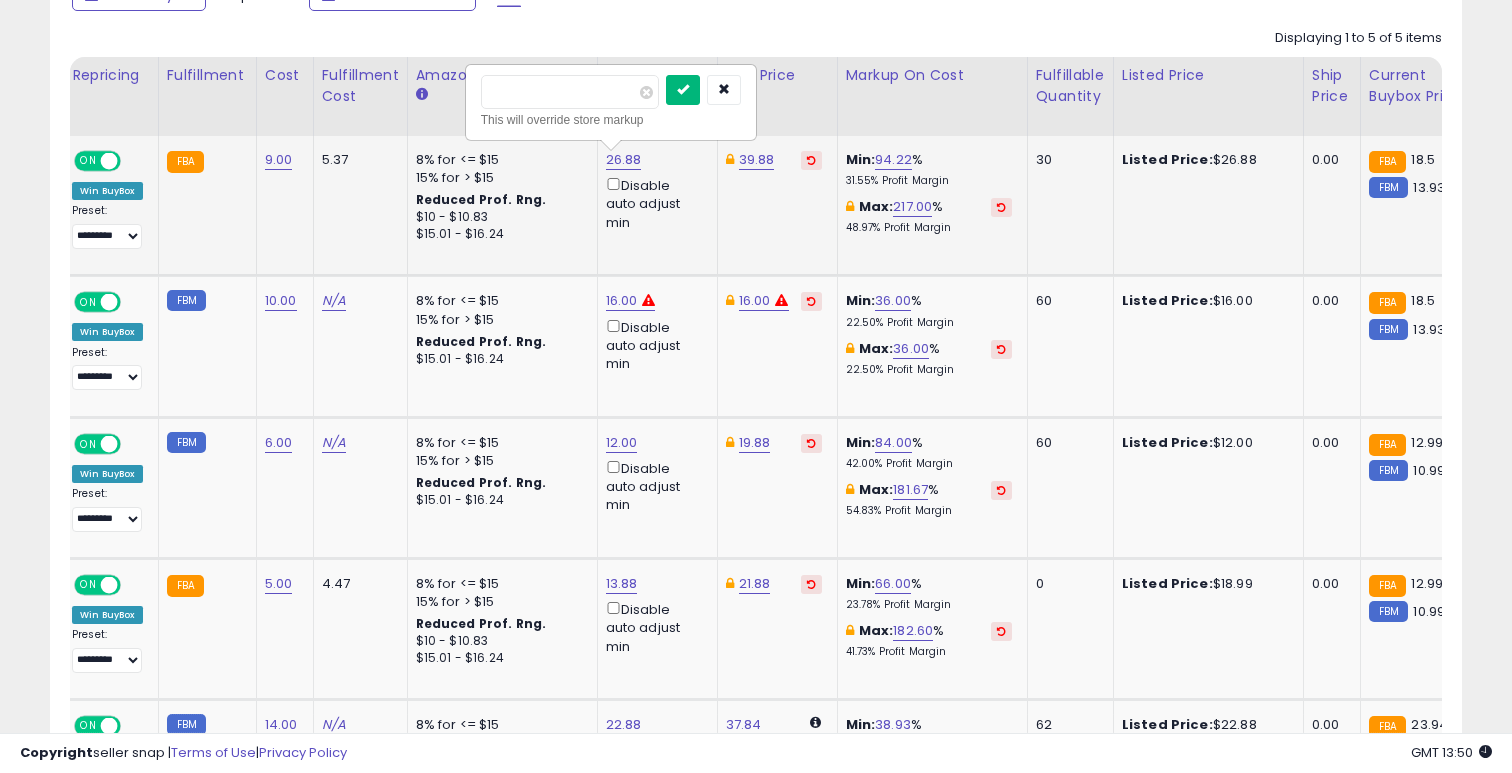 click at bounding box center [683, 89] 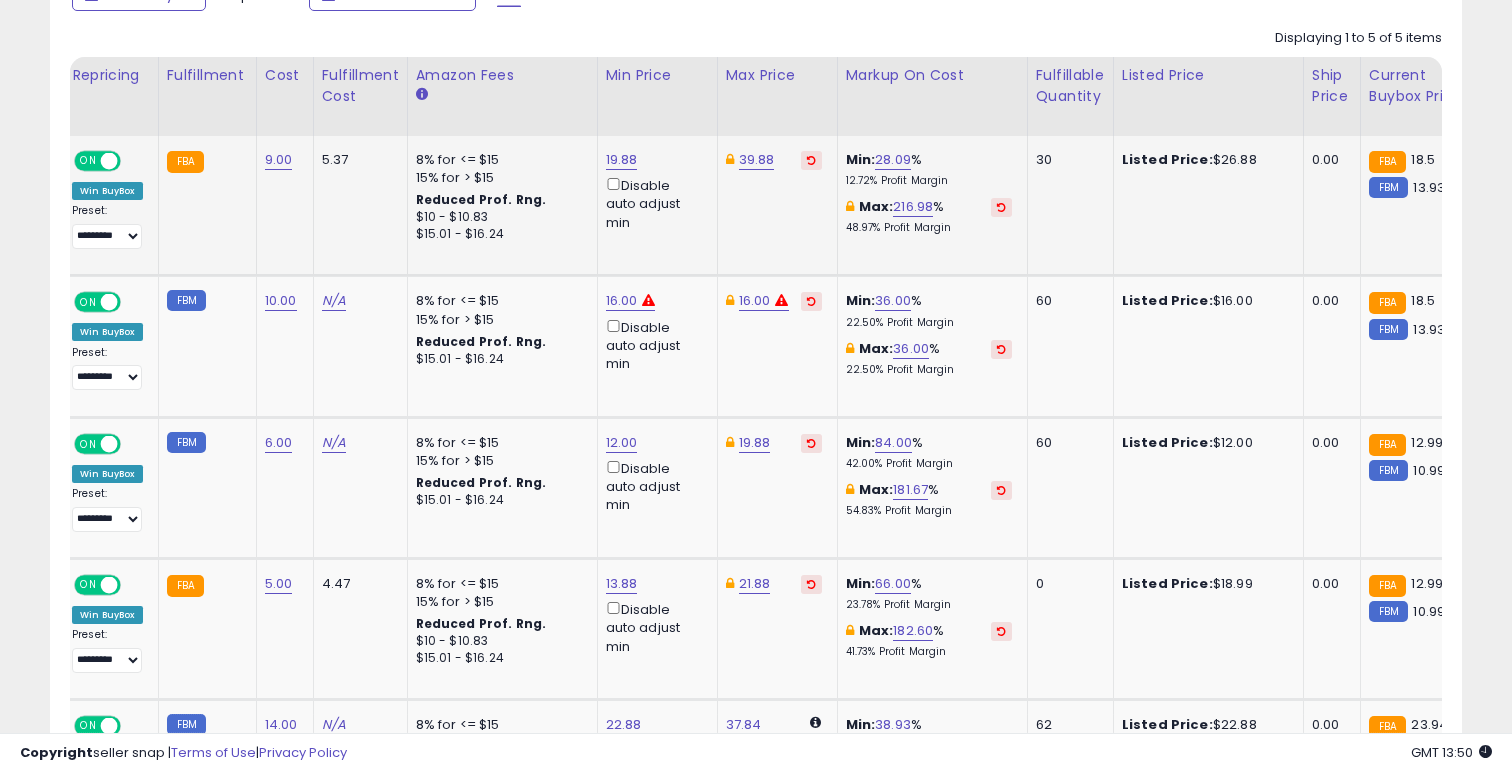 scroll, scrollTop: 0, scrollLeft: 154, axis: horizontal 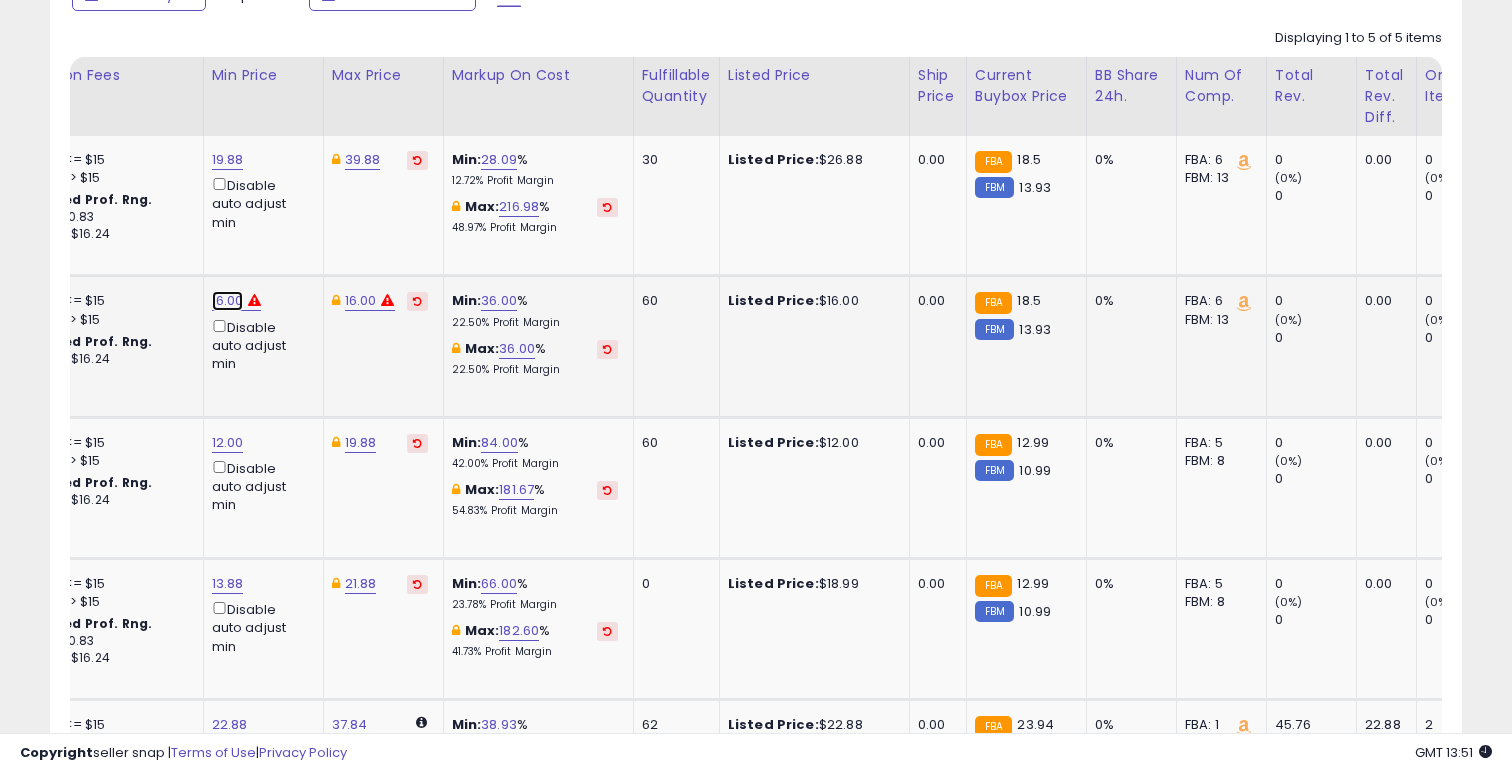 click on "16.00" at bounding box center [228, 160] 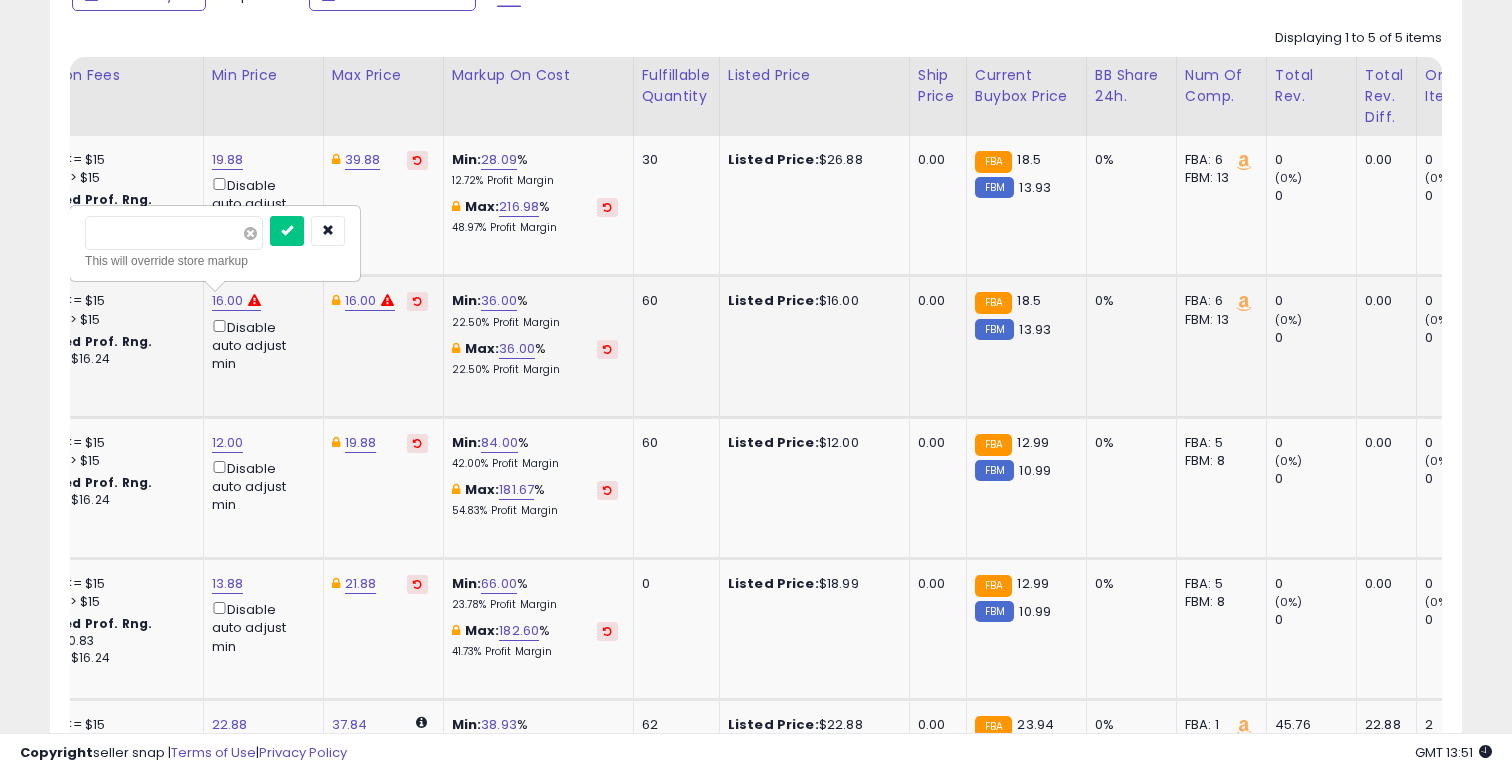 click at bounding box center (250, 233) 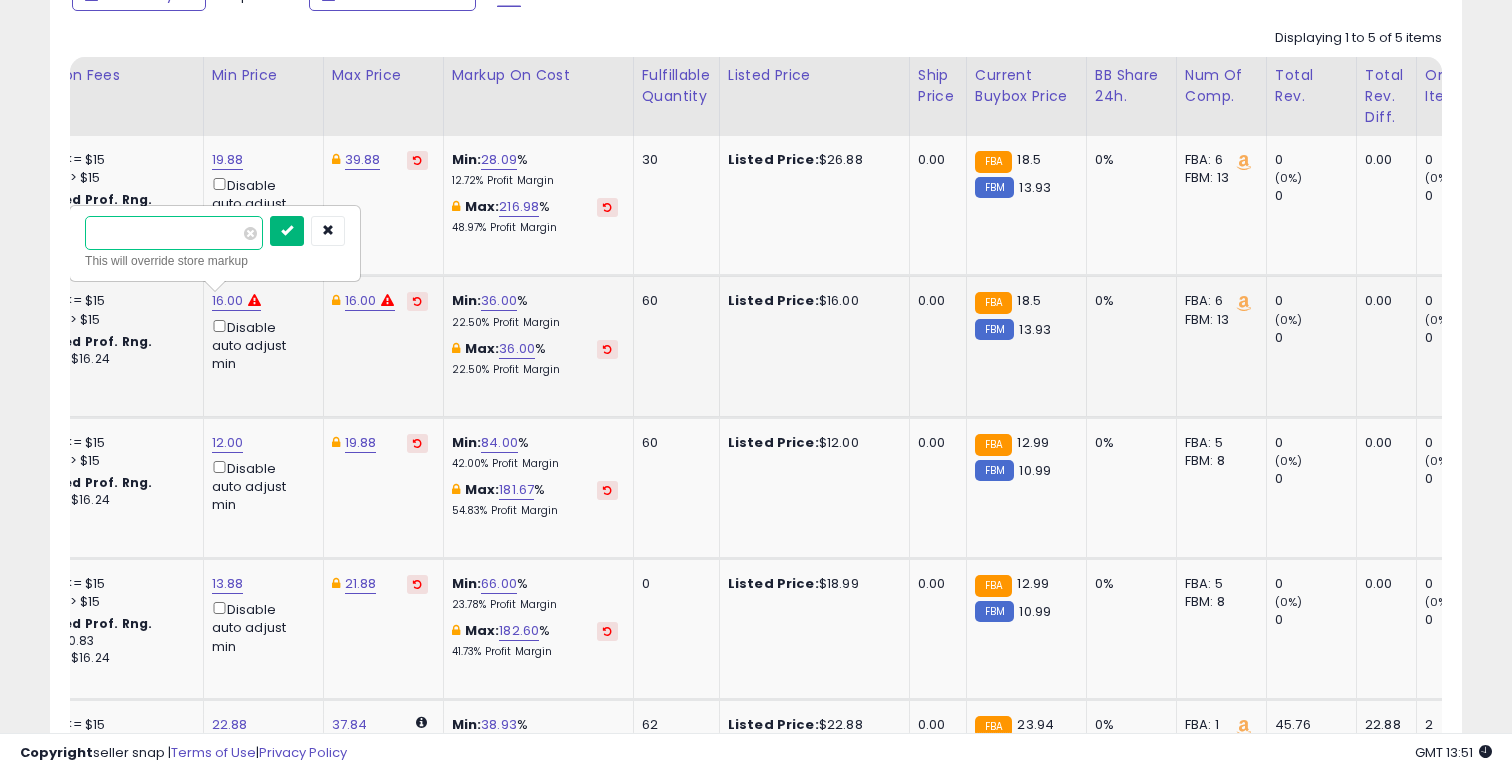 type on "*****" 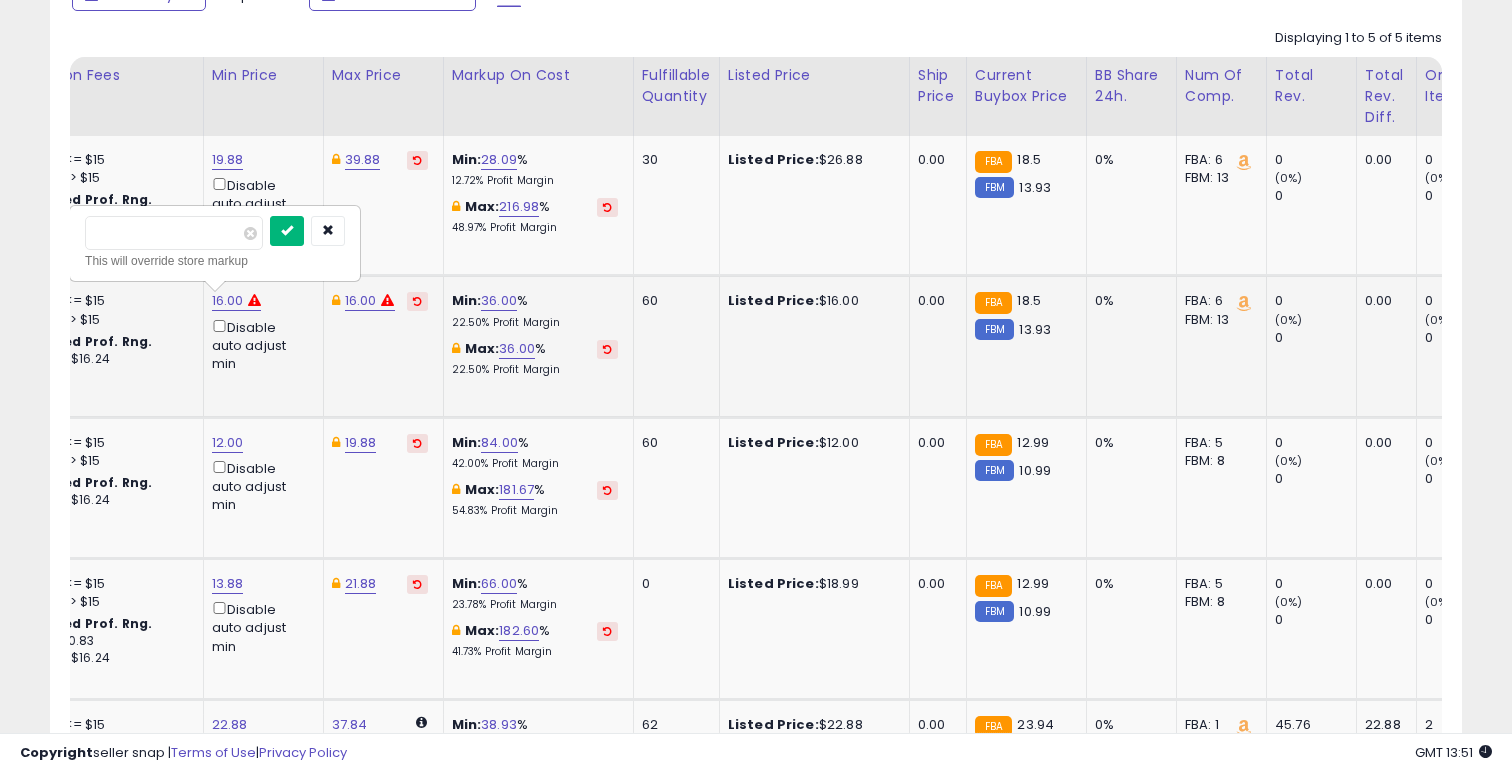 click at bounding box center [287, 230] 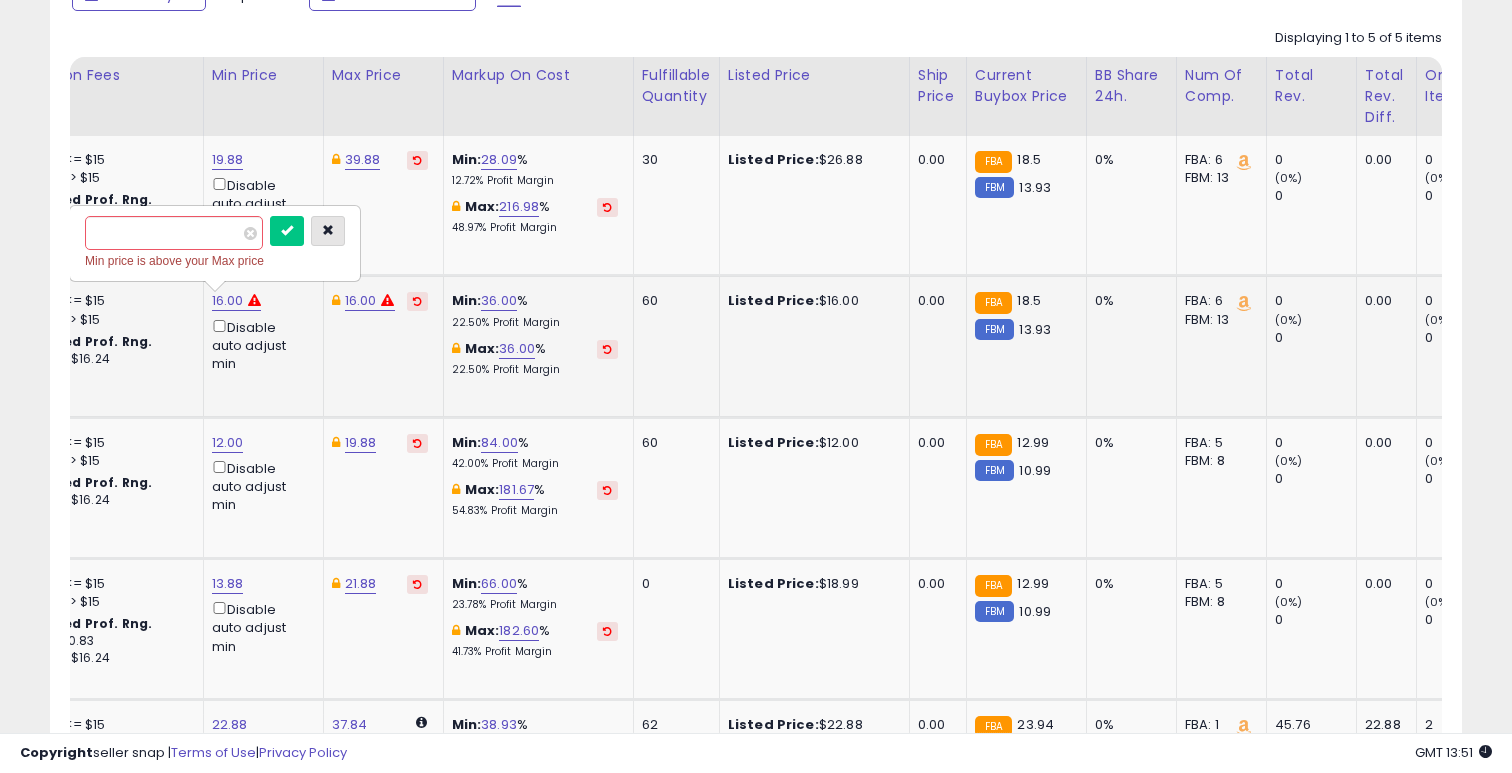 click at bounding box center [328, 231] 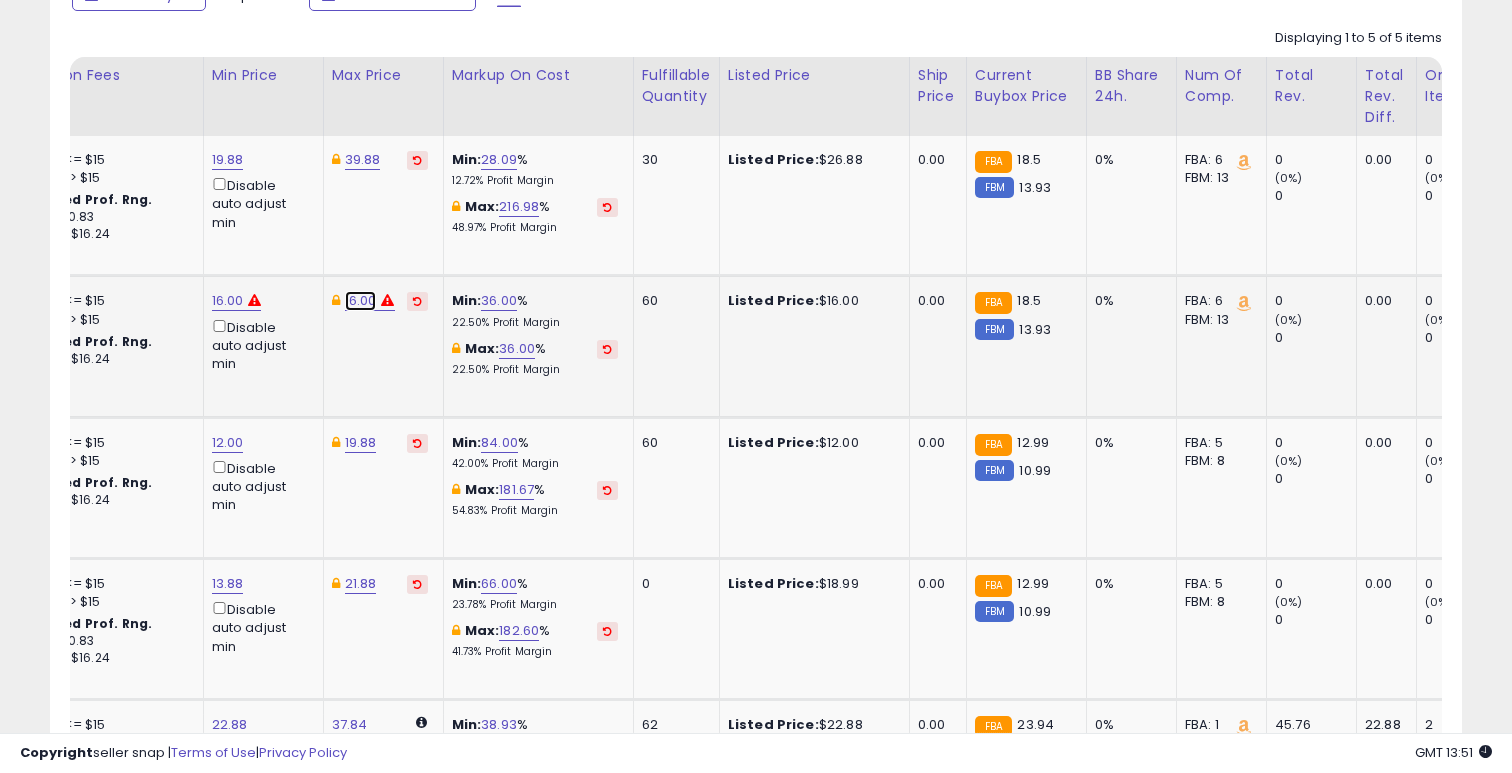 click on "16.00" at bounding box center [363, 160] 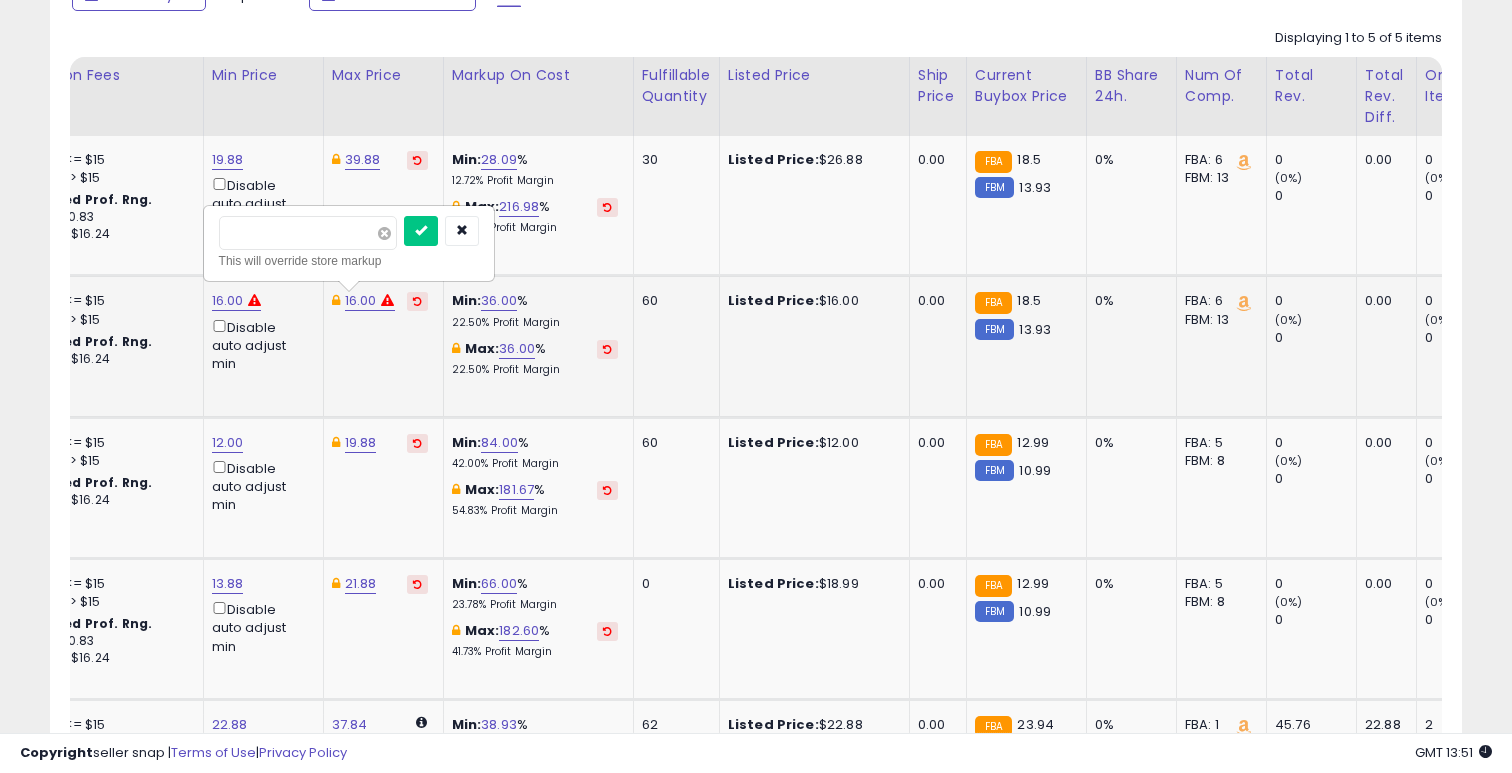 click at bounding box center (384, 233) 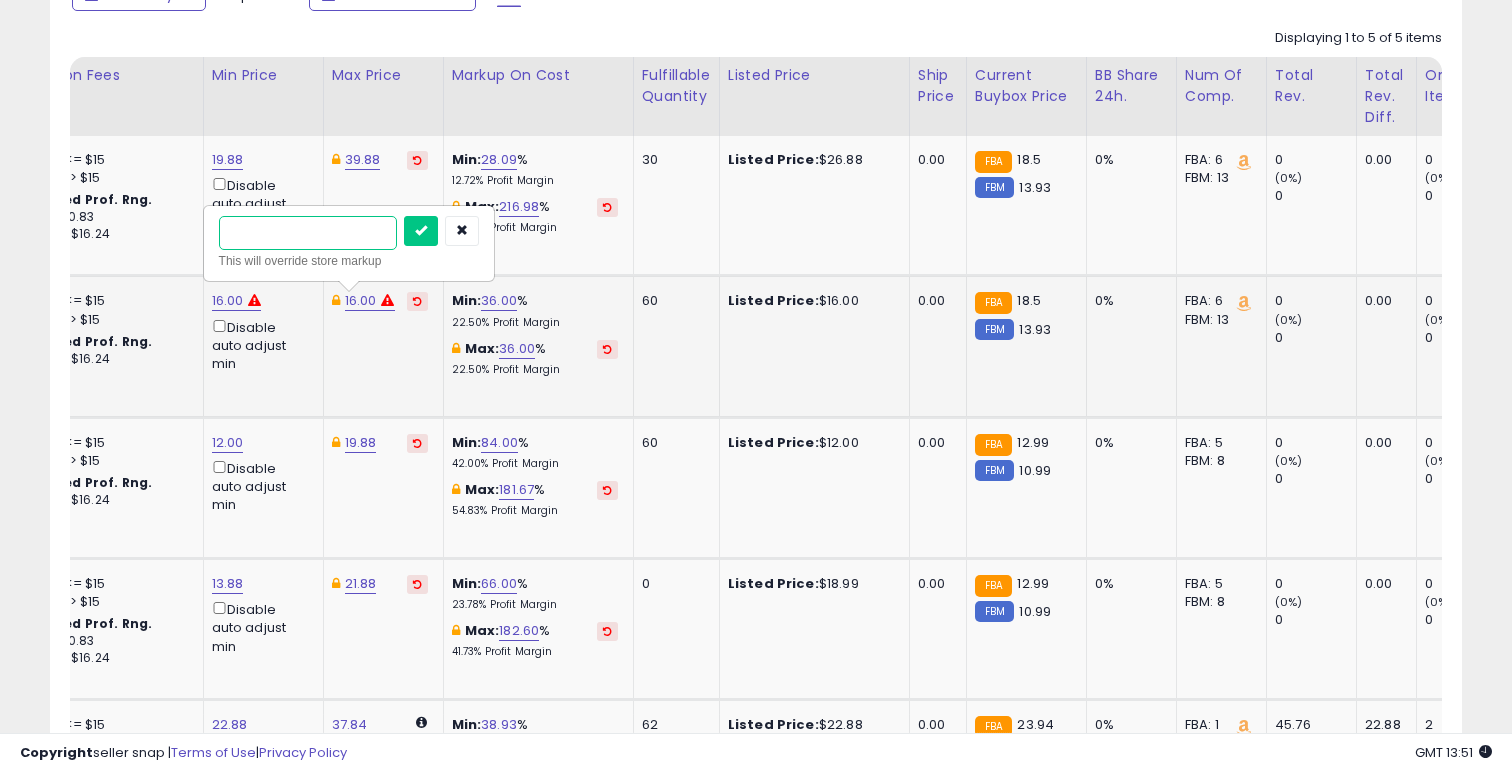 type on "**" 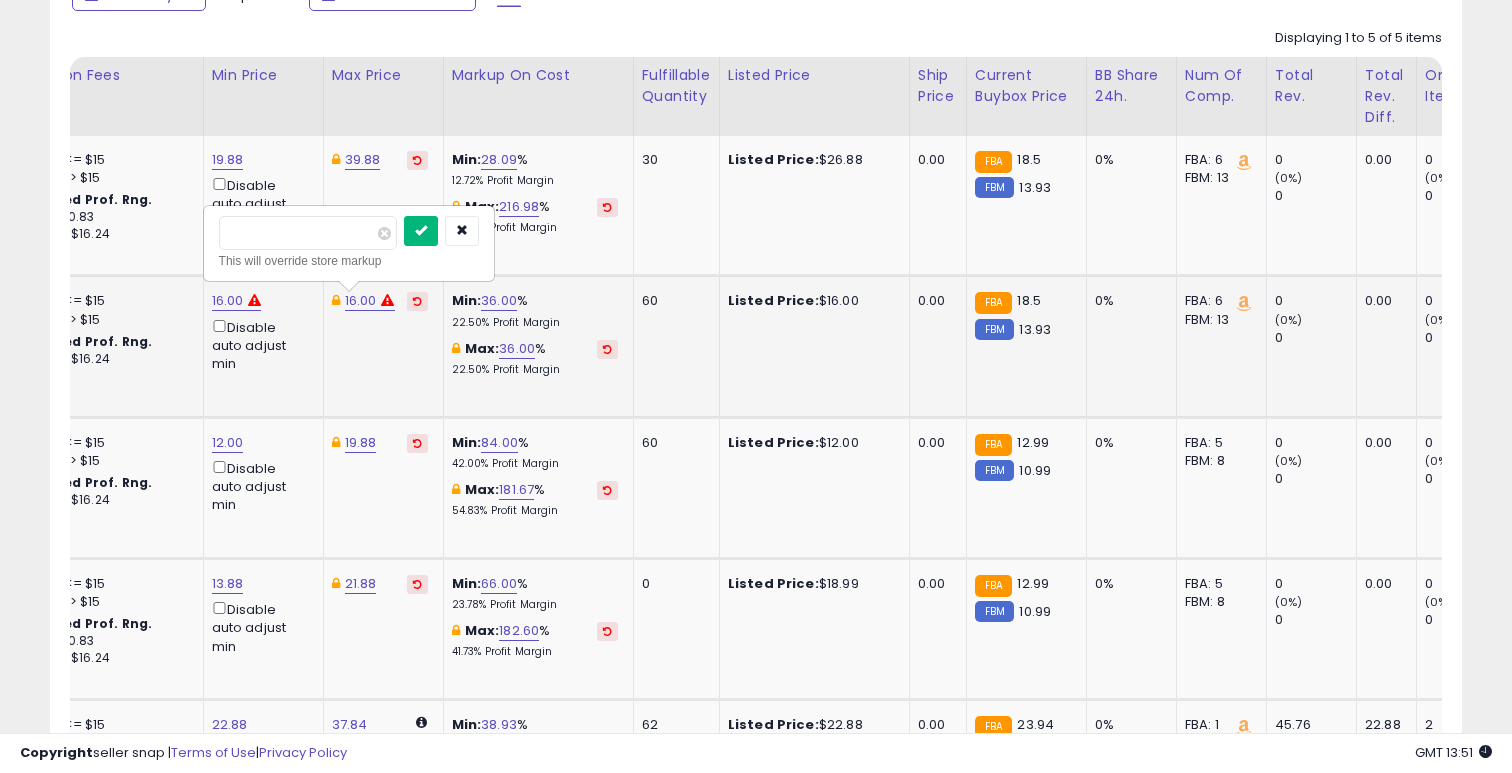 click at bounding box center [421, 230] 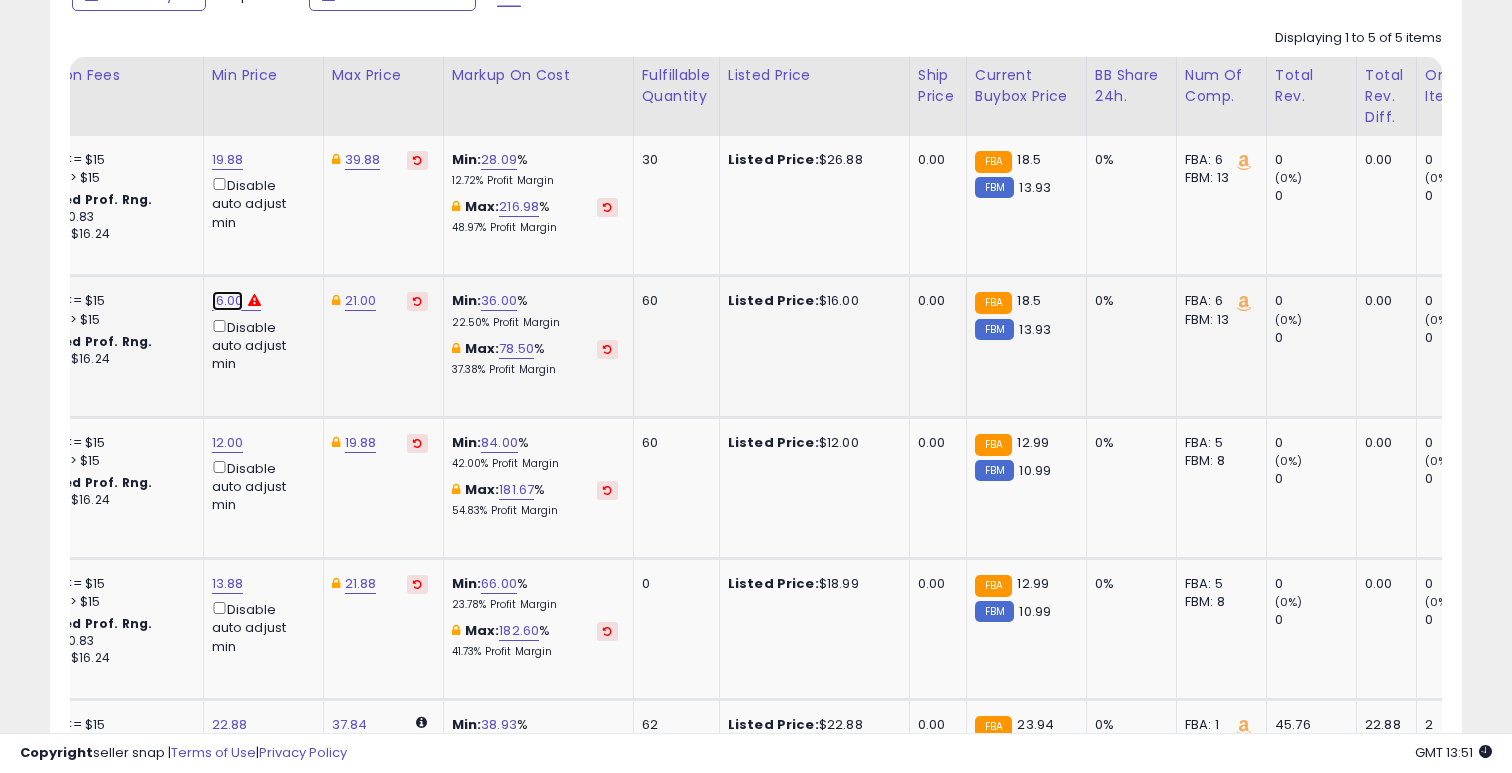 click on "16.00" at bounding box center [228, 160] 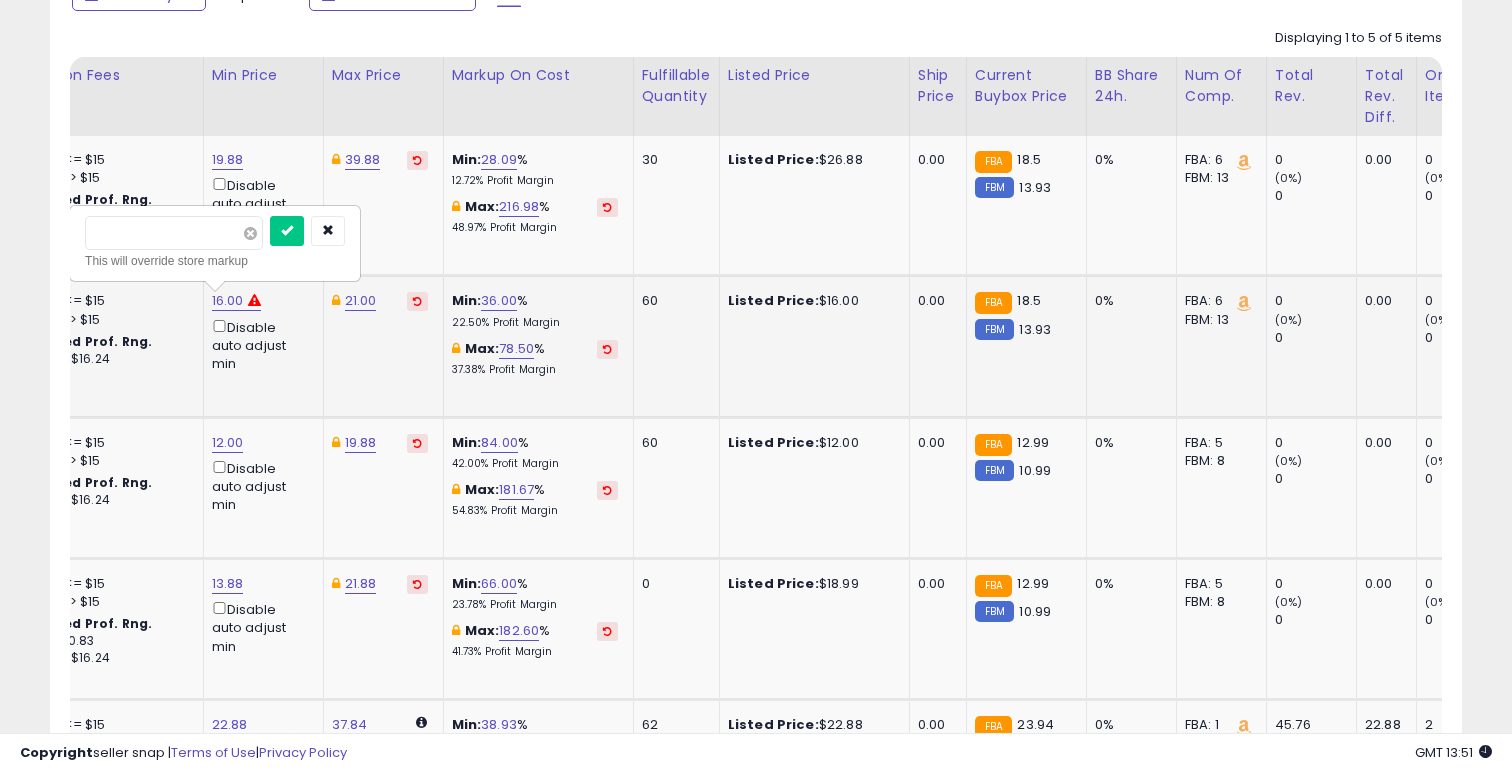 type on "*****" 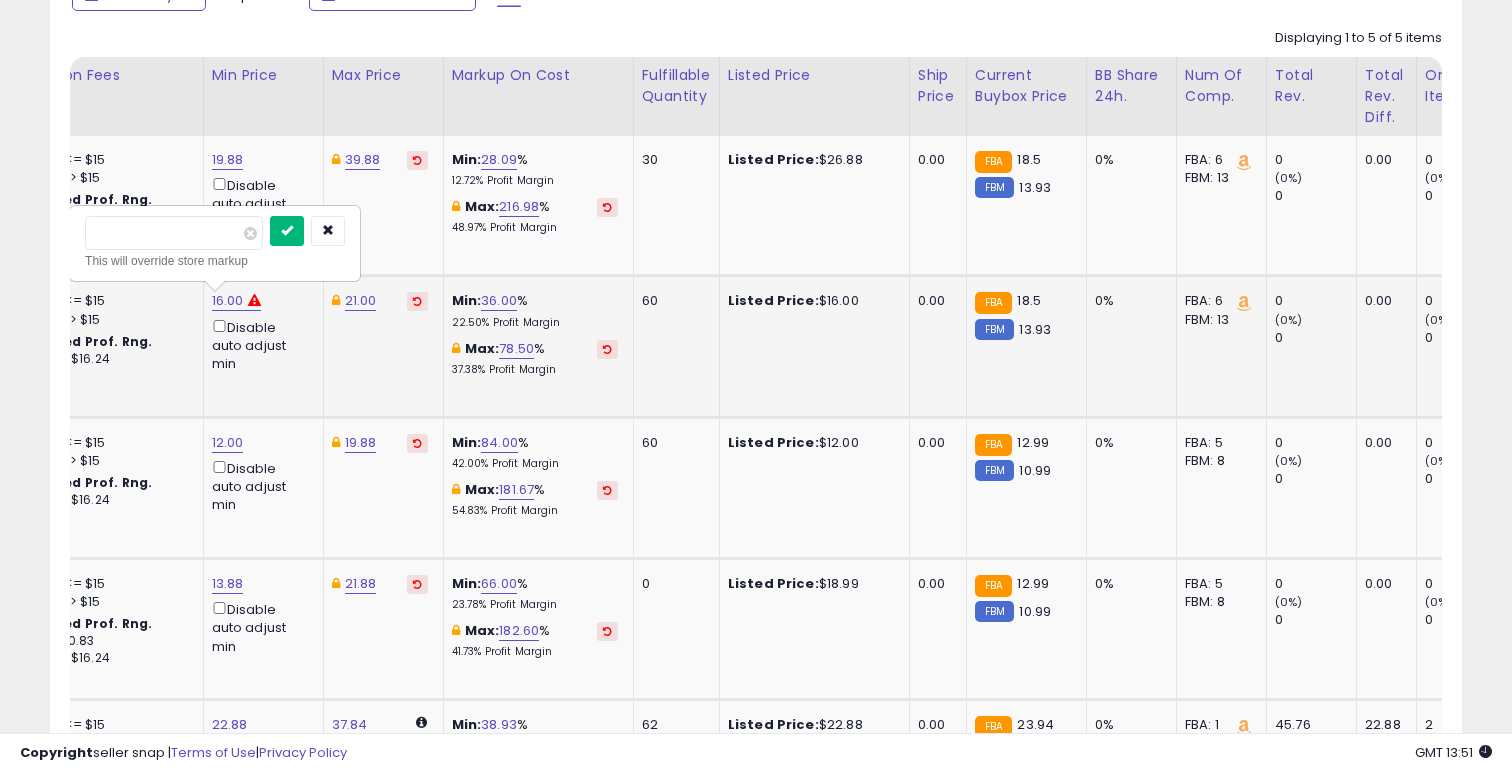 click at bounding box center (287, 231) 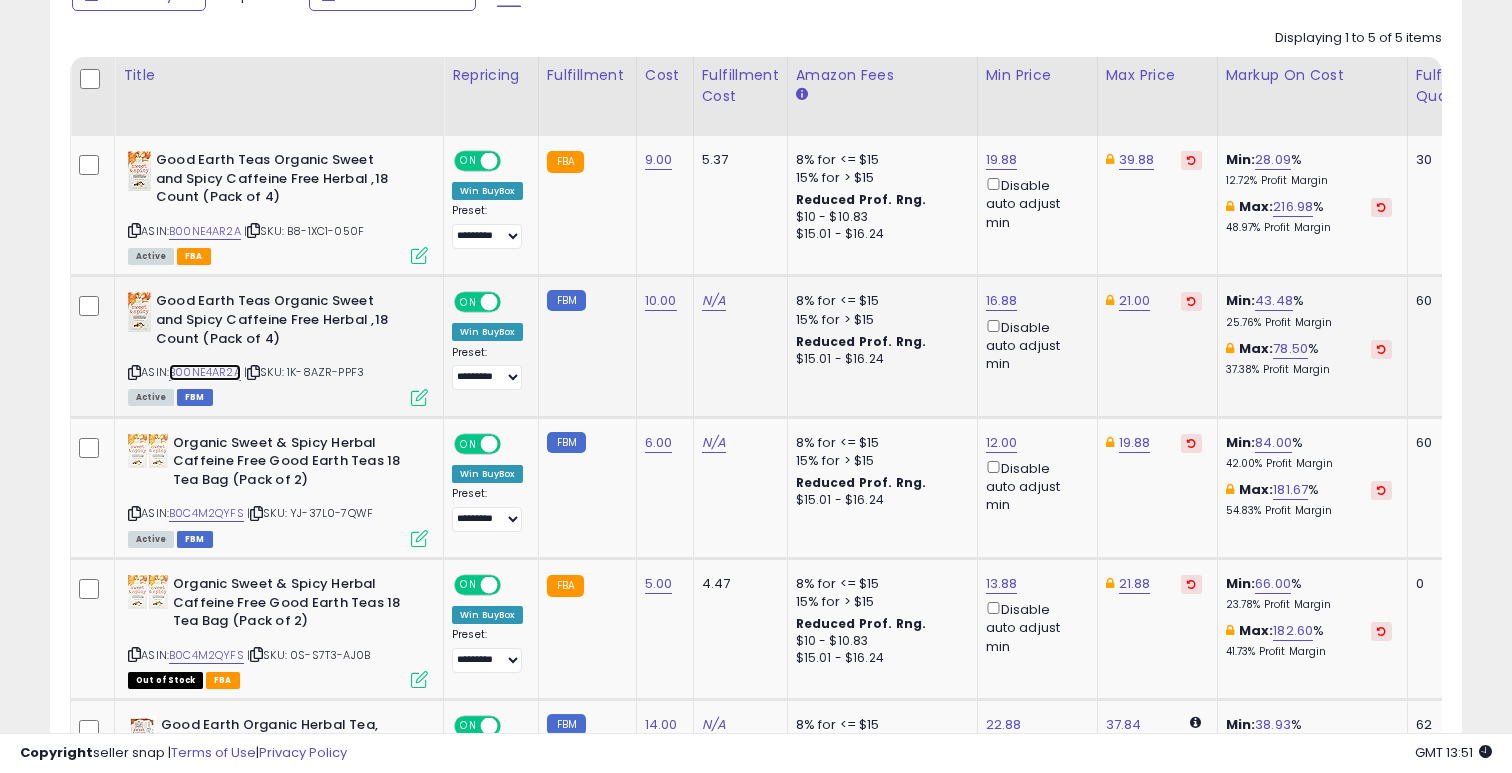 click on "B00NE4AR2A" at bounding box center (205, 372) 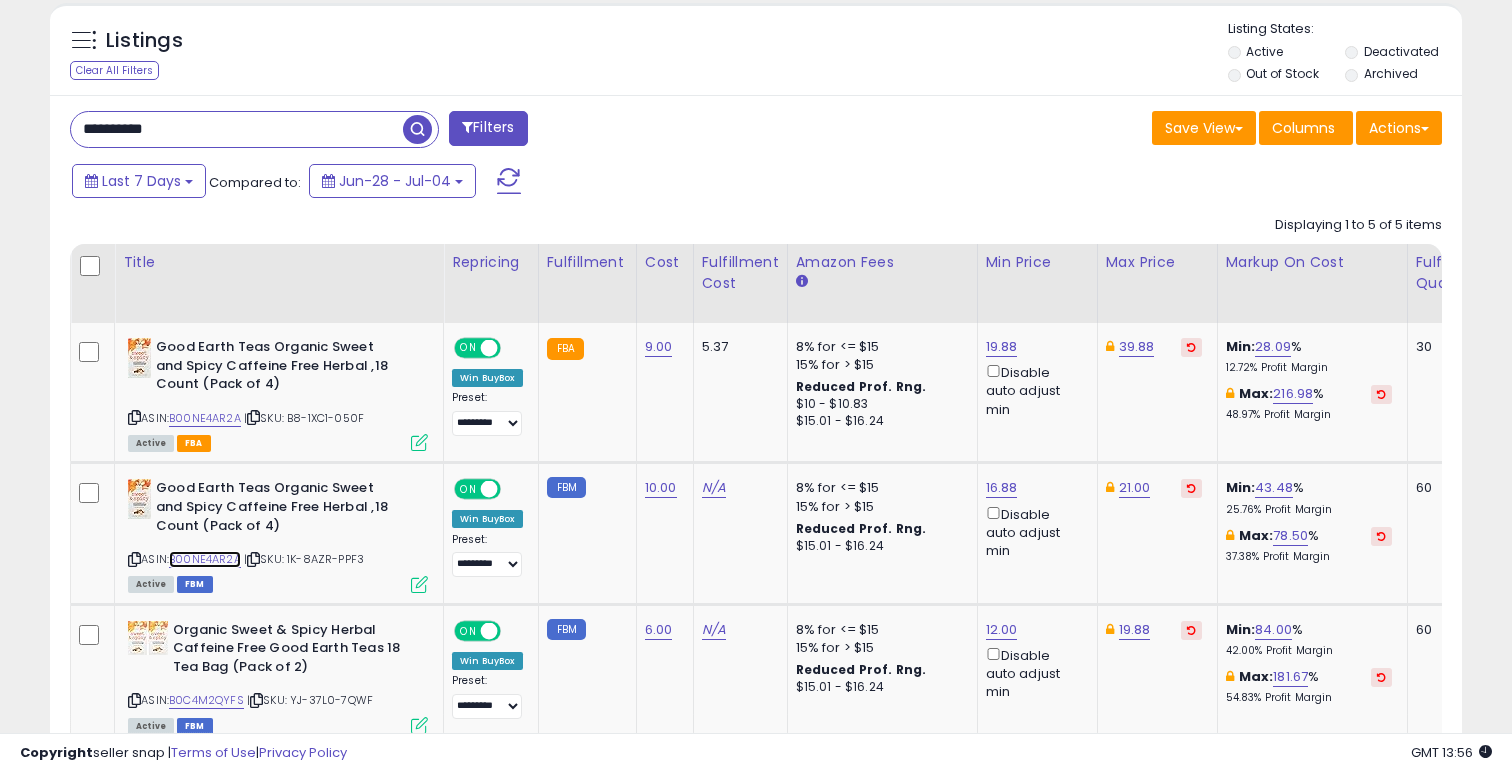 scroll, scrollTop: 726, scrollLeft: 0, axis: vertical 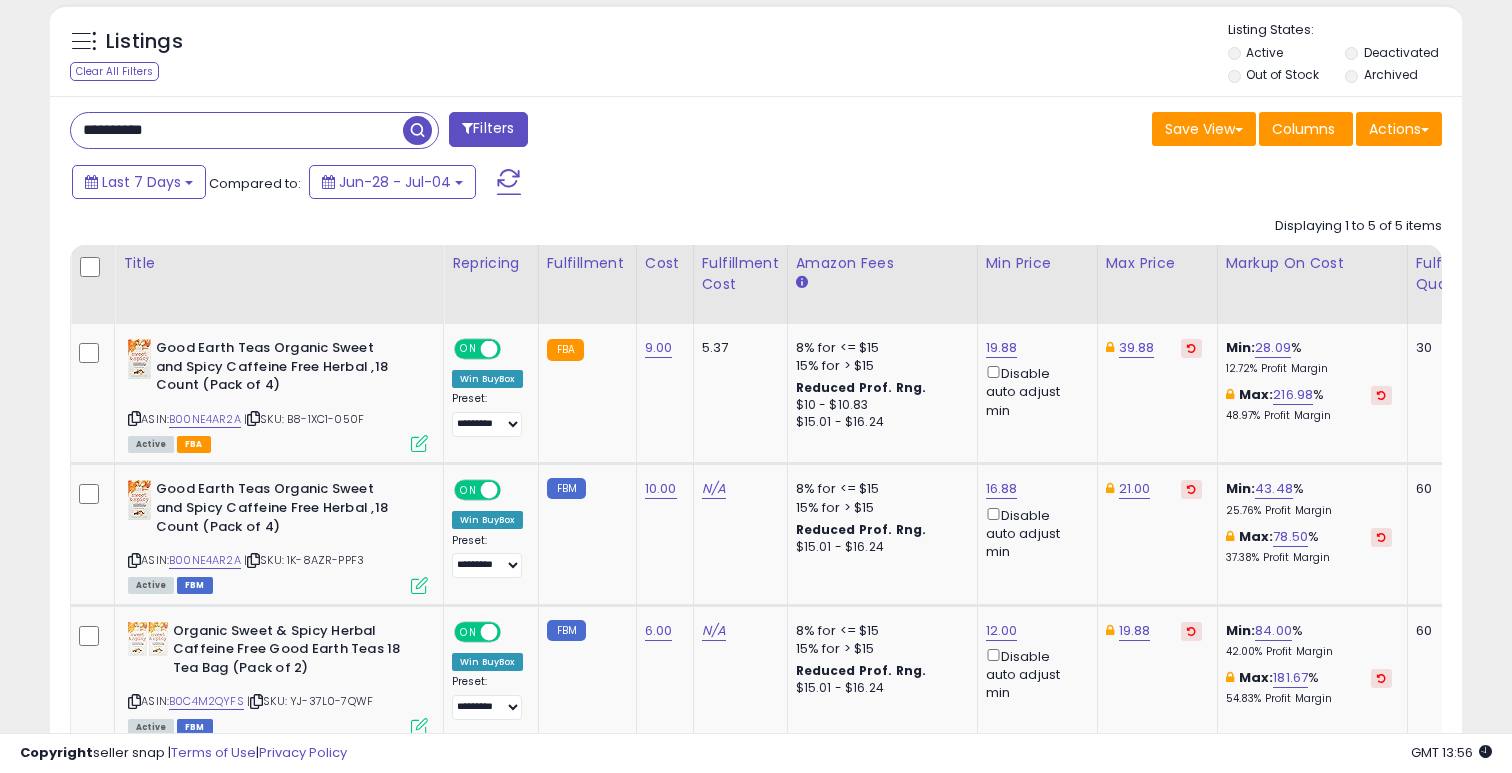 click on "**********" at bounding box center [237, 130] 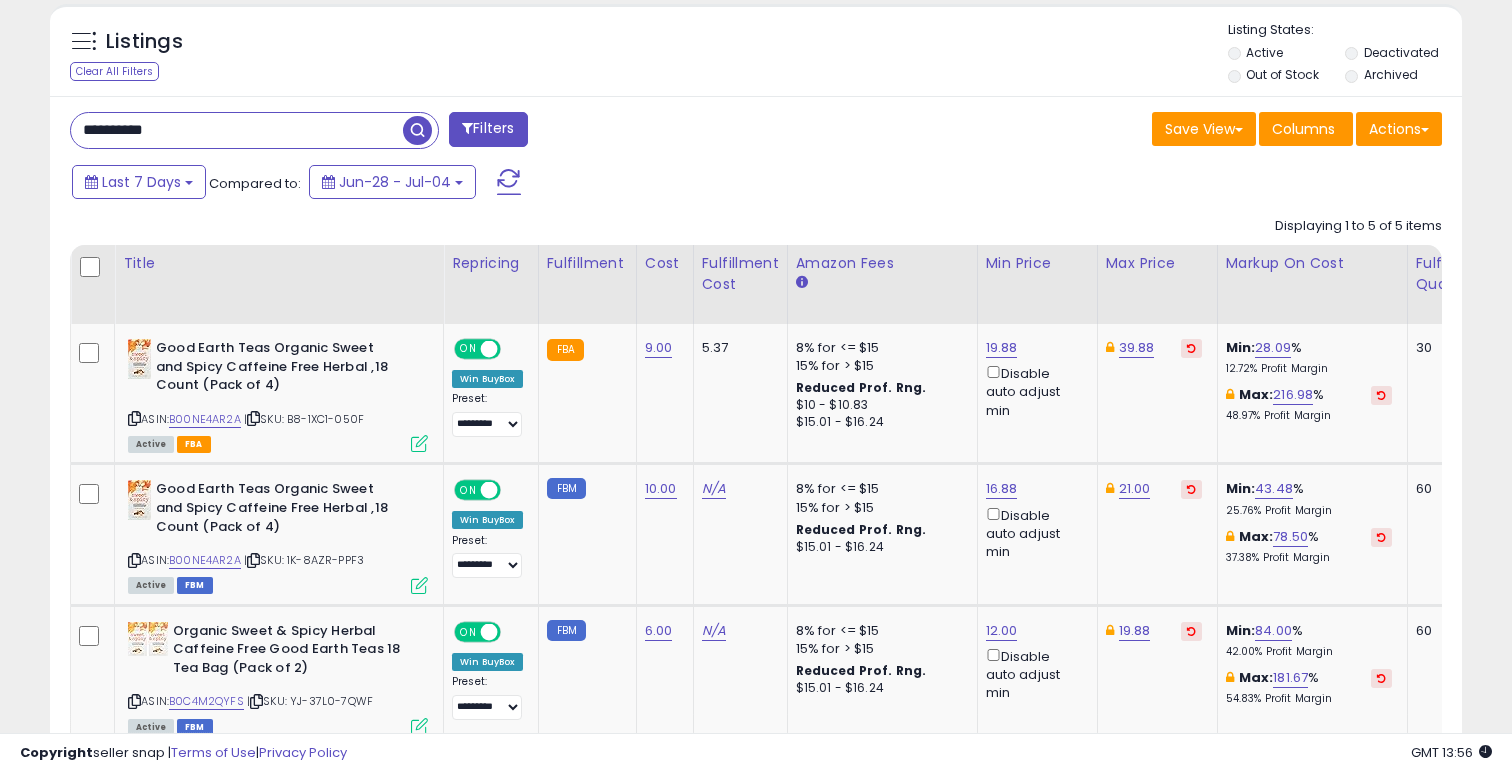 click on "**********" at bounding box center (237, 130) 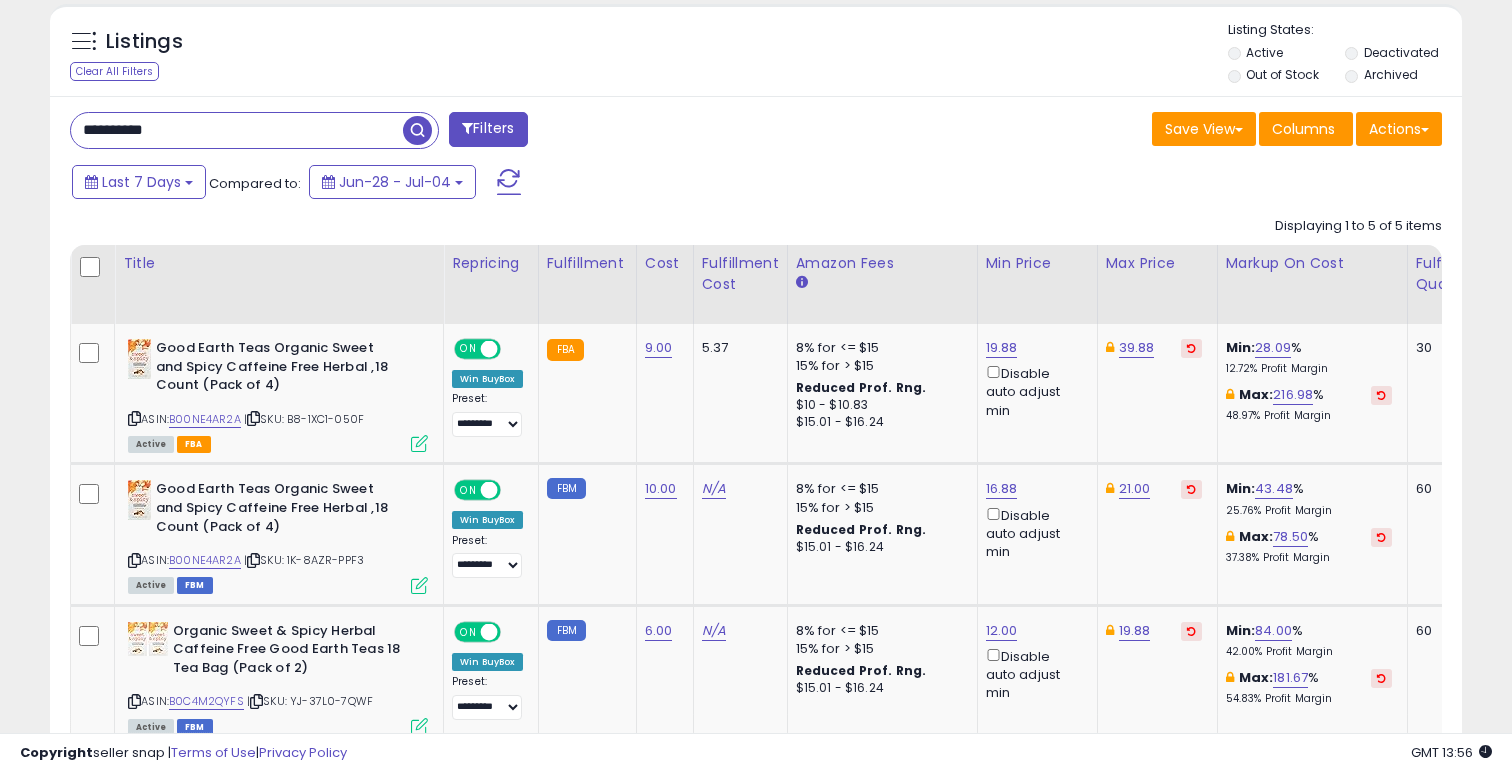 click on "**********" at bounding box center (237, 130) 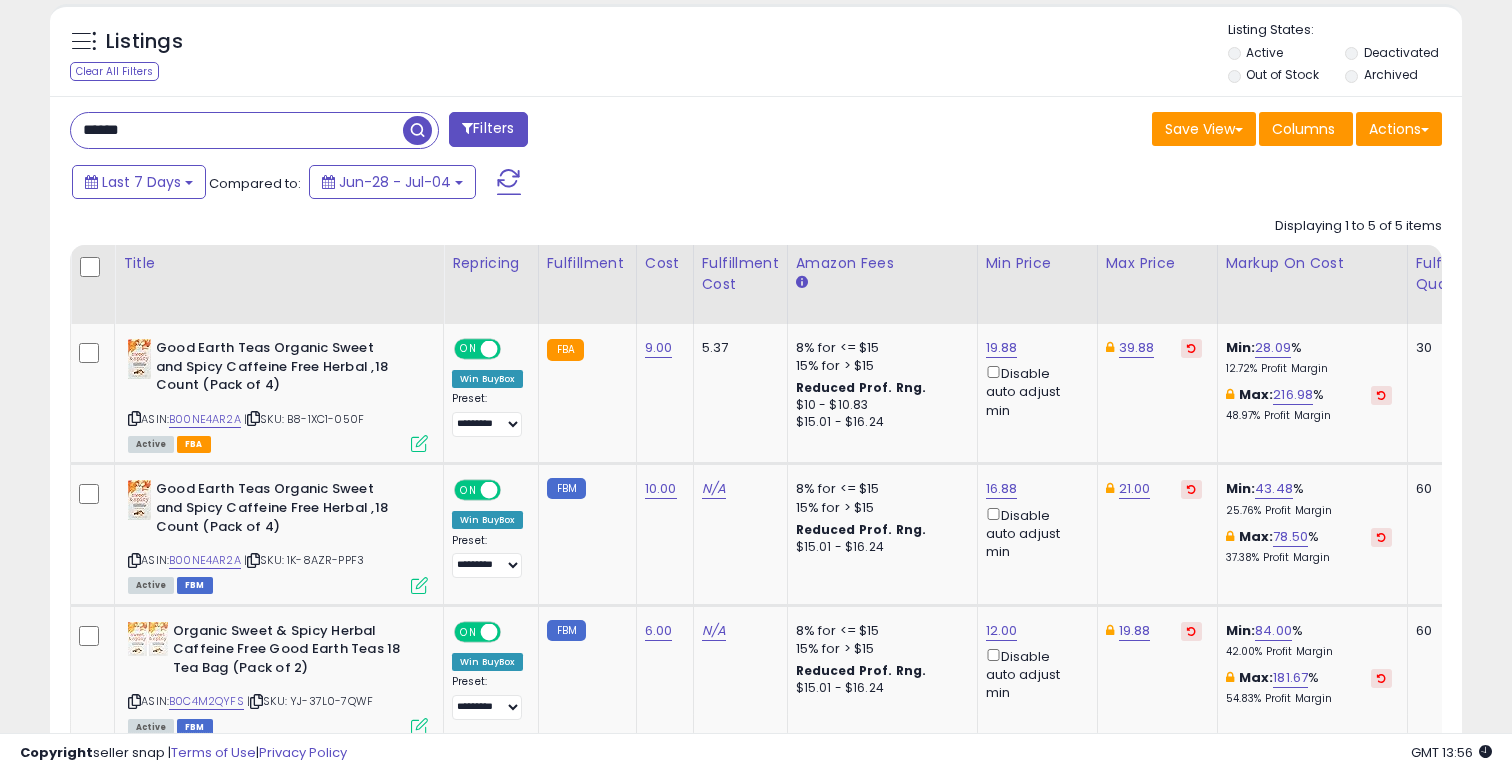 type on "******" 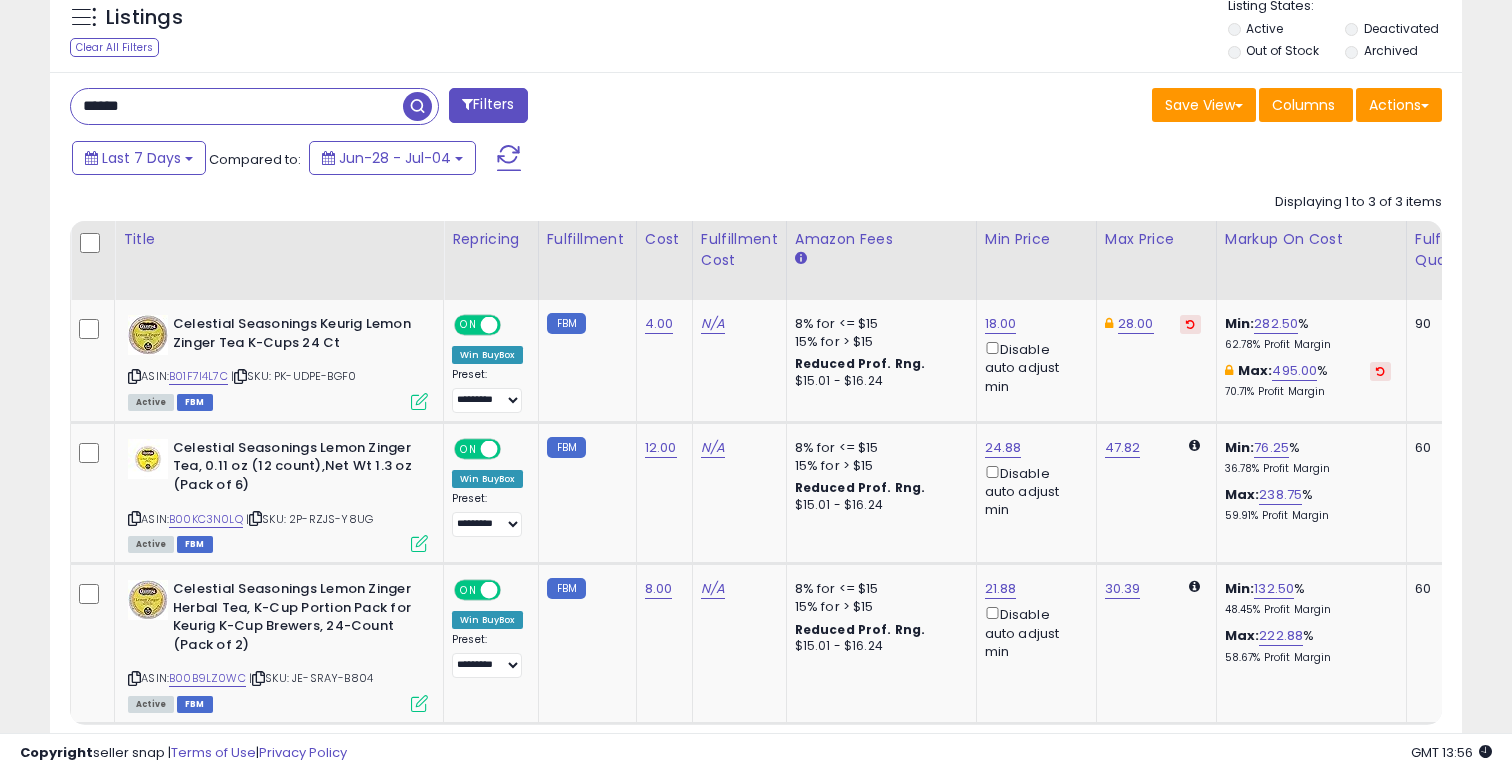 scroll, scrollTop: 771, scrollLeft: 0, axis: vertical 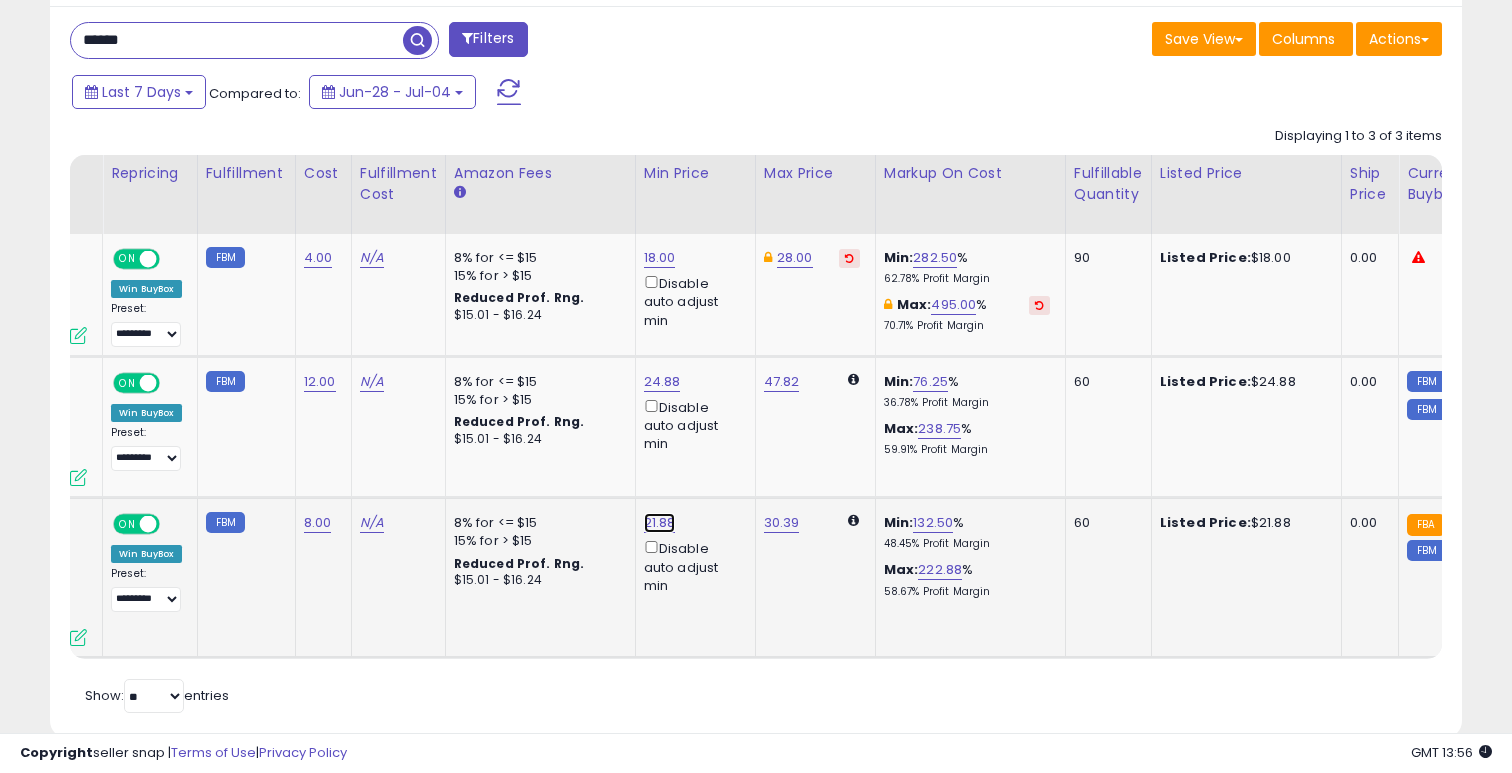 click on "21.88" at bounding box center (660, 258) 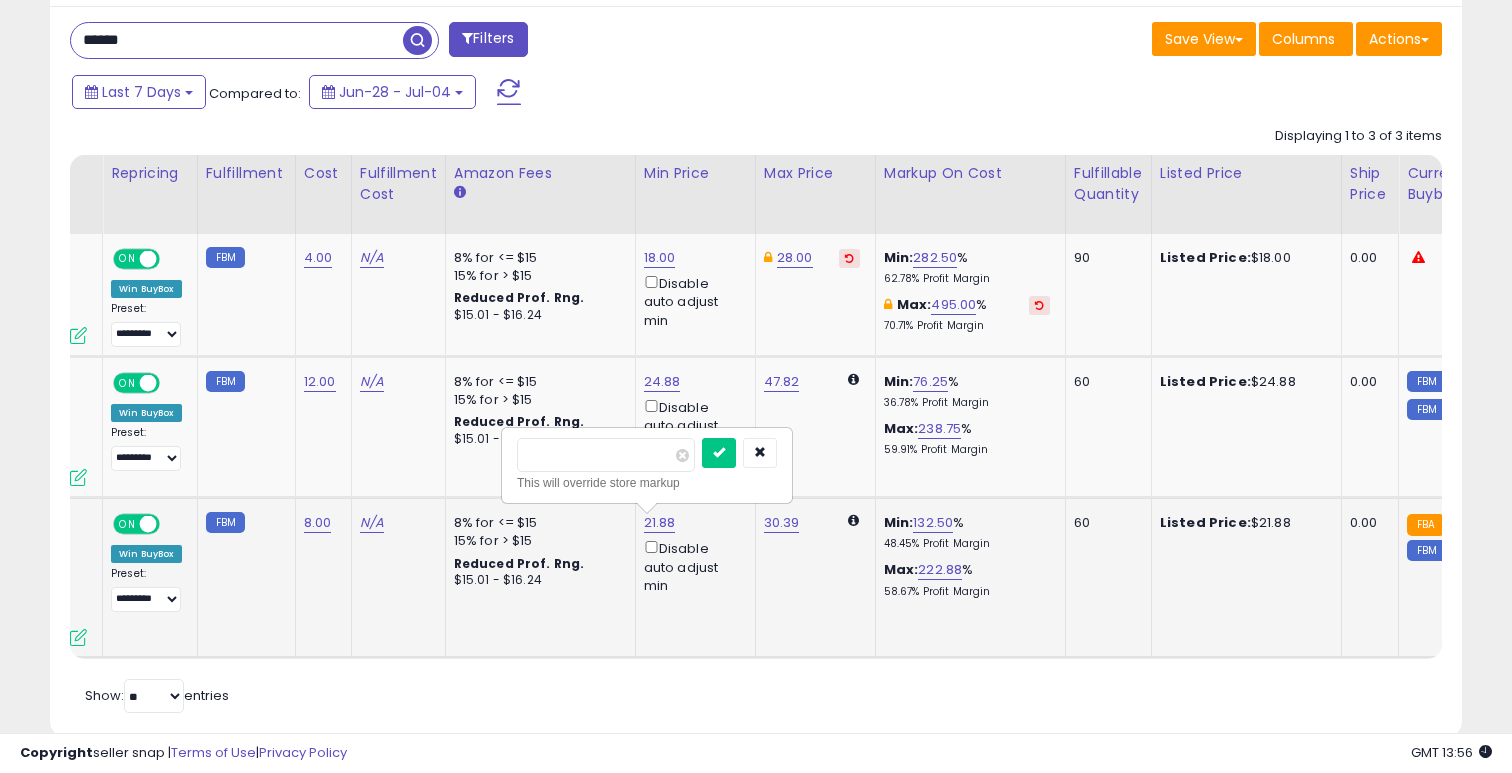 click on "*****" at bounding box center [606, 455] 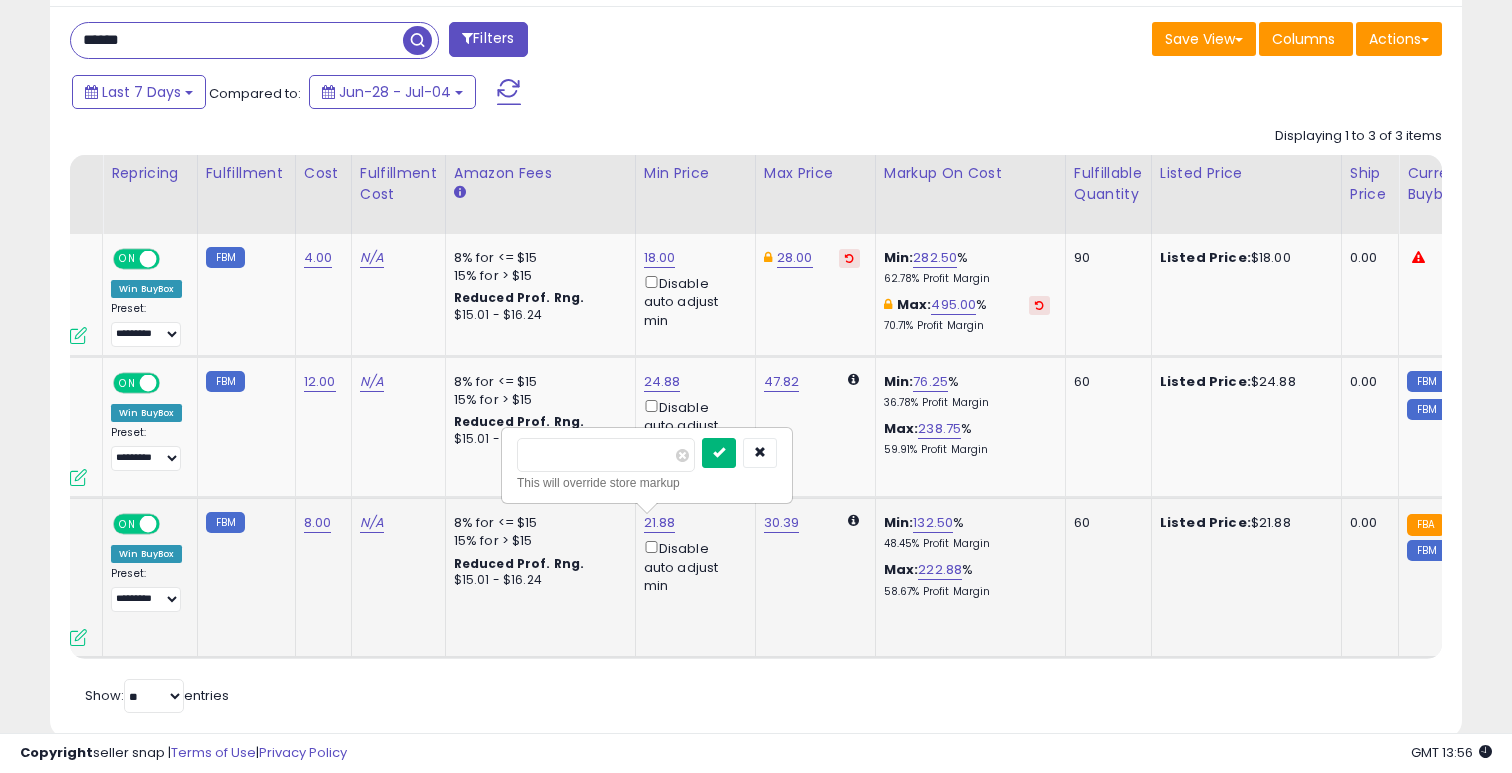 click at bounding box center (719, 453) 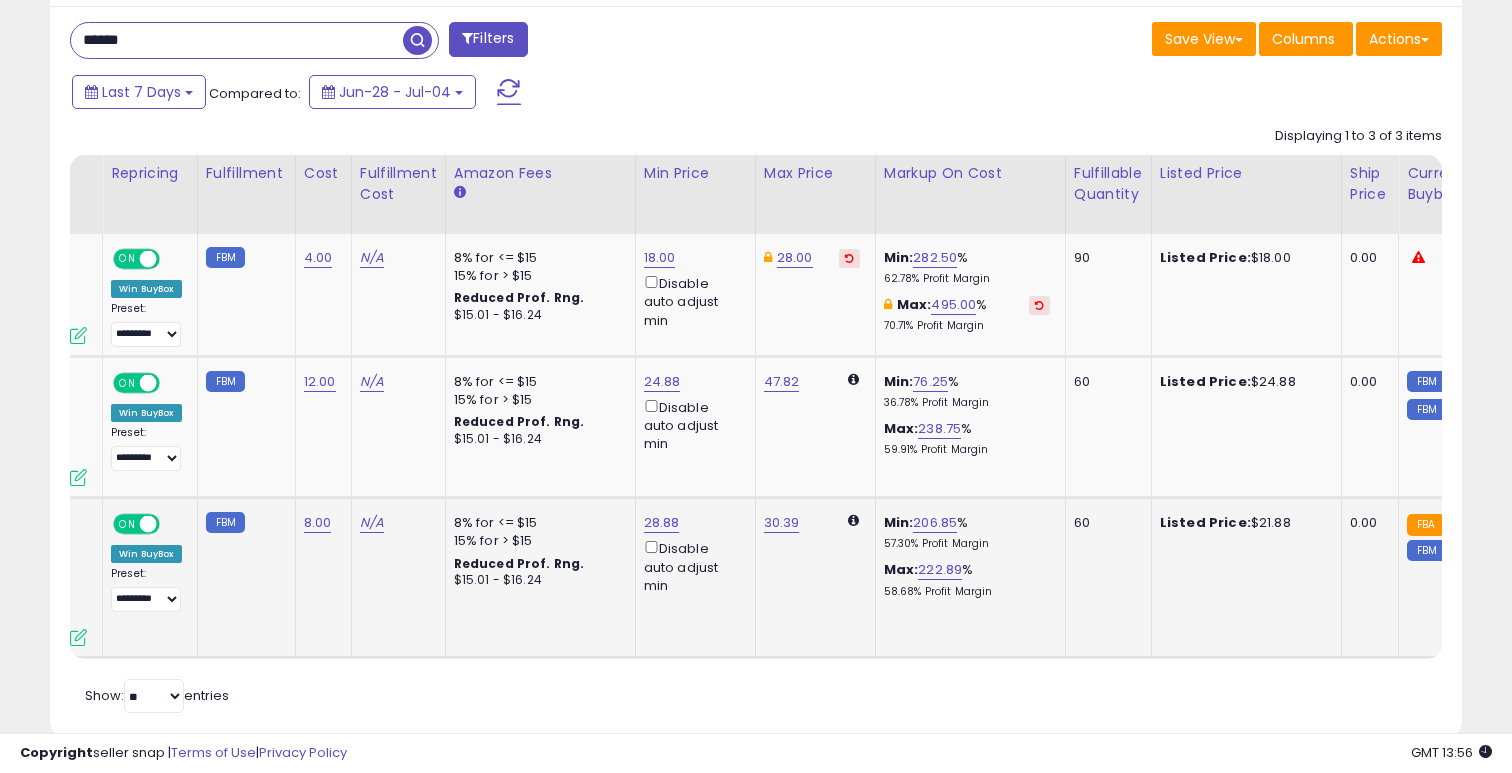 scroll, scrollTop: 0, scrollLeft: 519, axis: horizontal 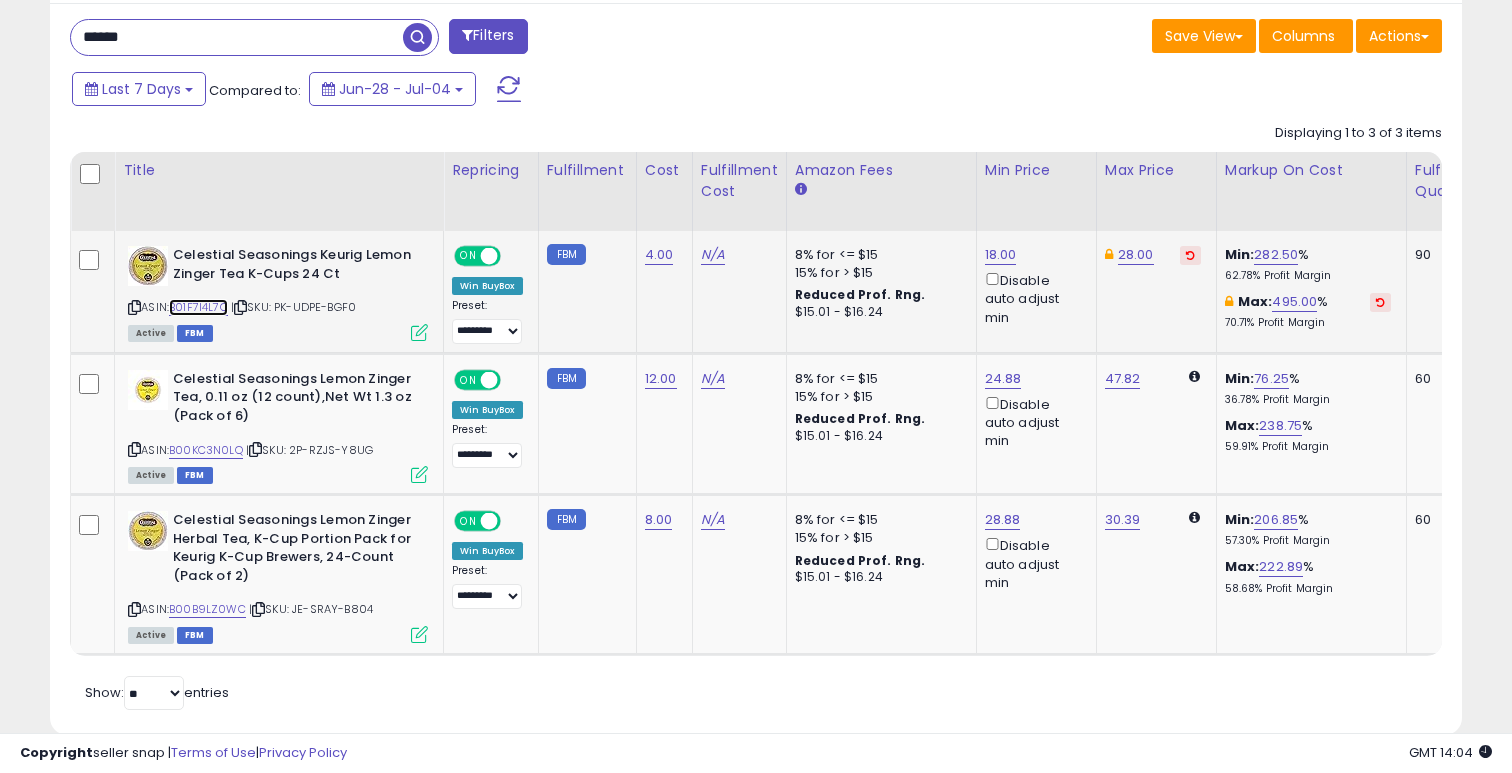 click on "B01F7I4L7C" at bounding box center (198, 307) 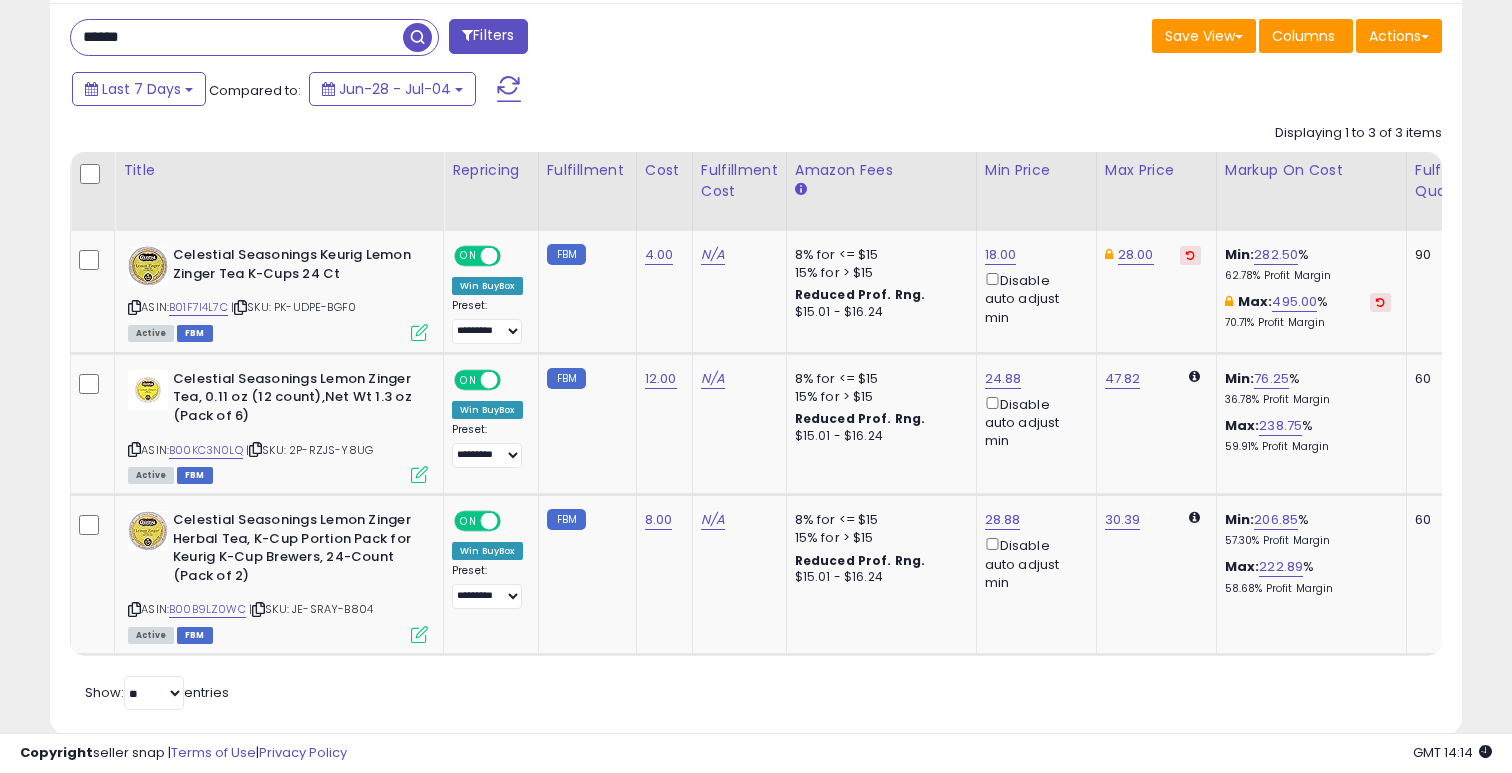 click on "******" at bounding box center [237, 37] 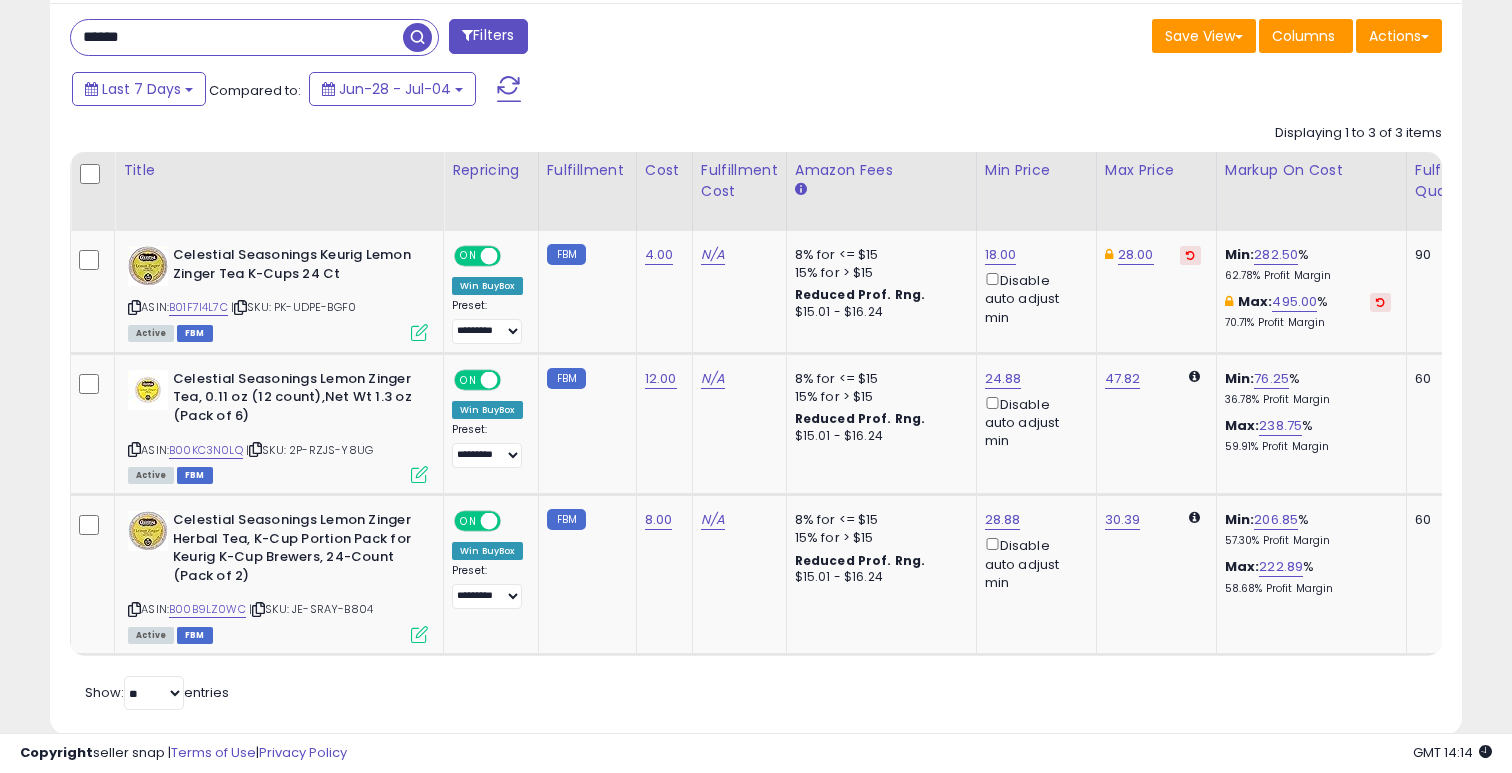 click on "******" at bounding box center [237, 37] 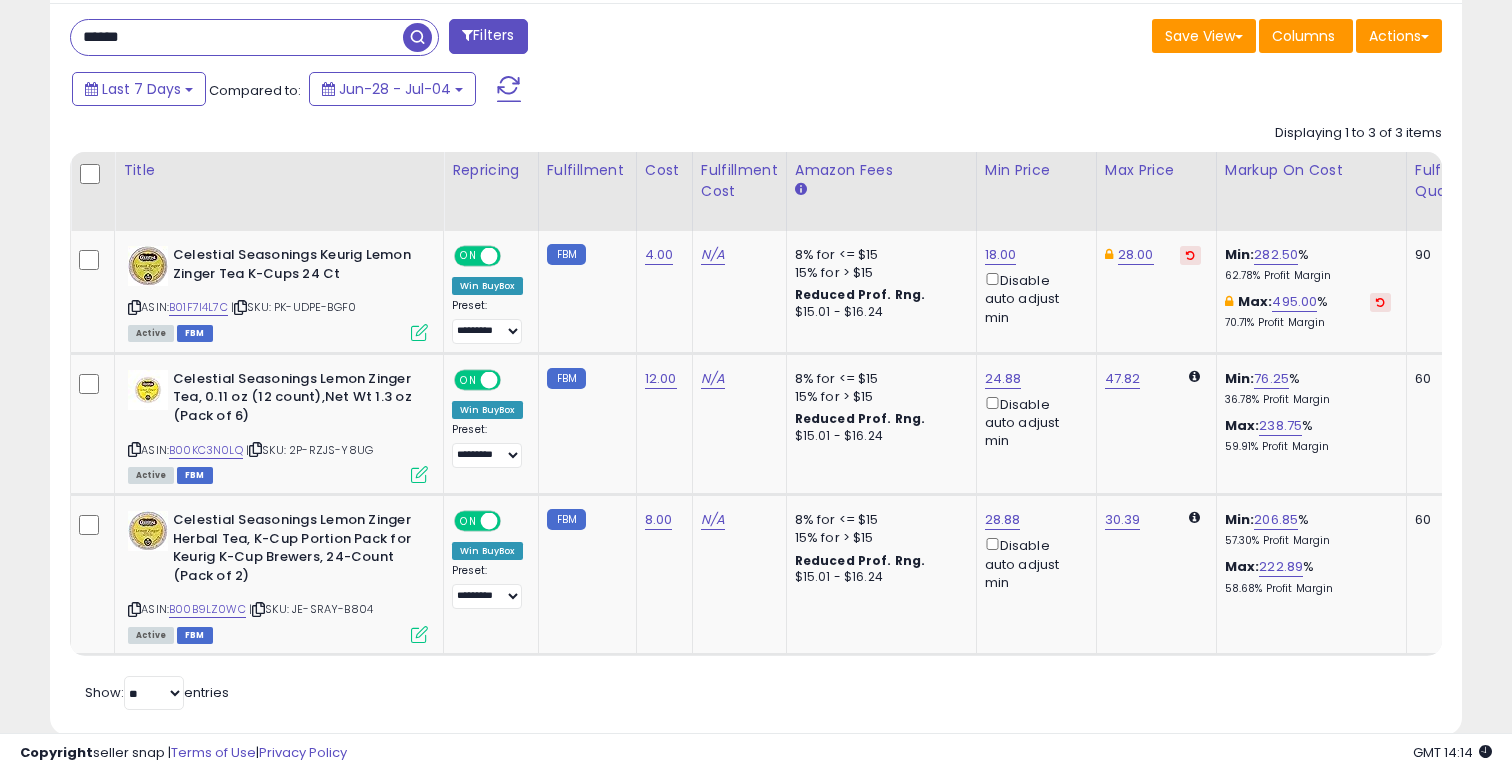 click on "******" at bounding box center (237, 37) 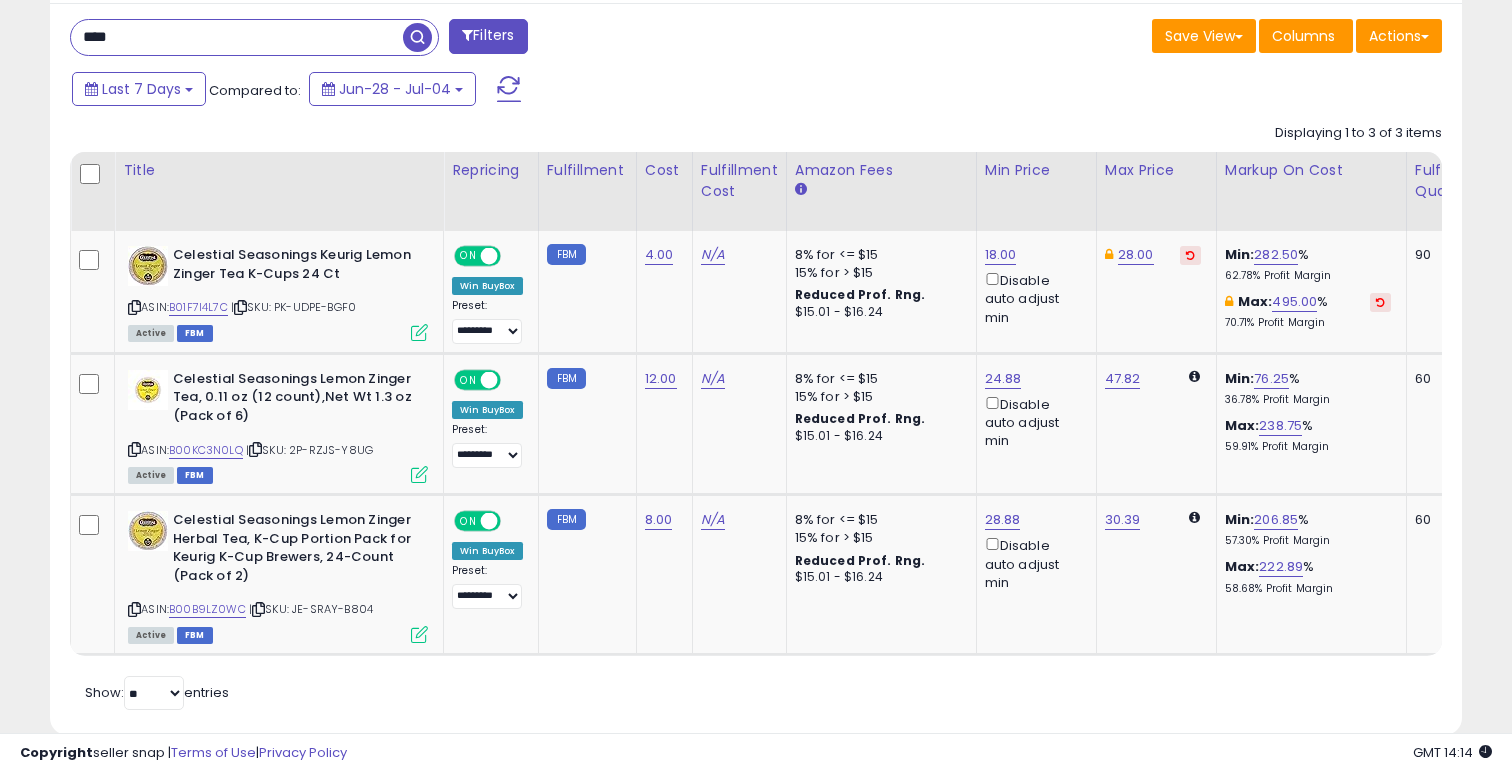 type on "*********" 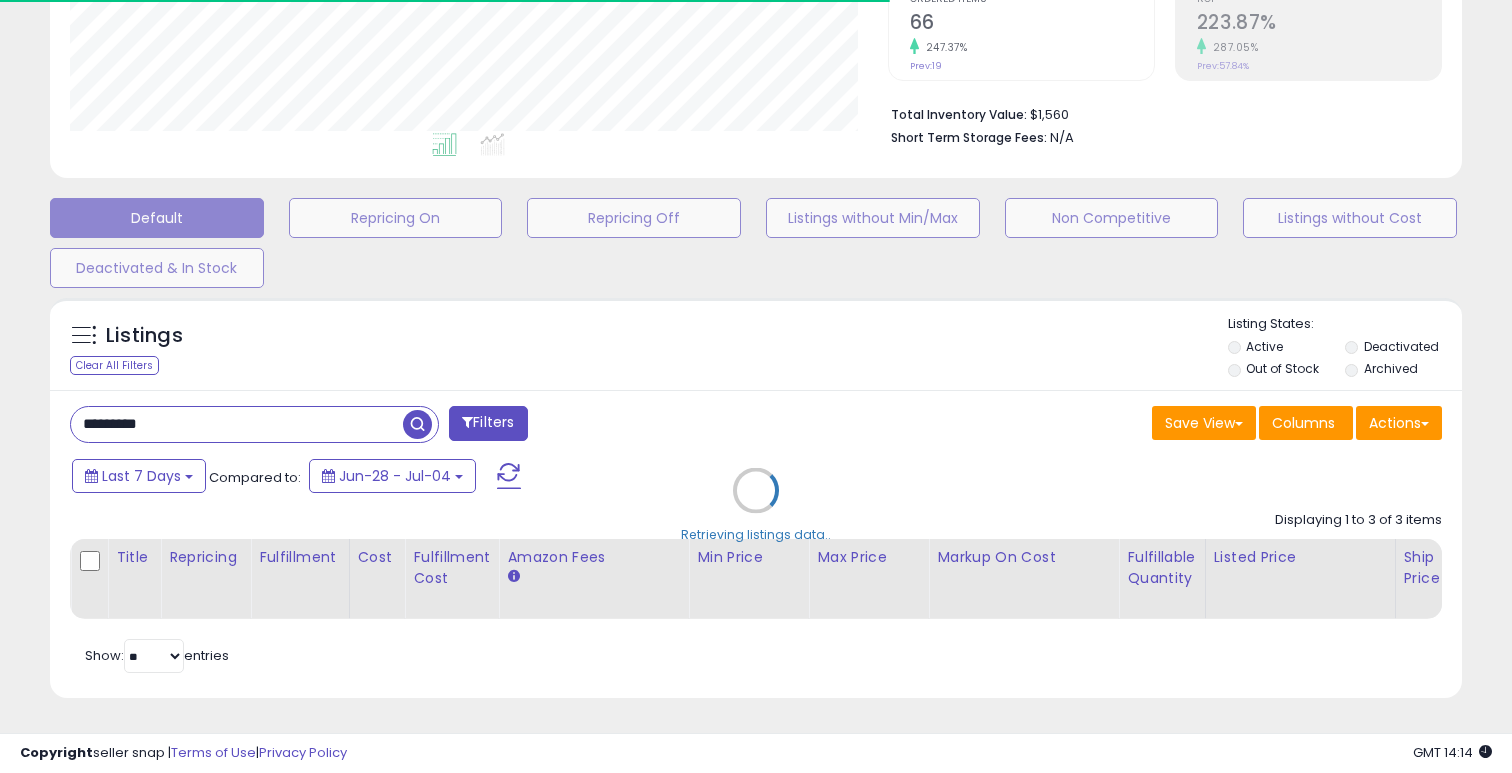 scroll, scrollTop: 819, scrollLeft: 0, axis: vertical 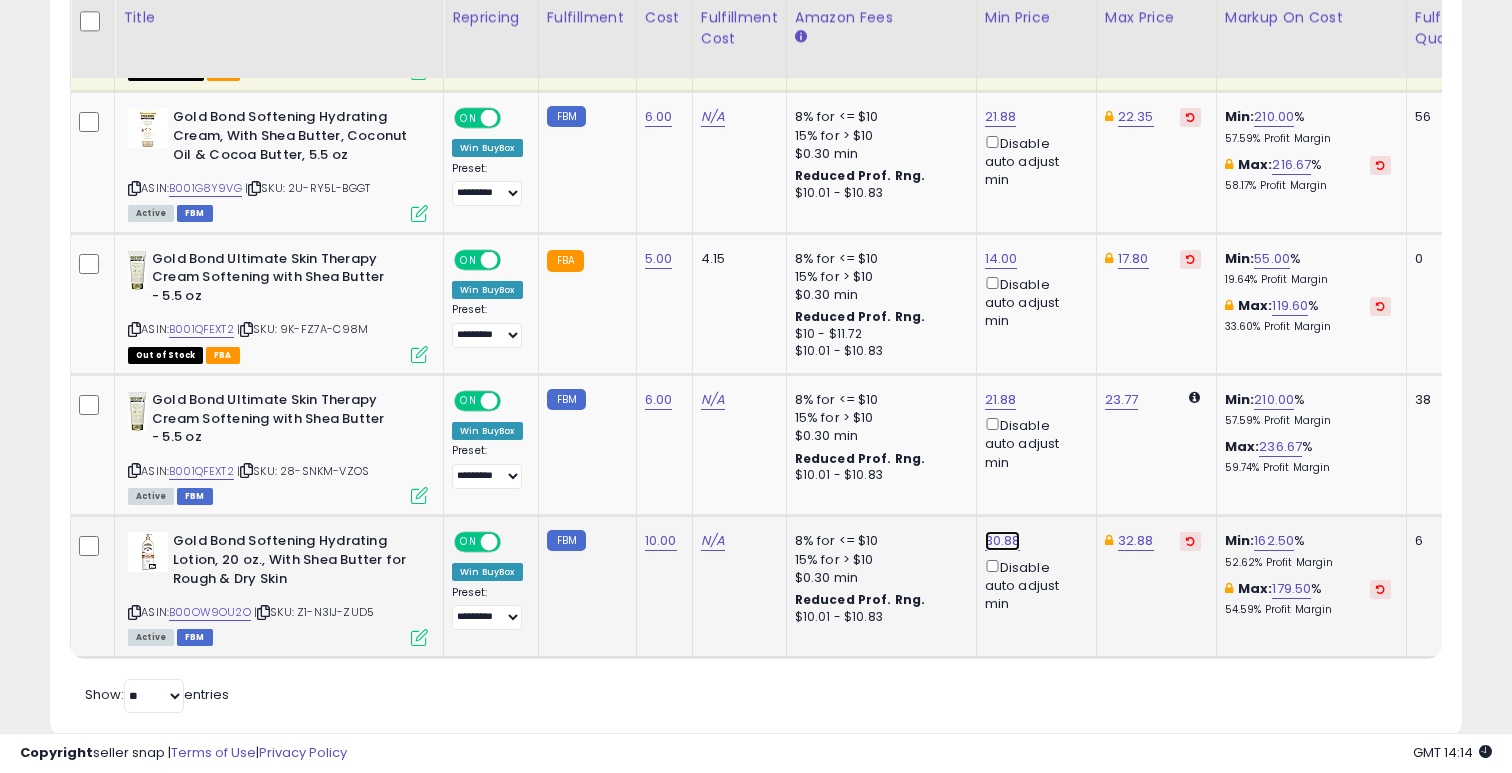 click on "30.88" at bounding box center (1003, -24) 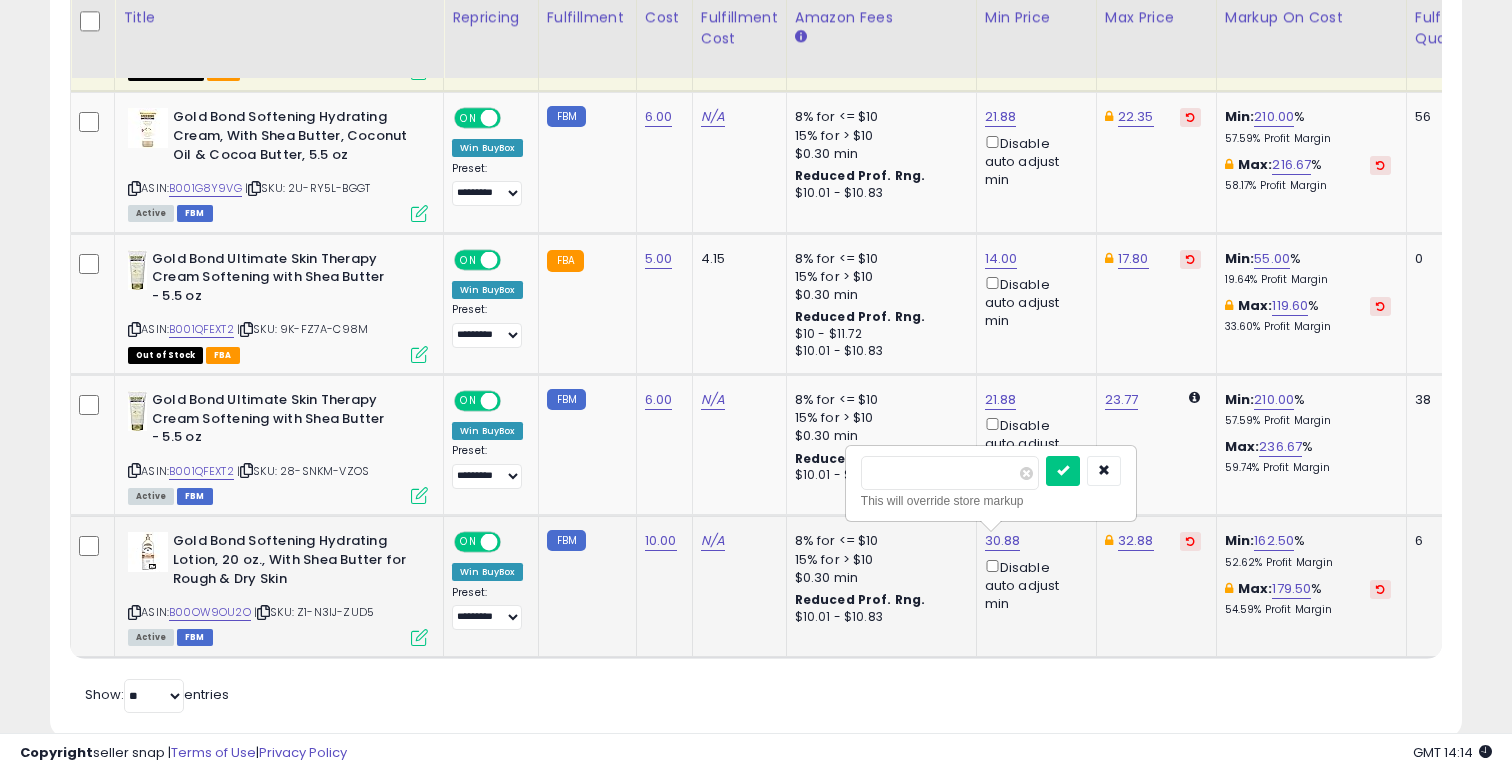 click on "*****" at bounding box center (950, 473) 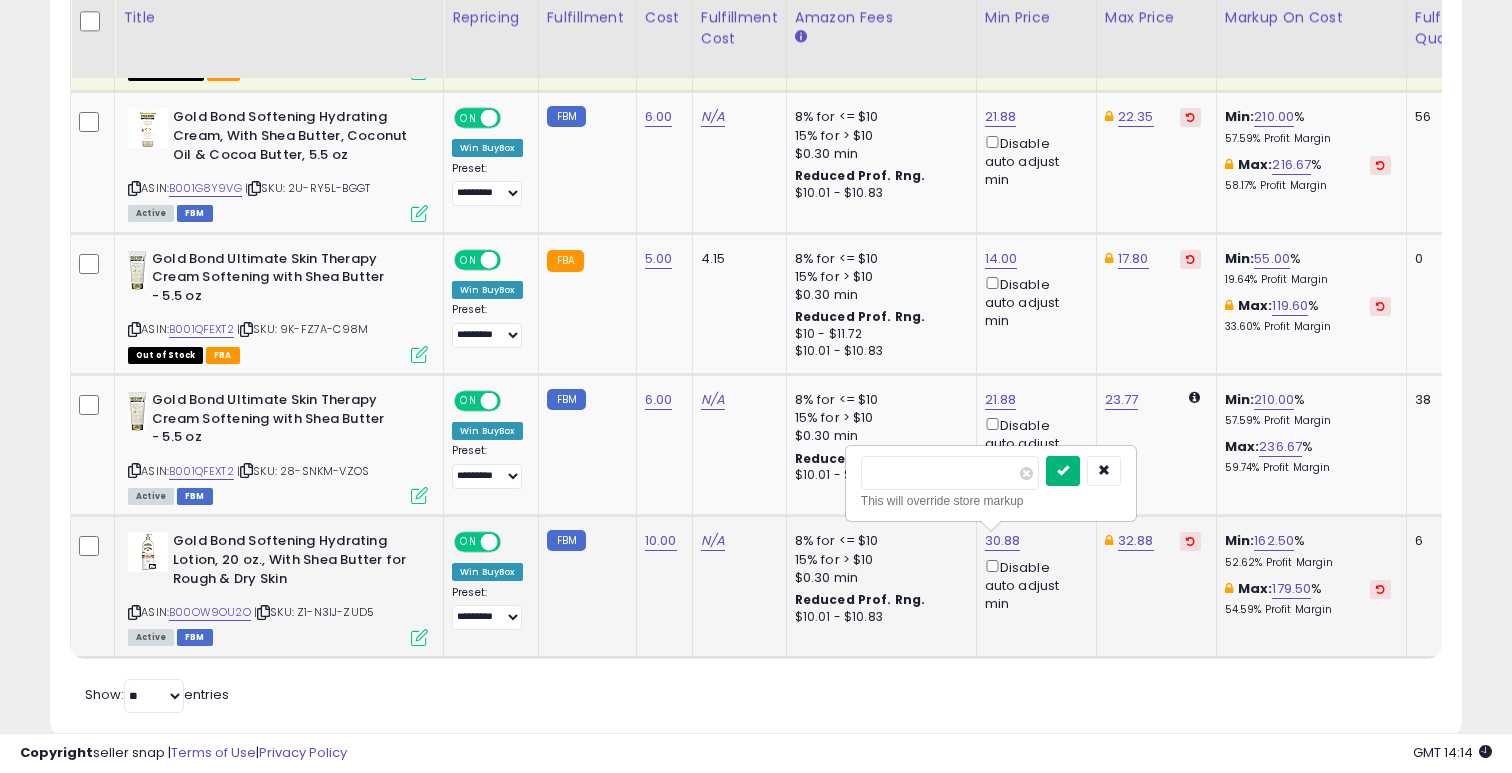 click at bounding box center [1063, 471] 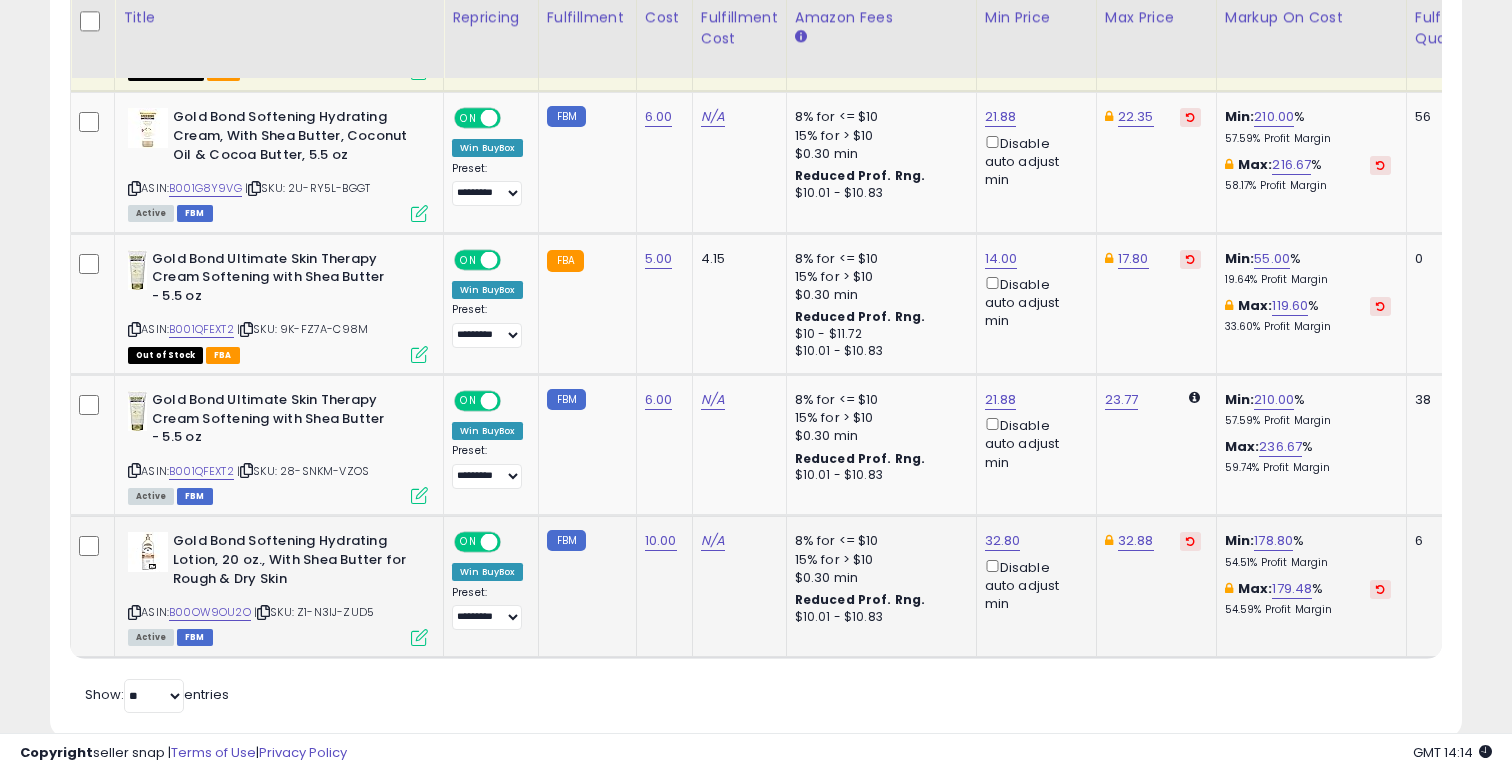 scroll, scrollTop: 0, scrollLeft: 81, axis: horizontal 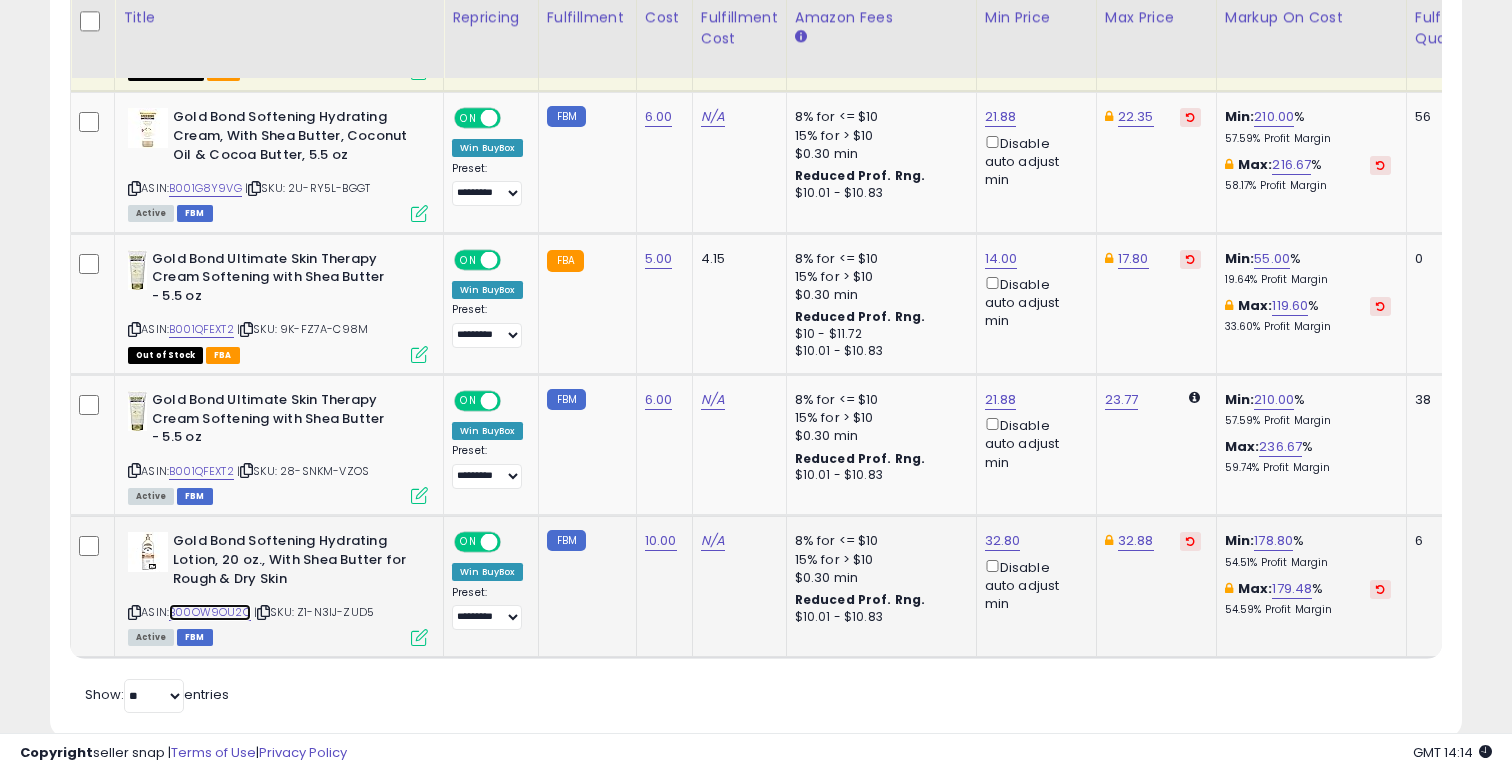 click on "B00OW9OU2O" at bounding box center (210, 612) 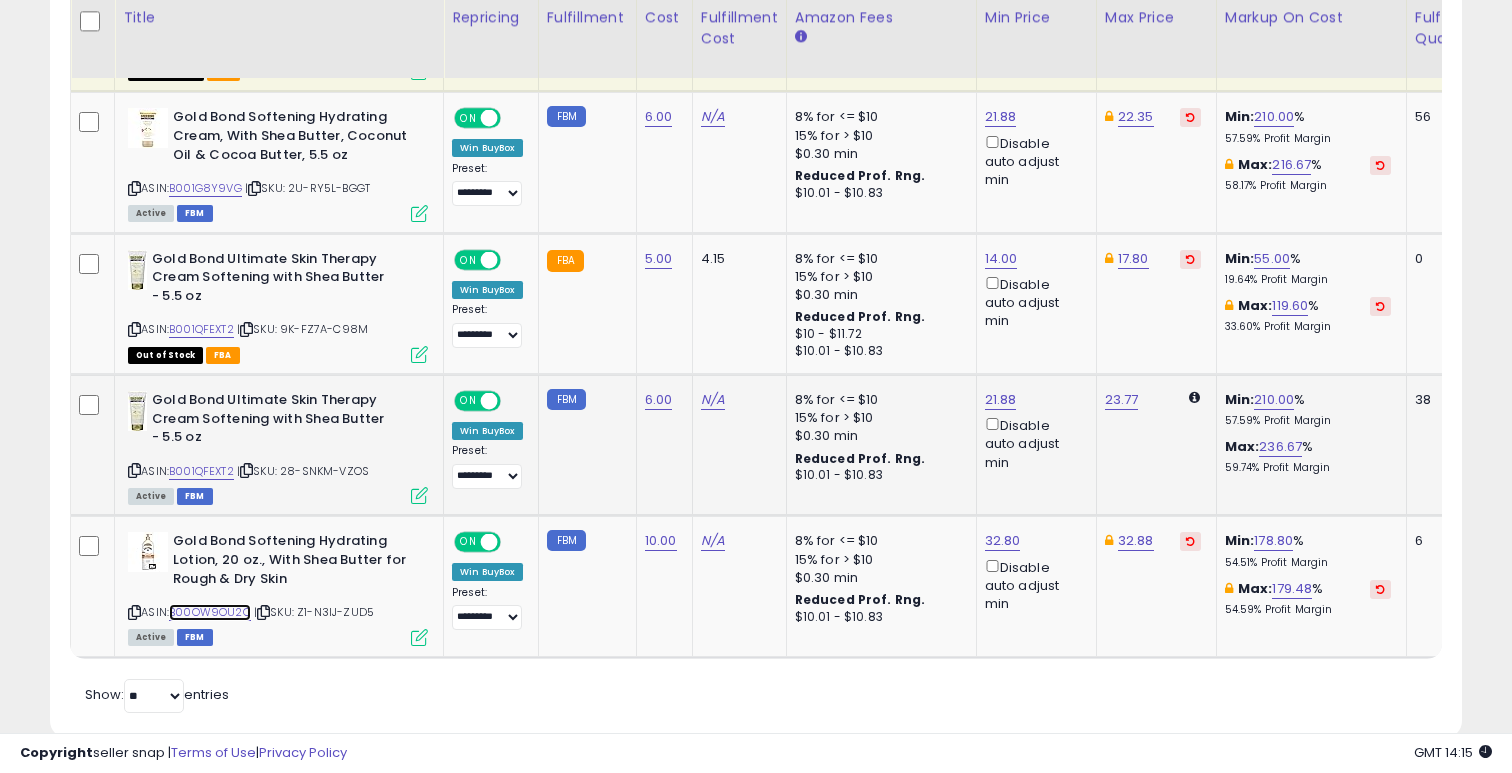 scroll, scrollTop: 0, scrollLeft: 98, axis: horizontal 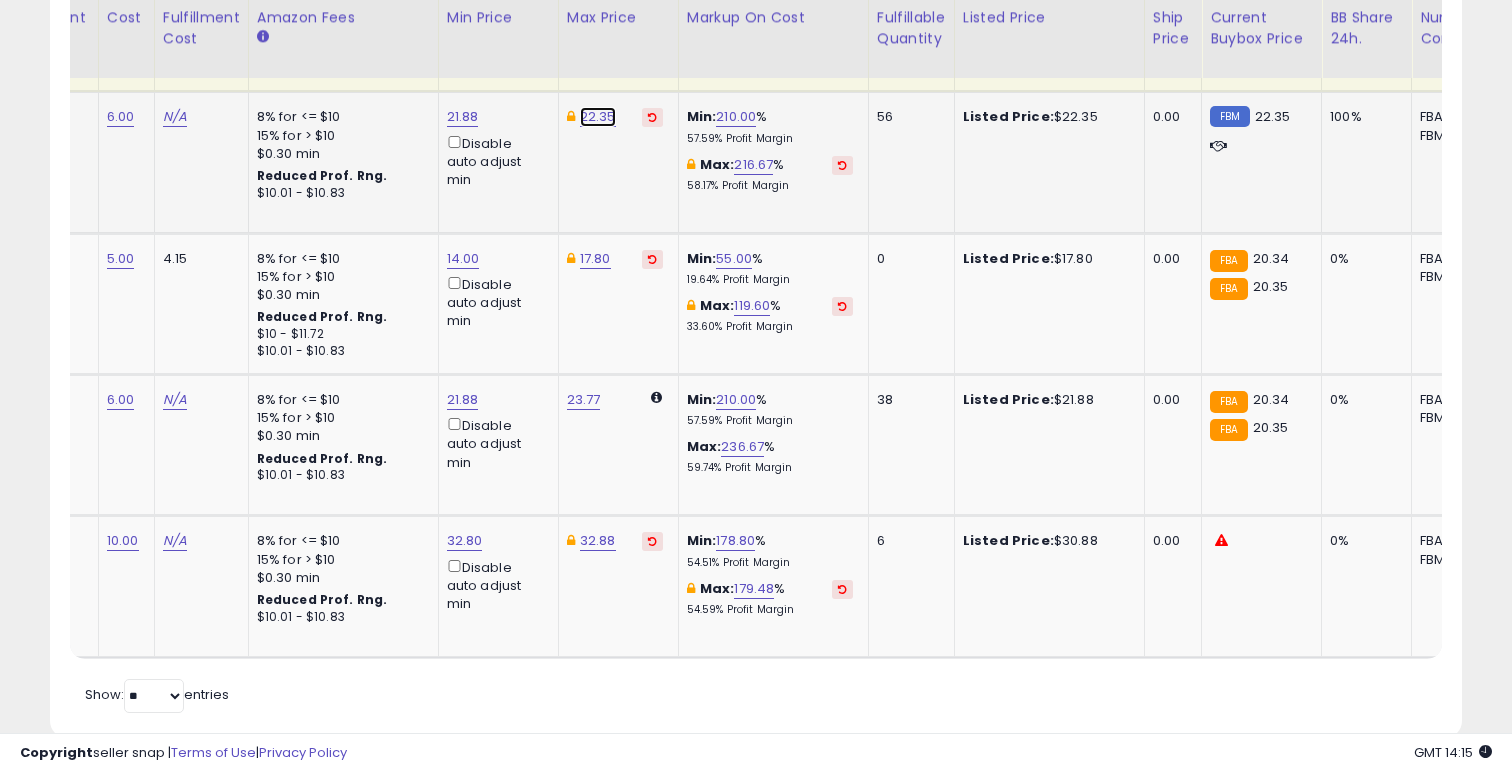 click on "22.35" at bounding box center (598, 117) 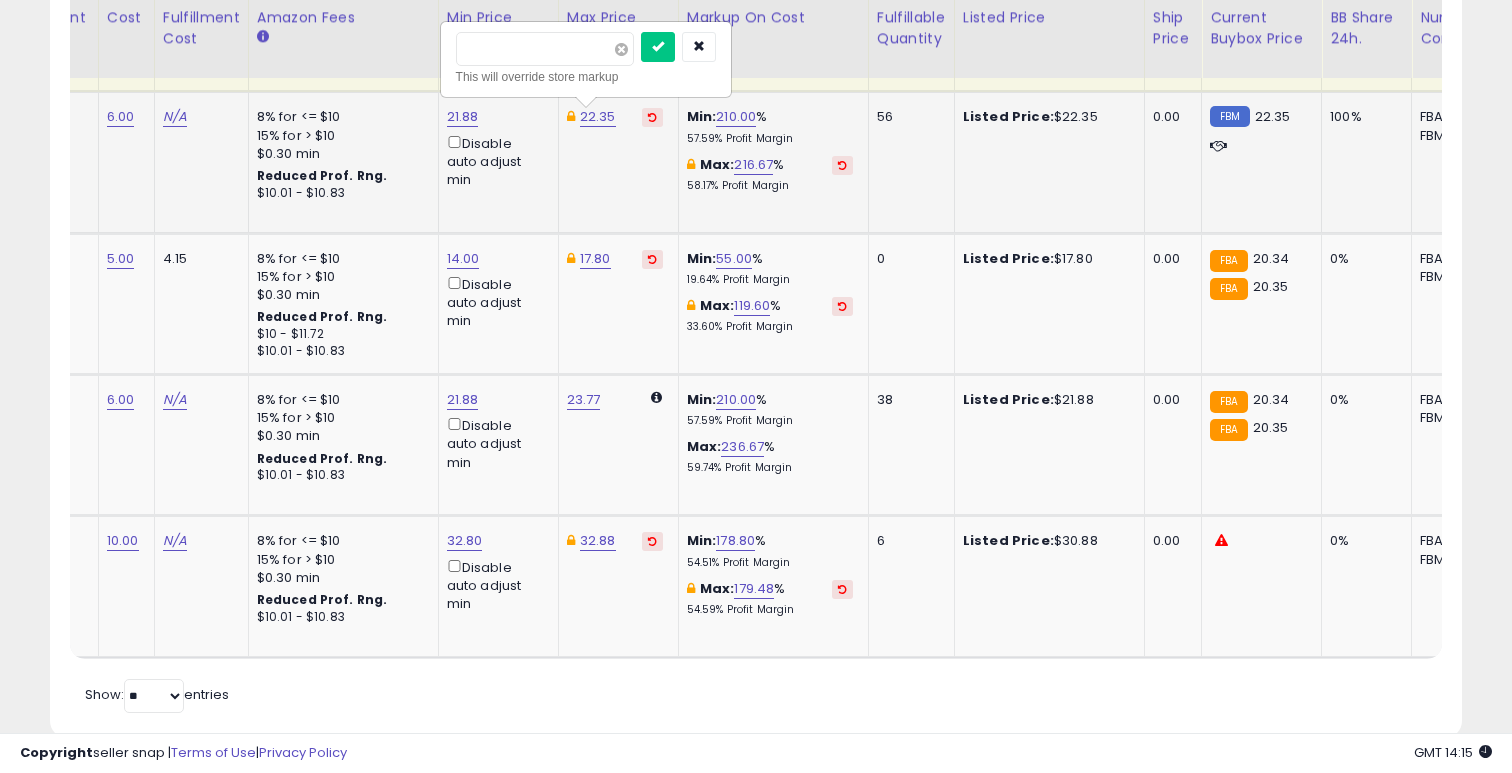 click at bounding box center (621, 49) 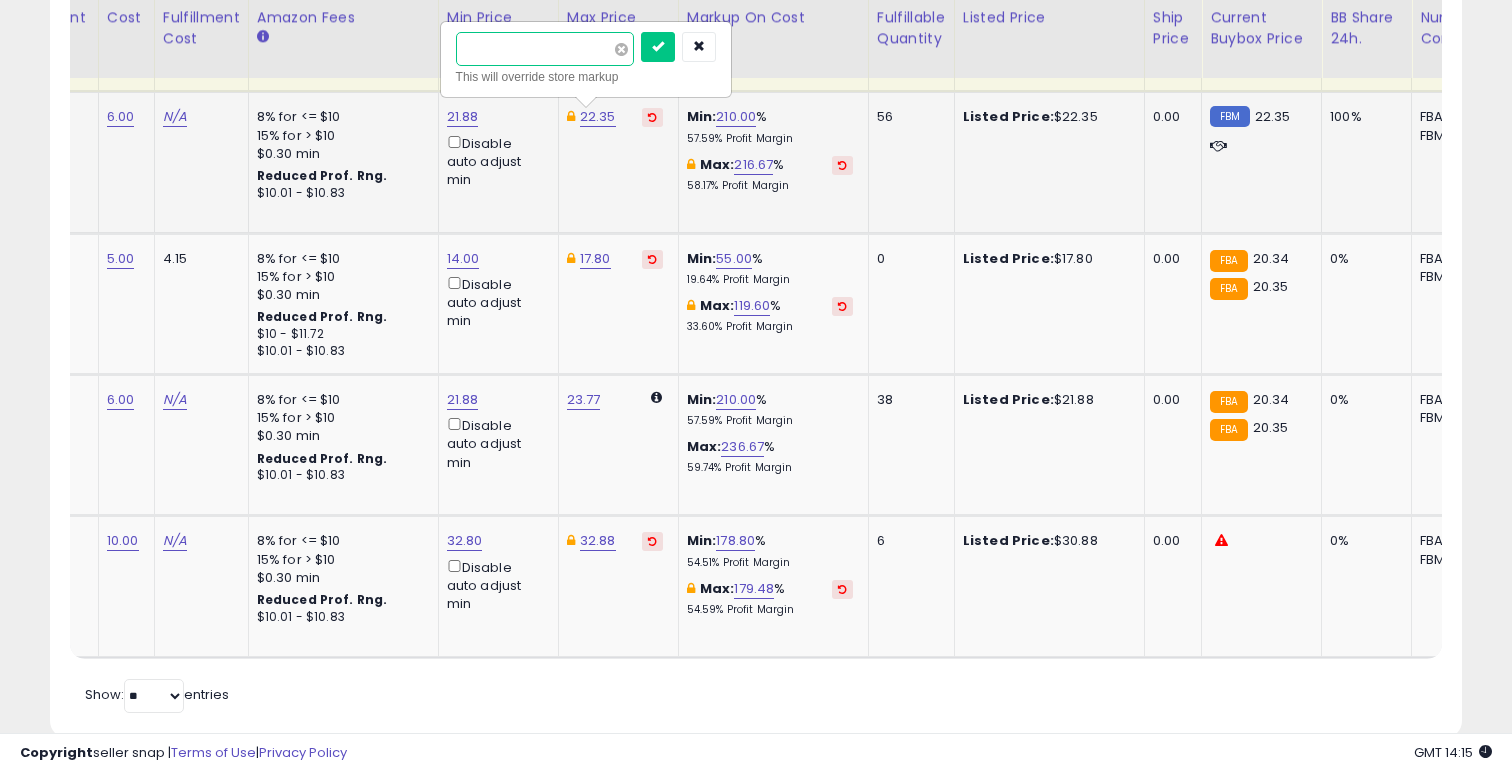 type on "*****" 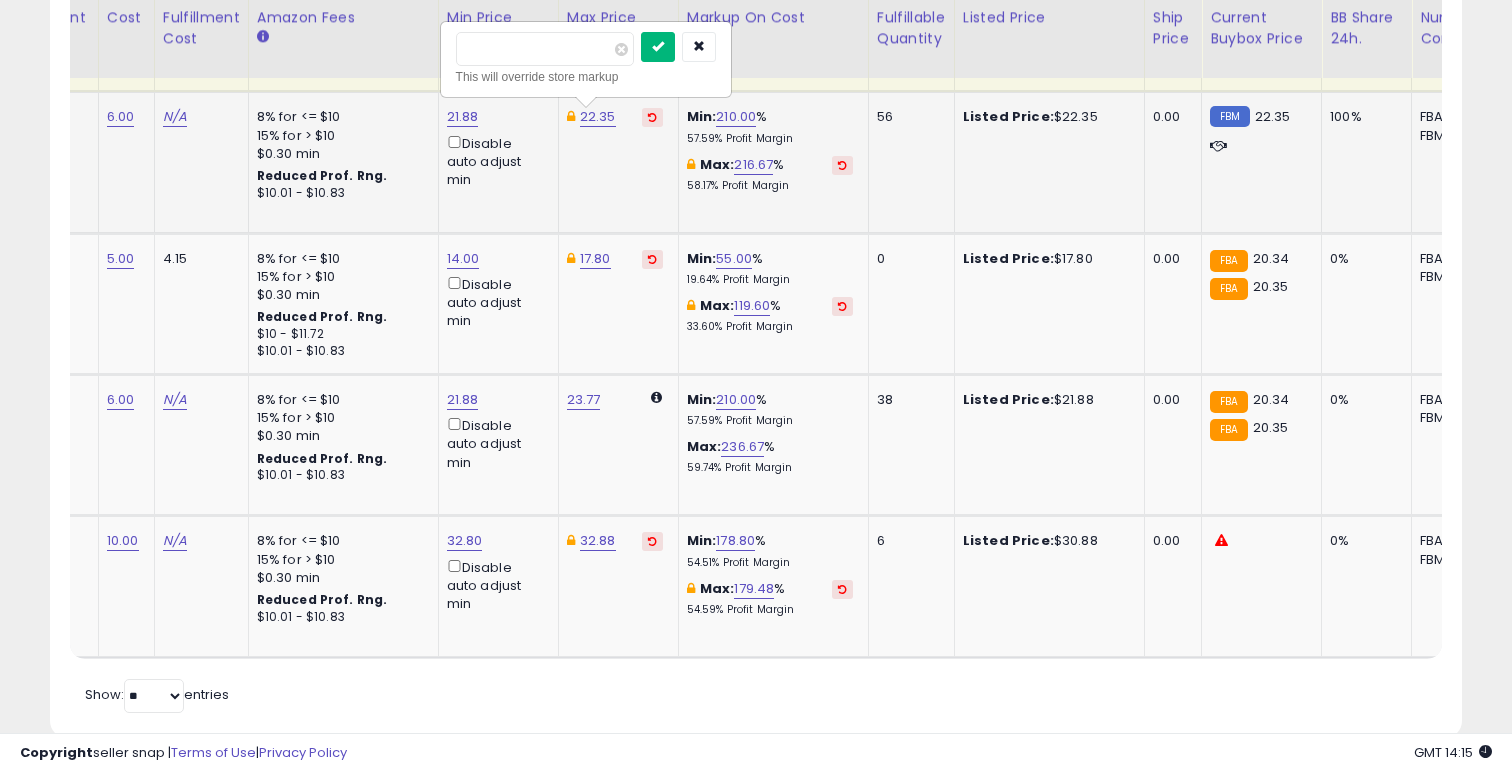 click at bounding box center [658, 46] 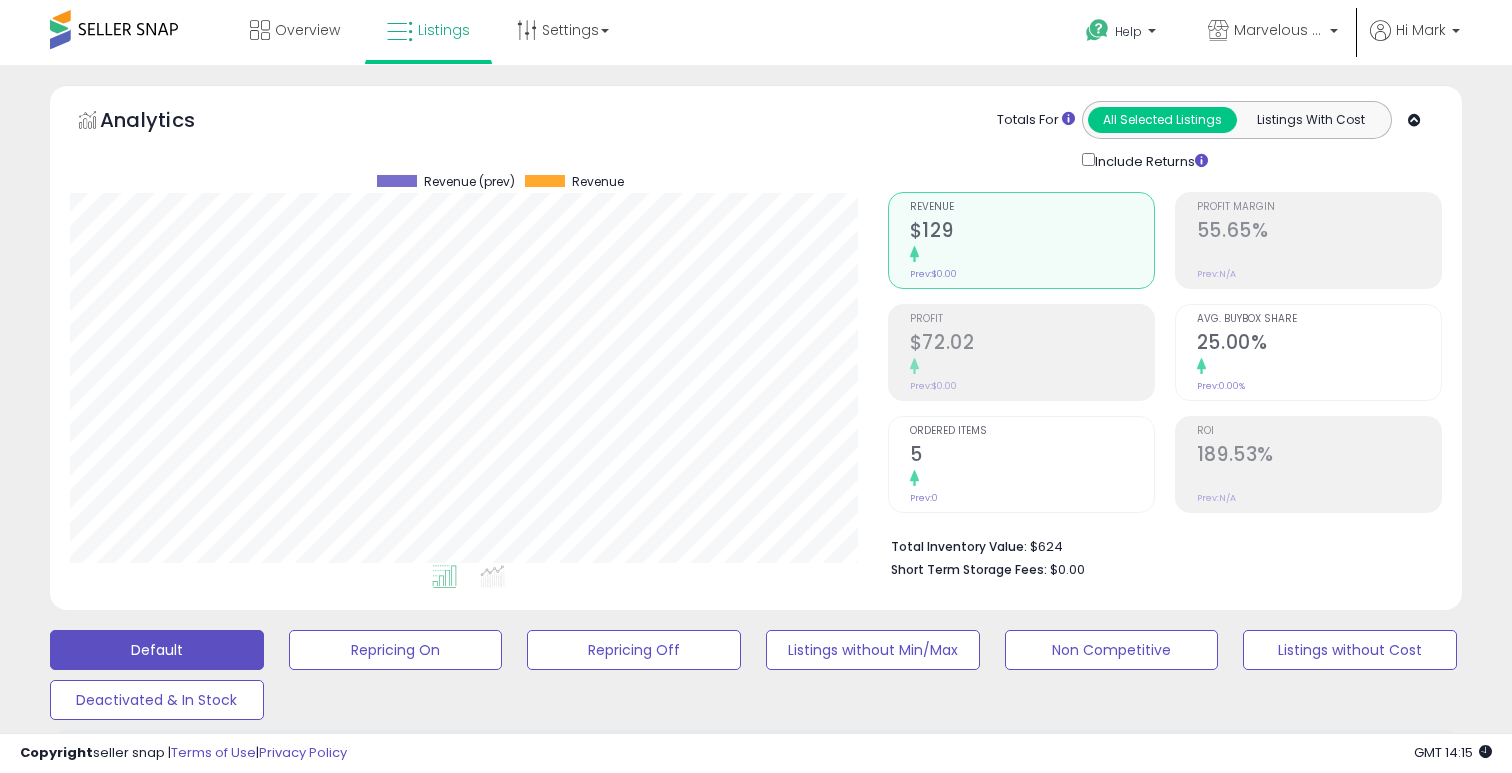 click on "Analytics
Totals For
All Selected Listings
Listings With Cost
Include Returns" at bounding box center (756, 136) 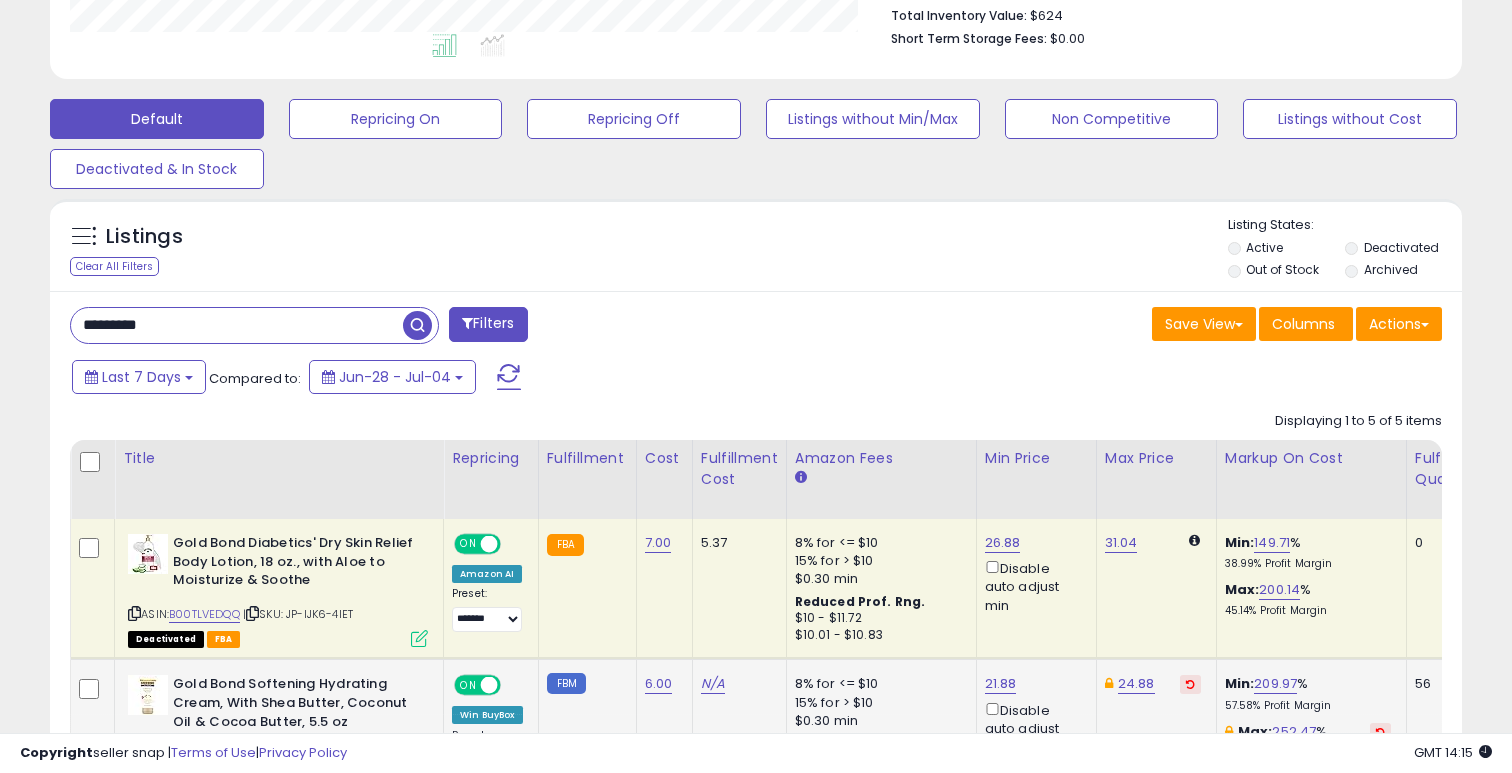 click on "*********" at bounding box center (237, 325) 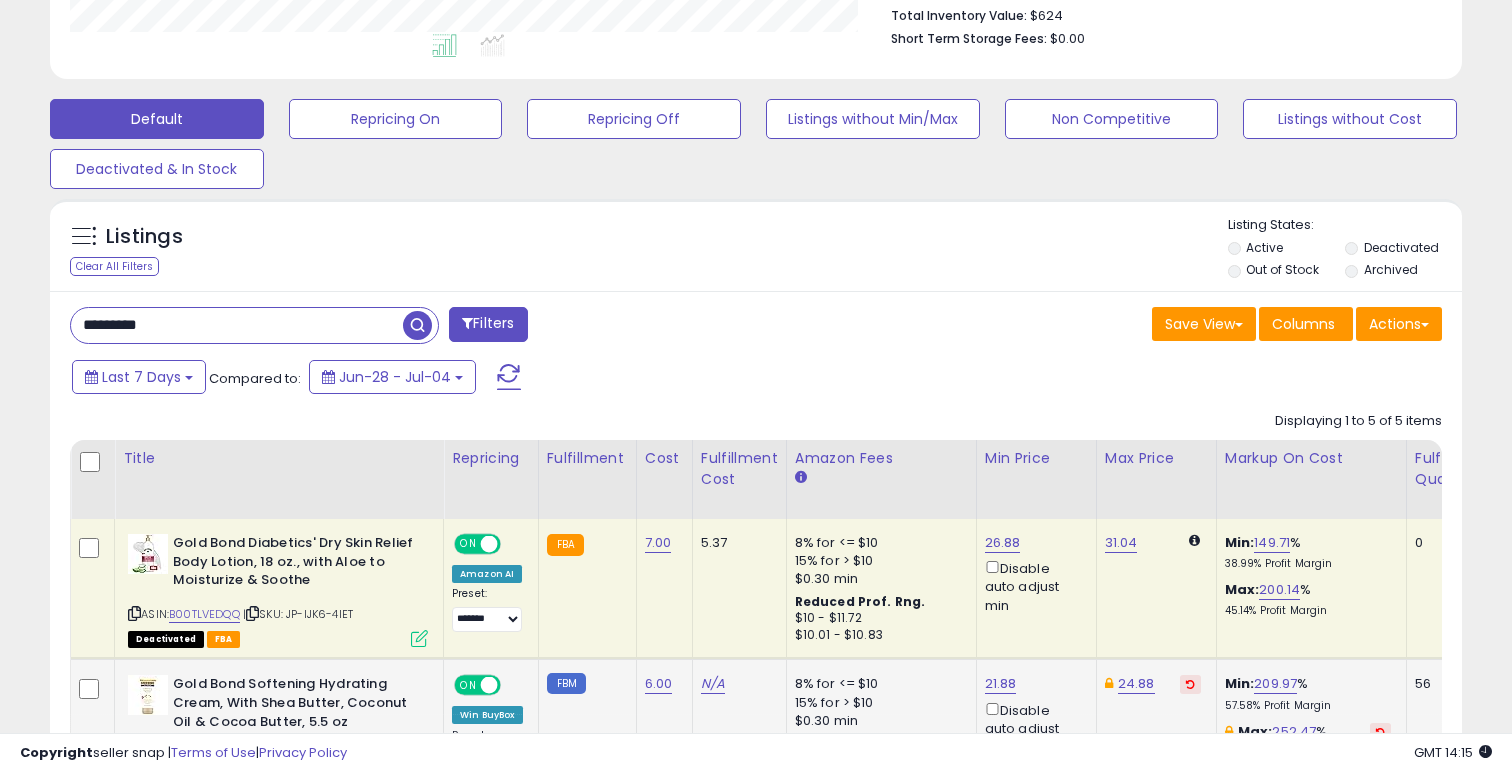 click on "*********" at bounding box center [237, 325] 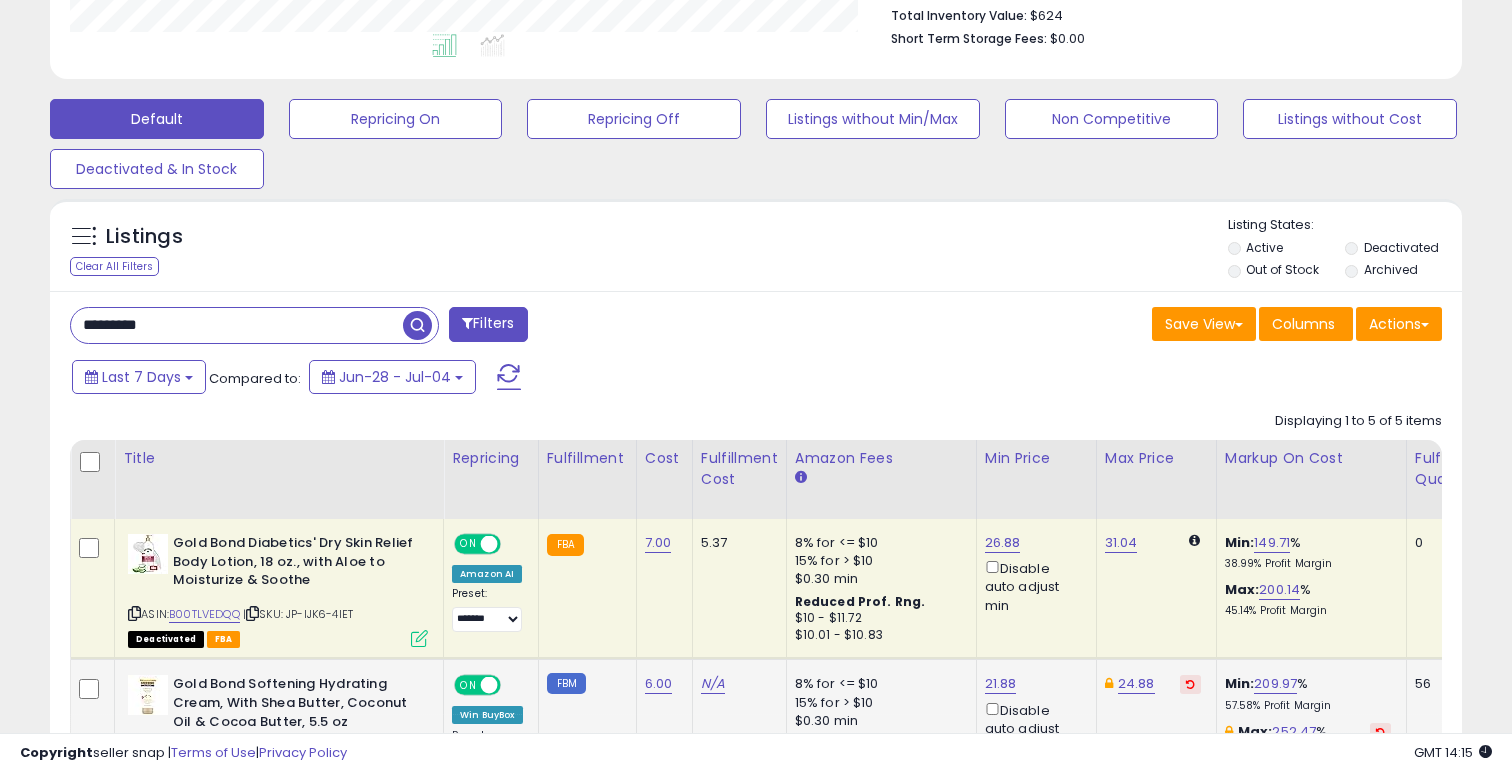click on "*********" at bounding box center [237, 325] 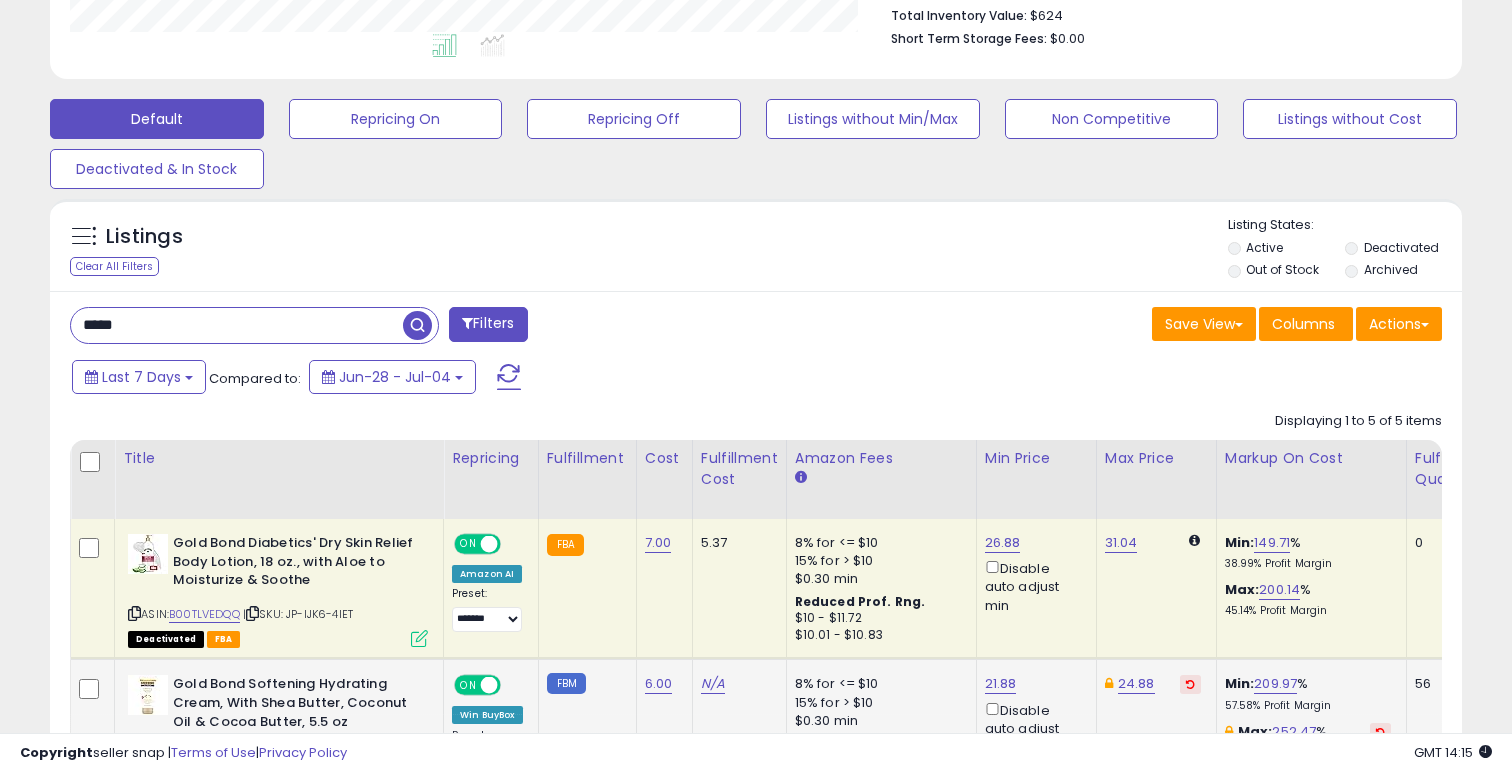 type on "*****" 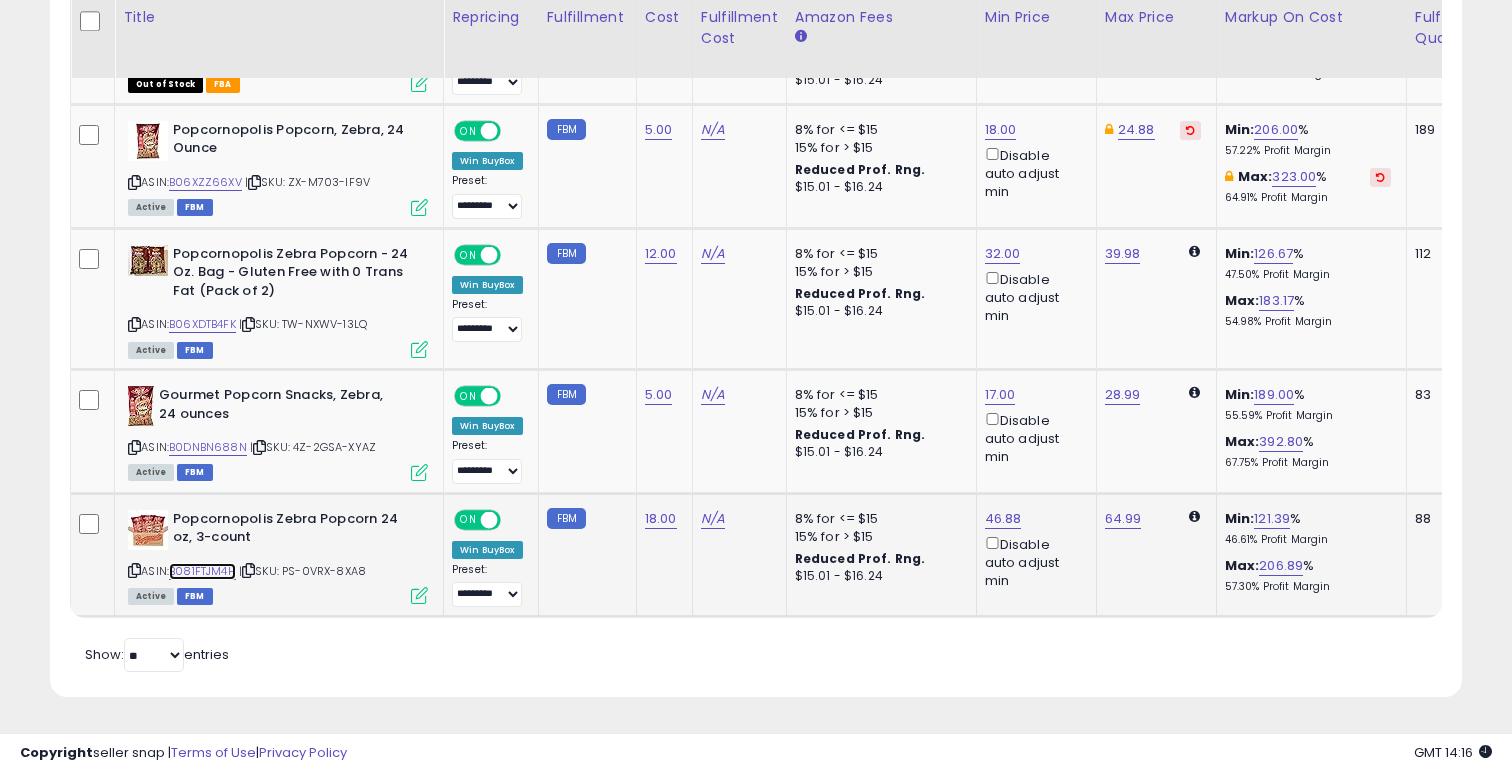 click on "B081FTJM4H" at bounding box center (202, 571) 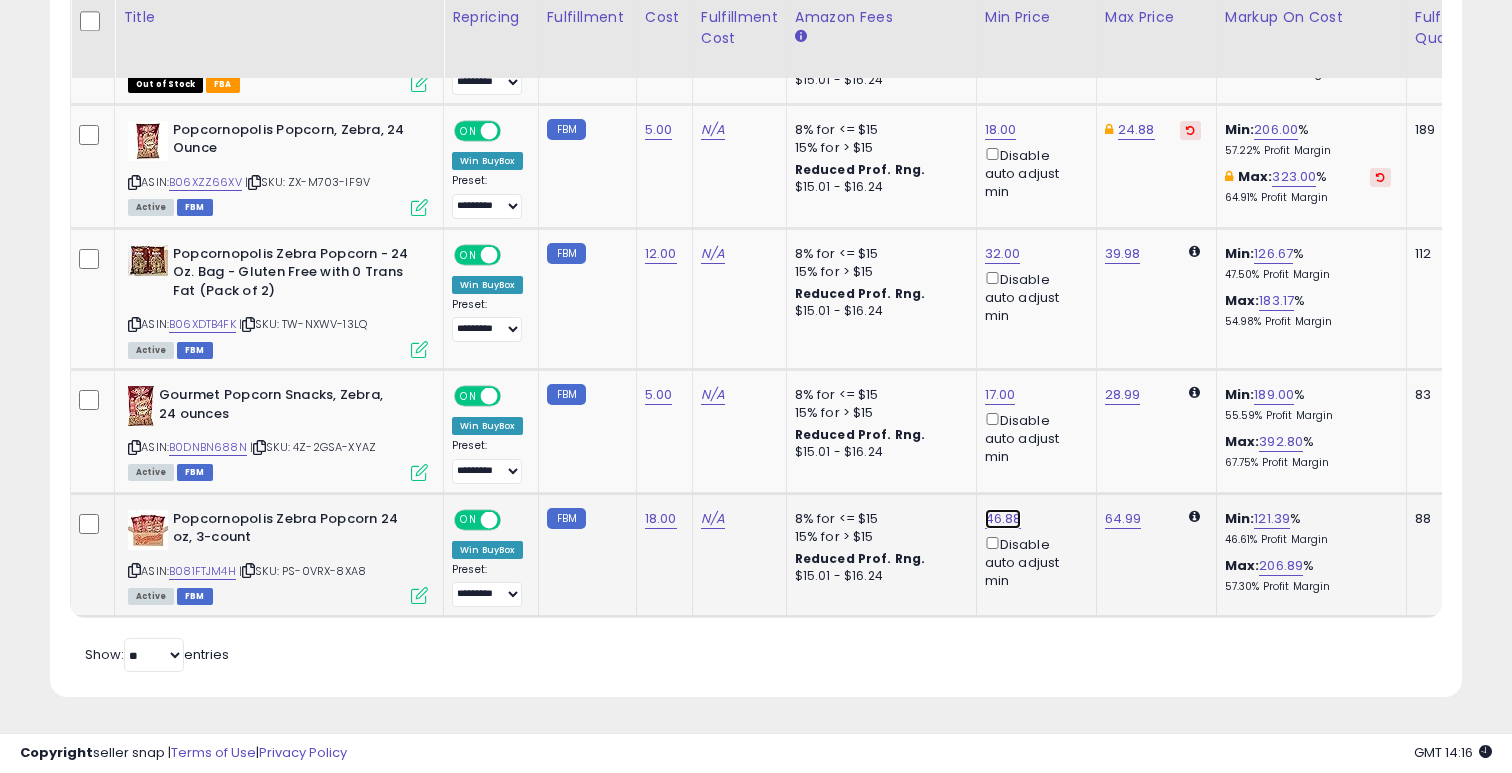 click on "46.88" at bounding box center (1001, 6) 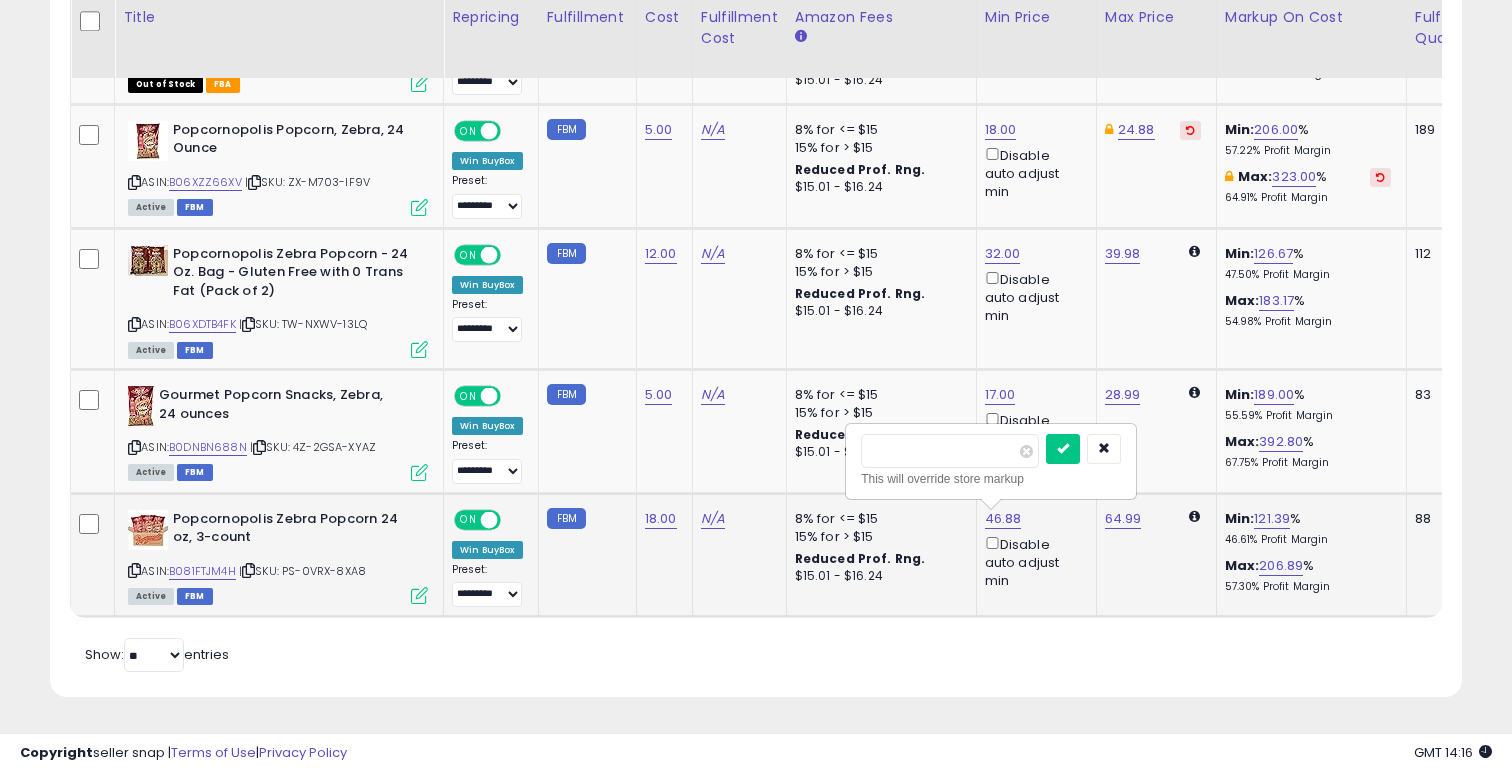 click on "*****" at bounding box center [950, 451] 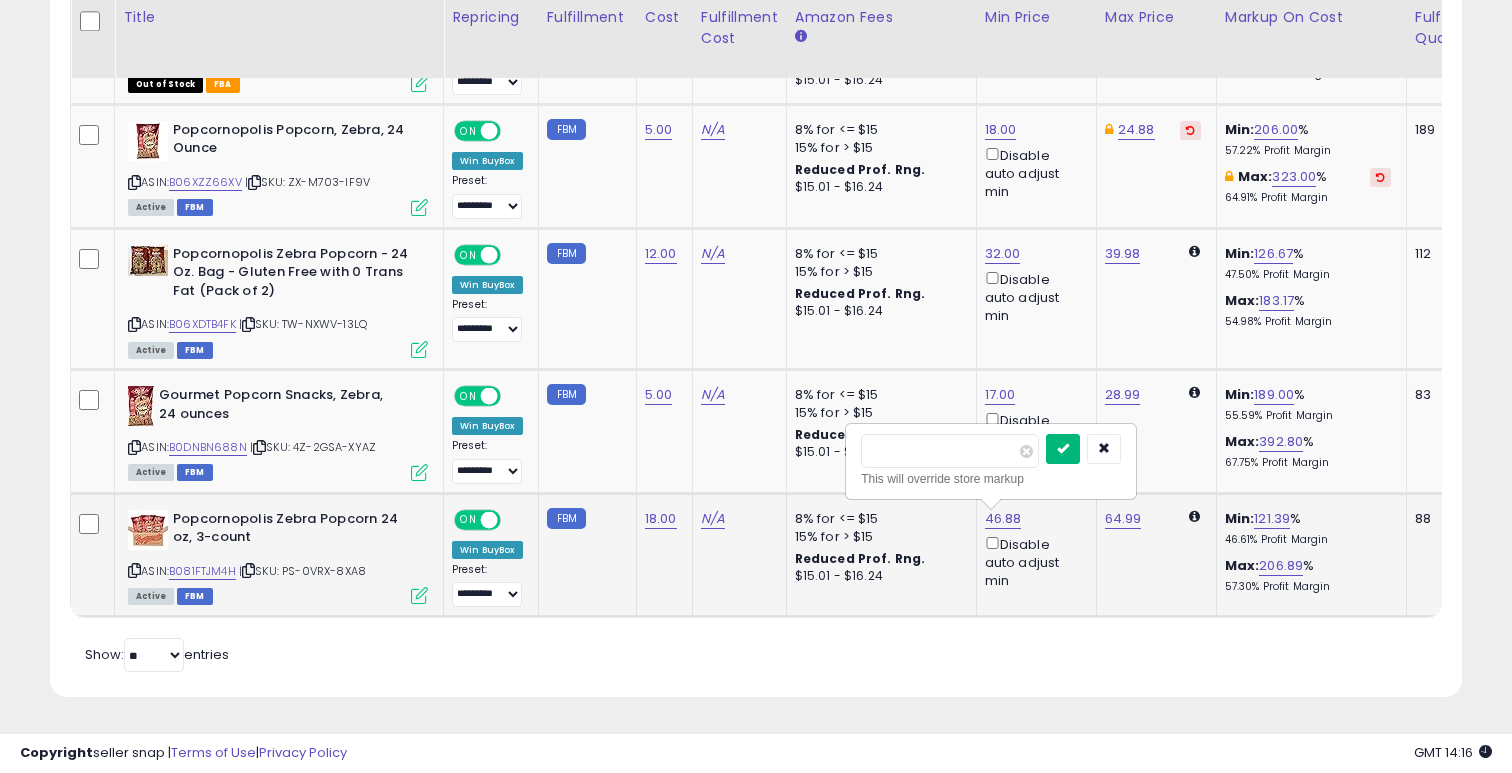 click at bounding box center (1063, 448) 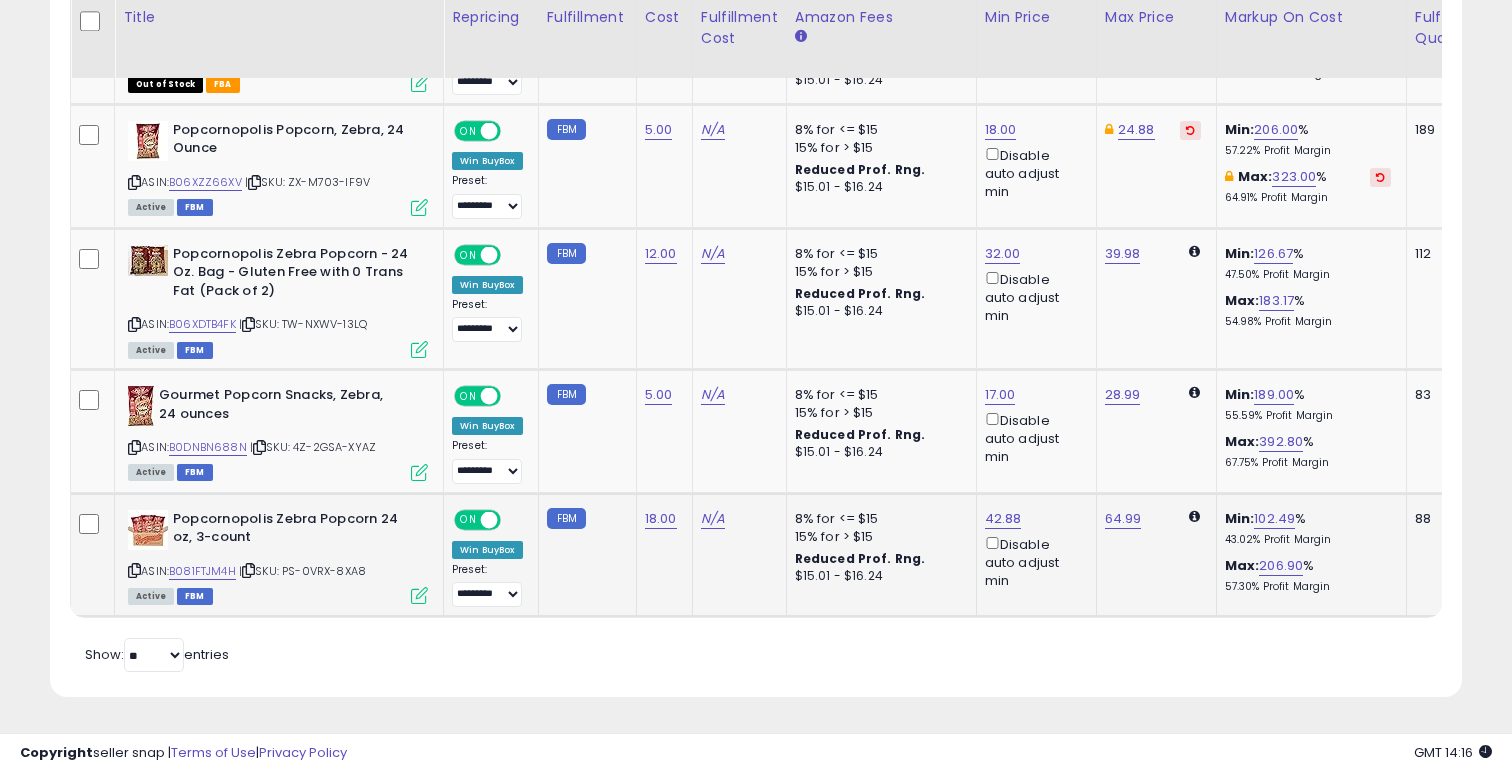 scroll, scrollTop: 0, scrollLeft: 346, axis: horizontal 